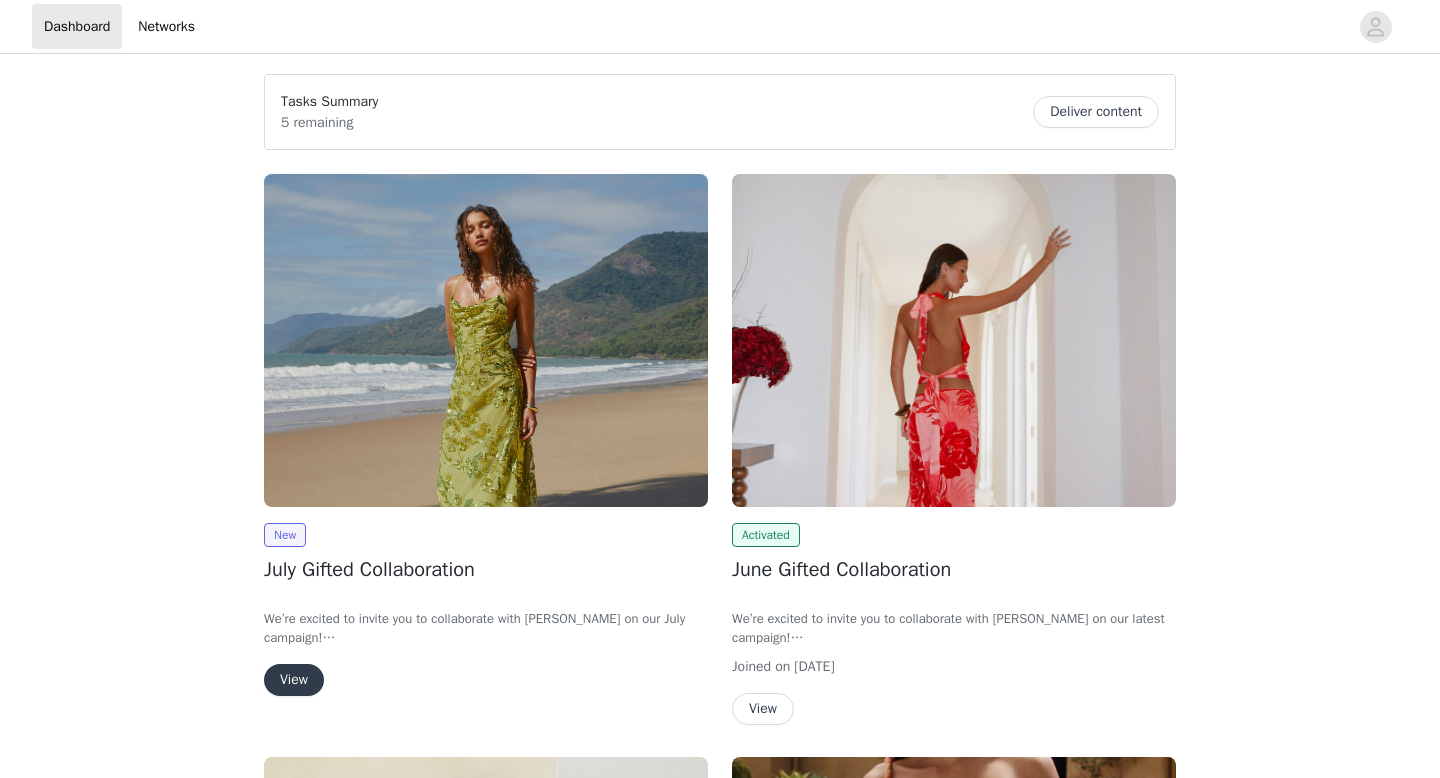 scroll, scrollTop: 0, scrollLeft: 0, axis: both 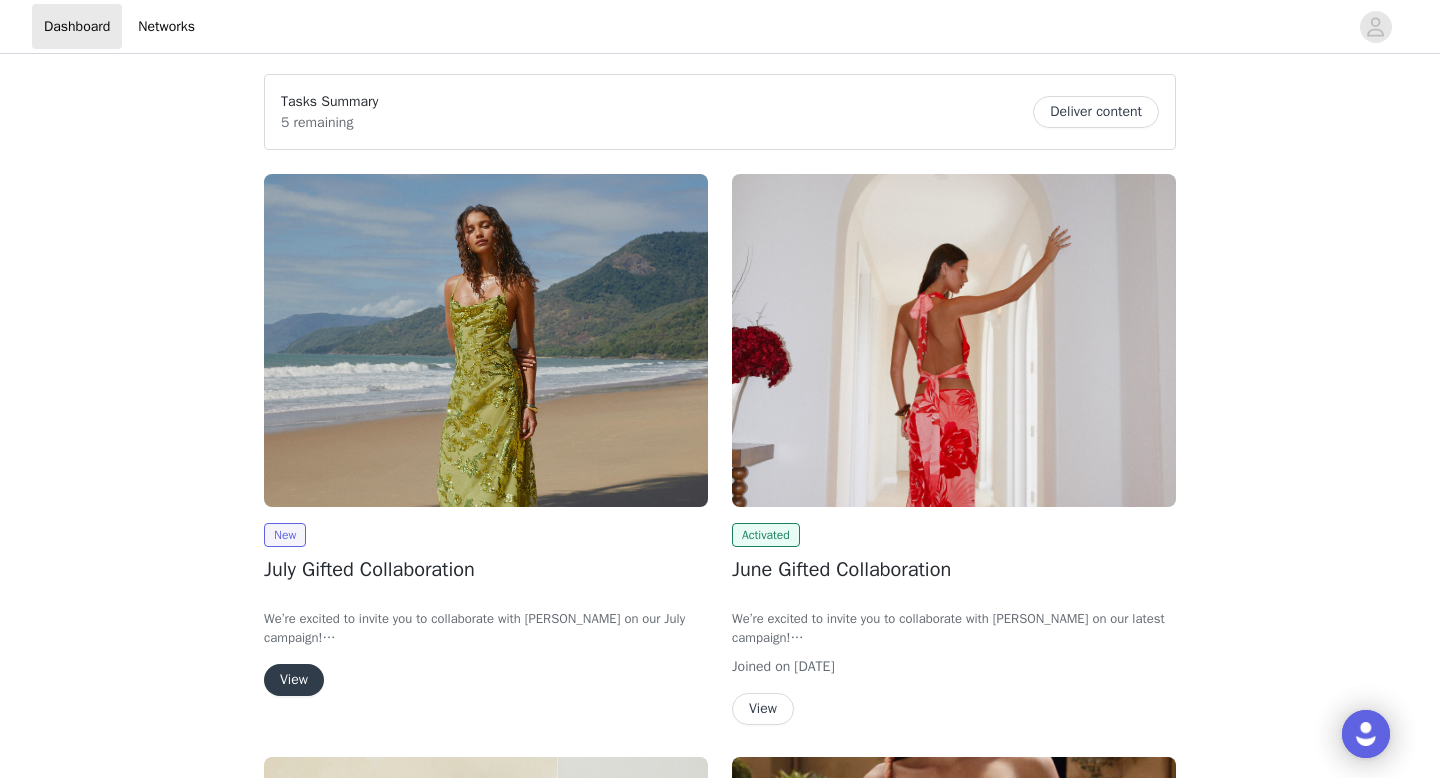 click on "View" at bounding box center [294, 680] 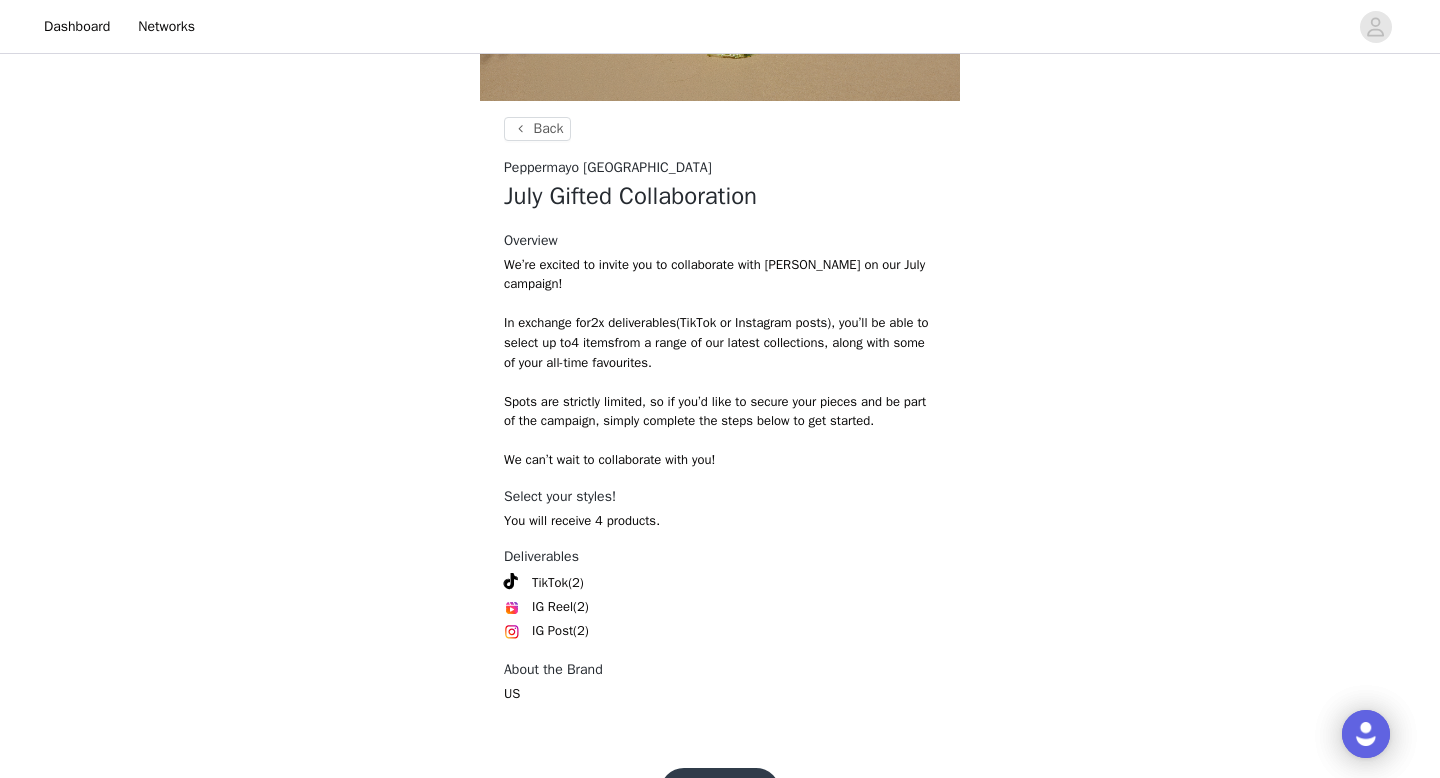 scroll, scrollTop: 738, scrollLeft: 0, axis: vertical 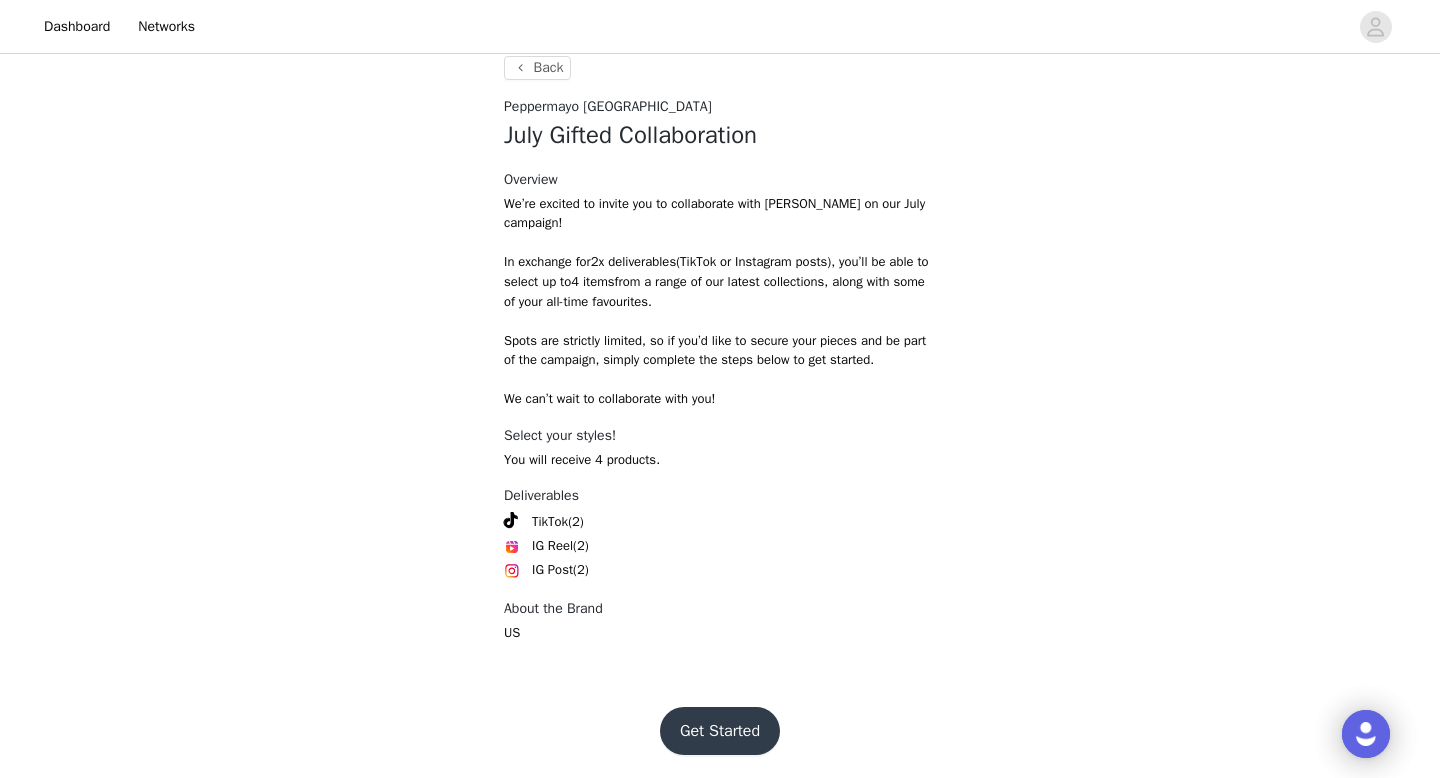 click on "Get Started" at bounding box center (720, 731) 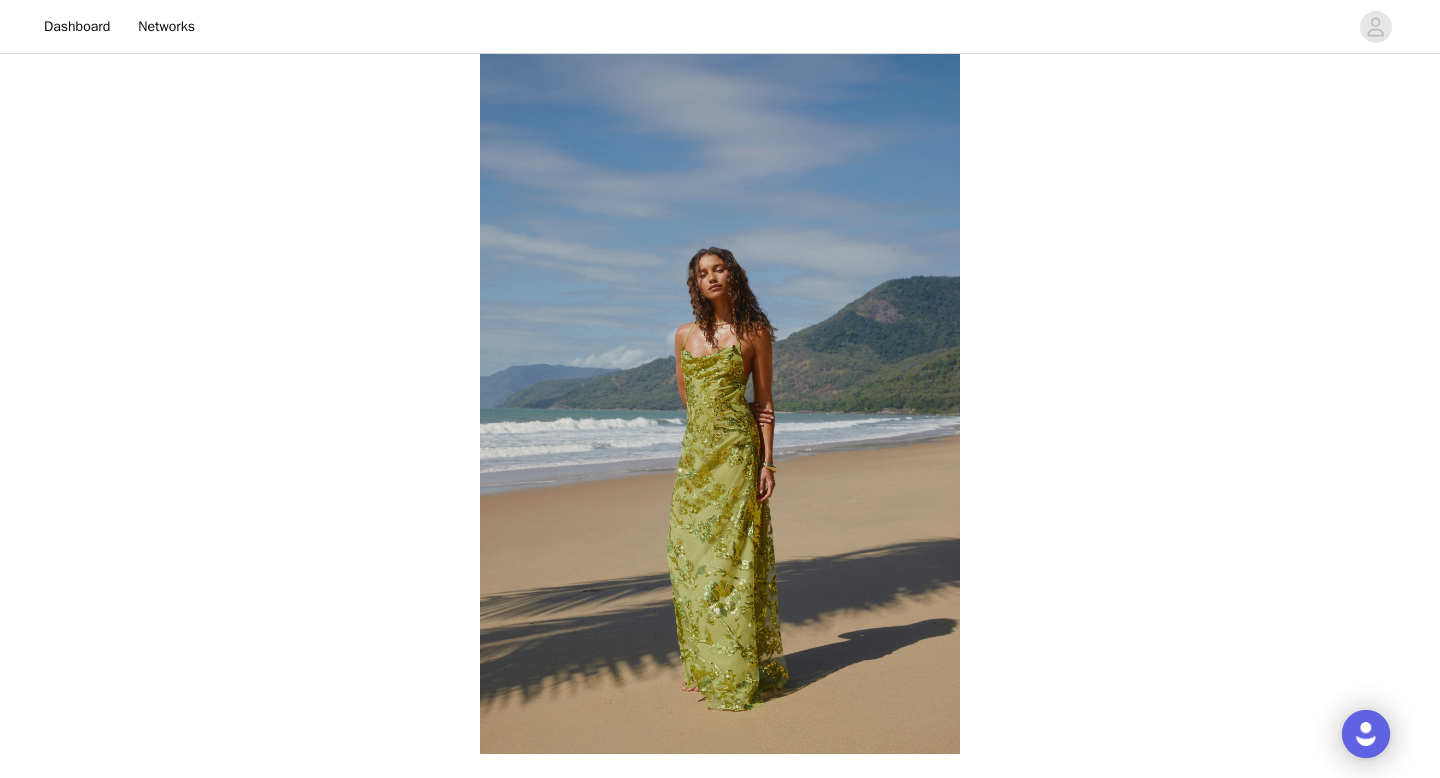 scroll, scrollTop: 738, scrollLeft: 0, axis: vertical 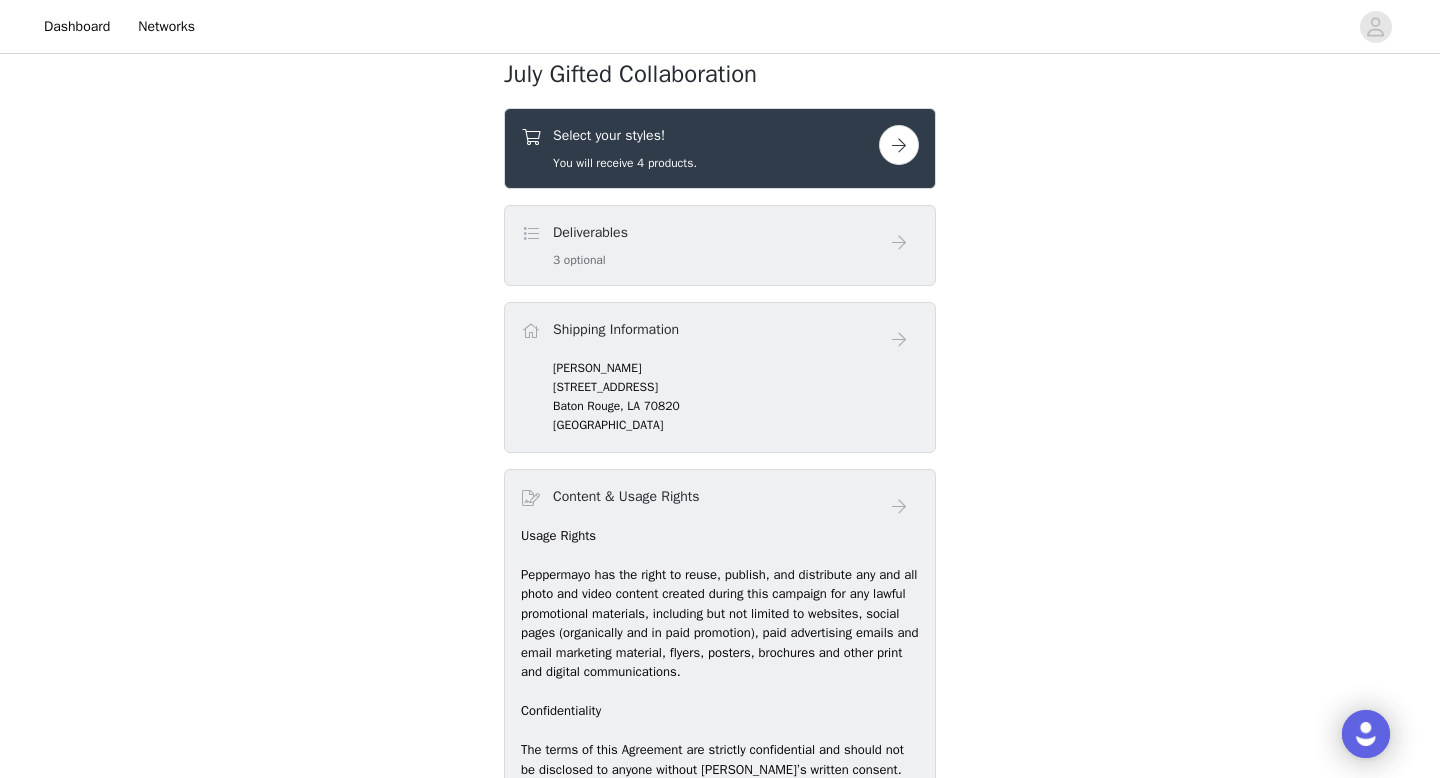 click on "Select your styles!   You will receive 4 products." at bounding box center (700, 148) 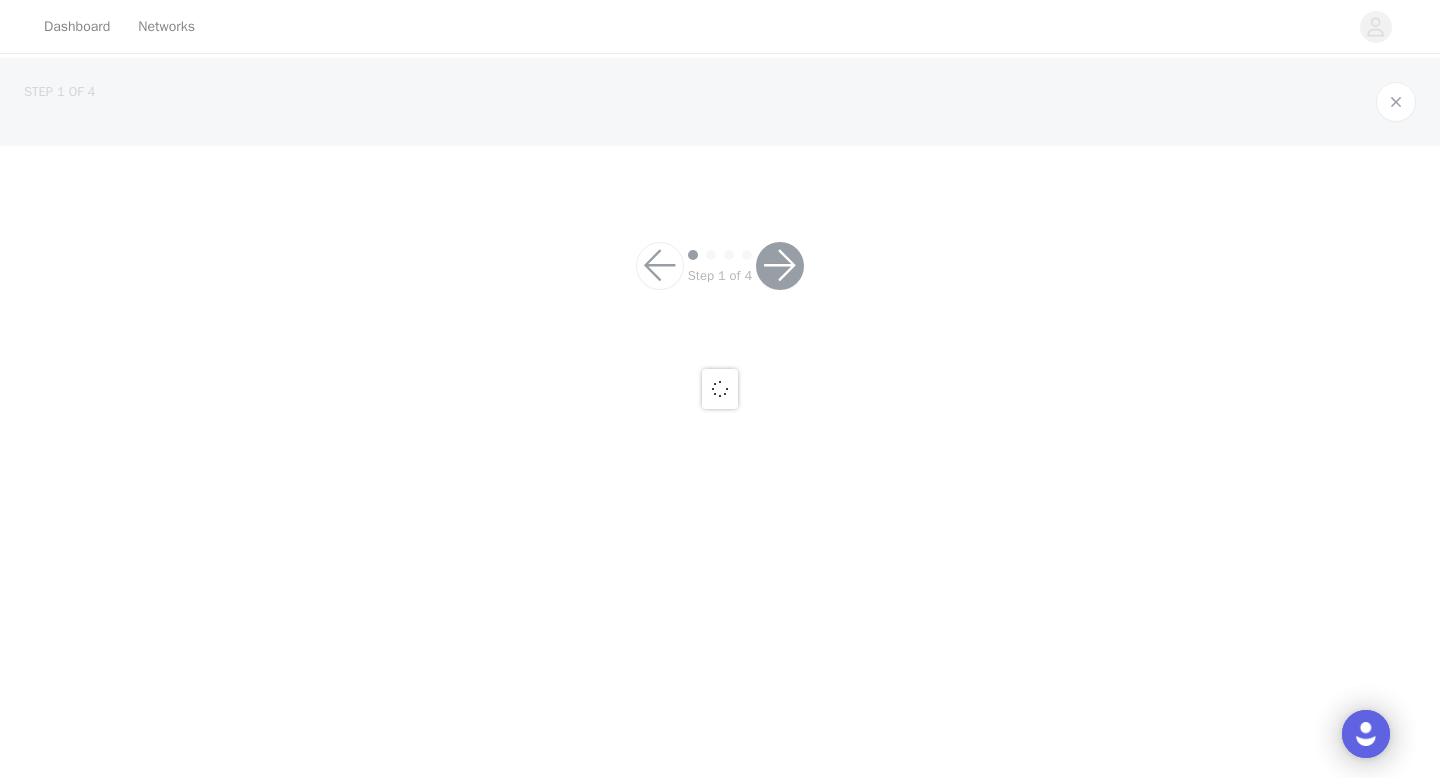 scroll, scrollTop: 0, scrollLeft: 0, axis: both 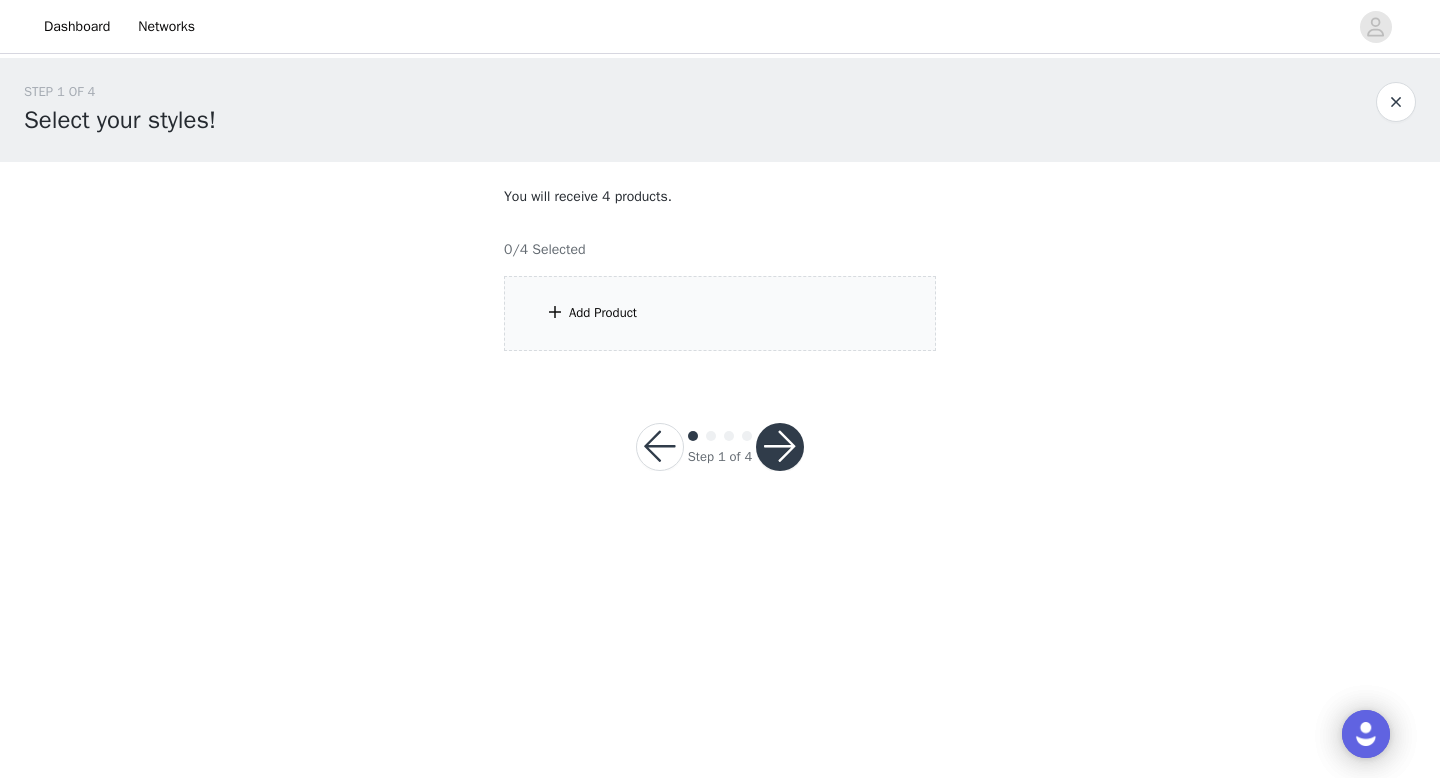 click on "Add Product" at bounding box center [720, 313] 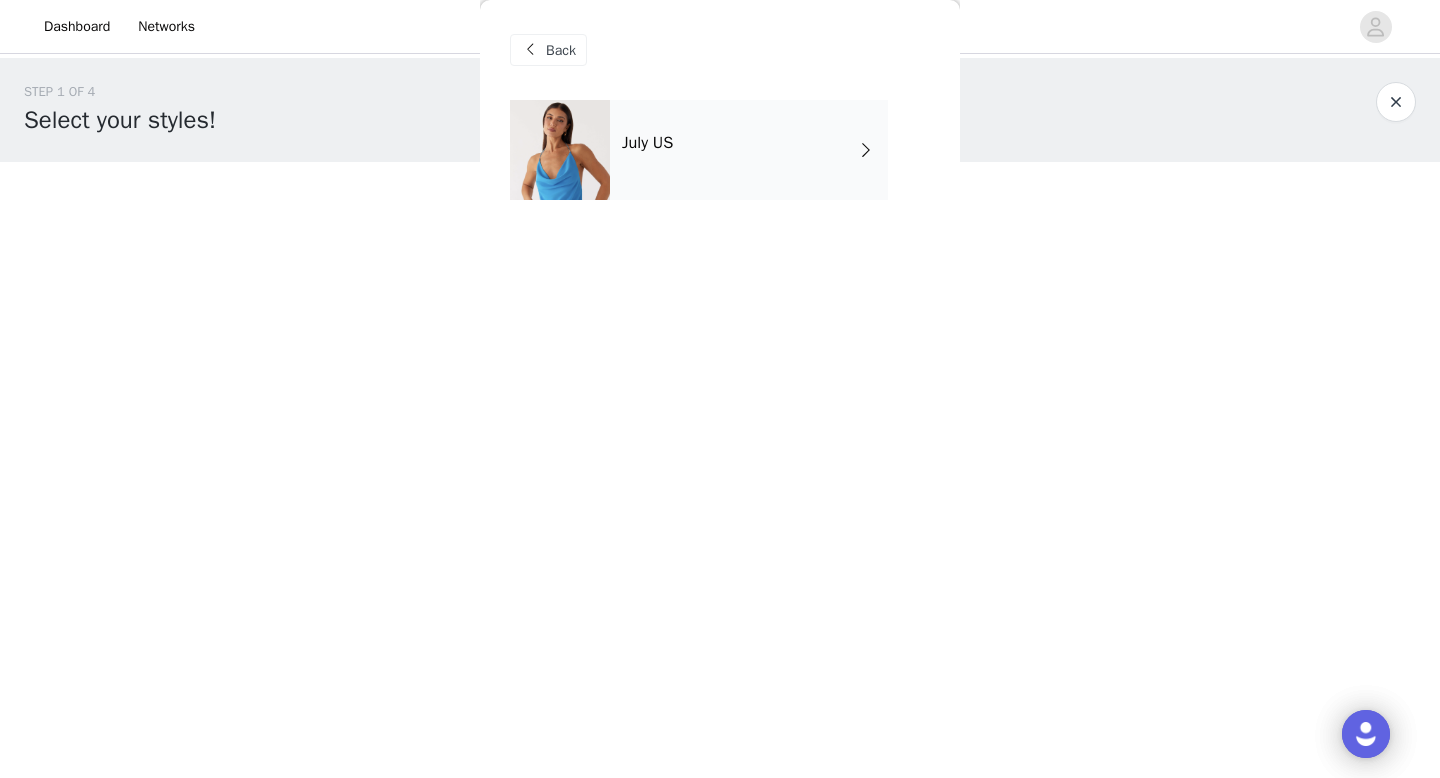 click on "July US" at bounding box center (647, 143) 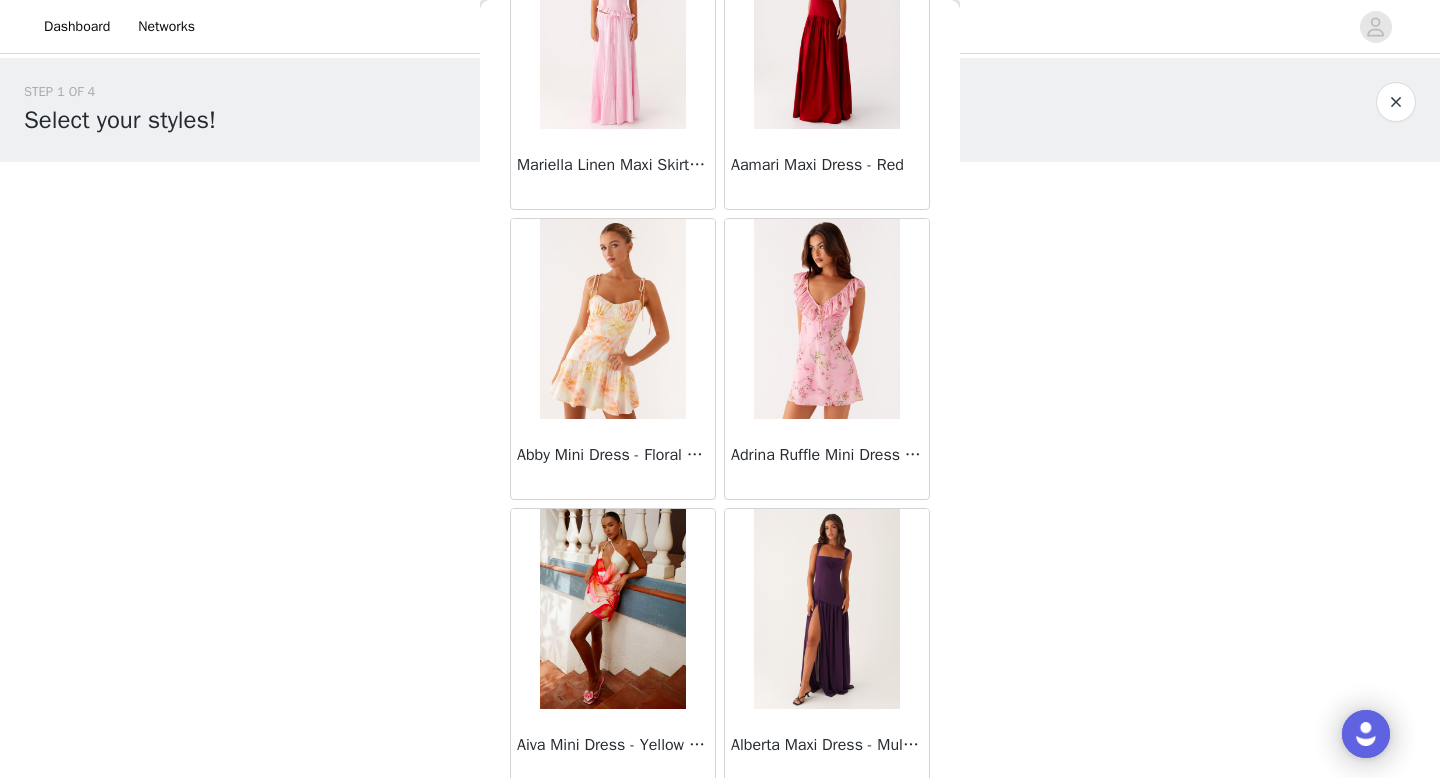 scroll, scrollTop: 174, scrollLeft: 0, axis: vertical 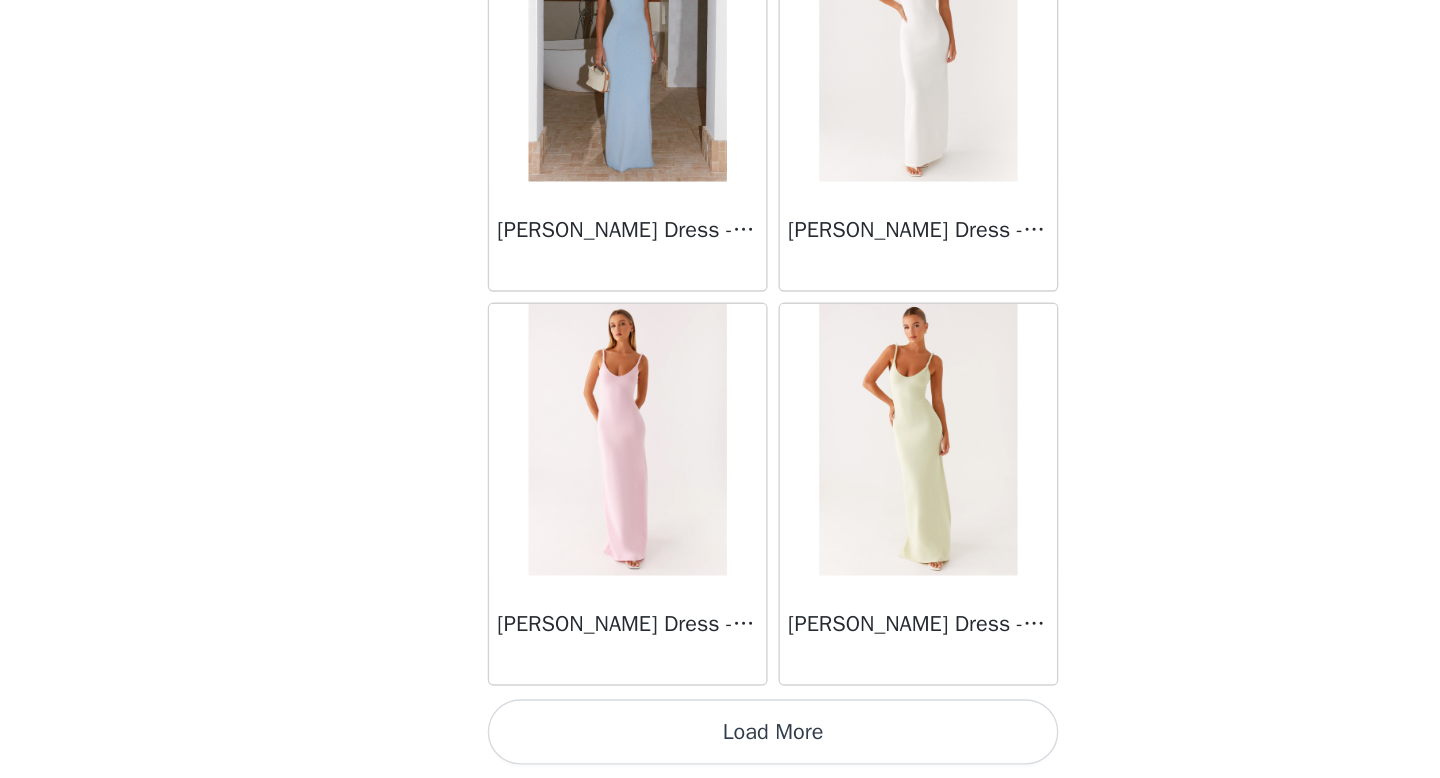 click on "Load More" at bounding box center (720, 744) 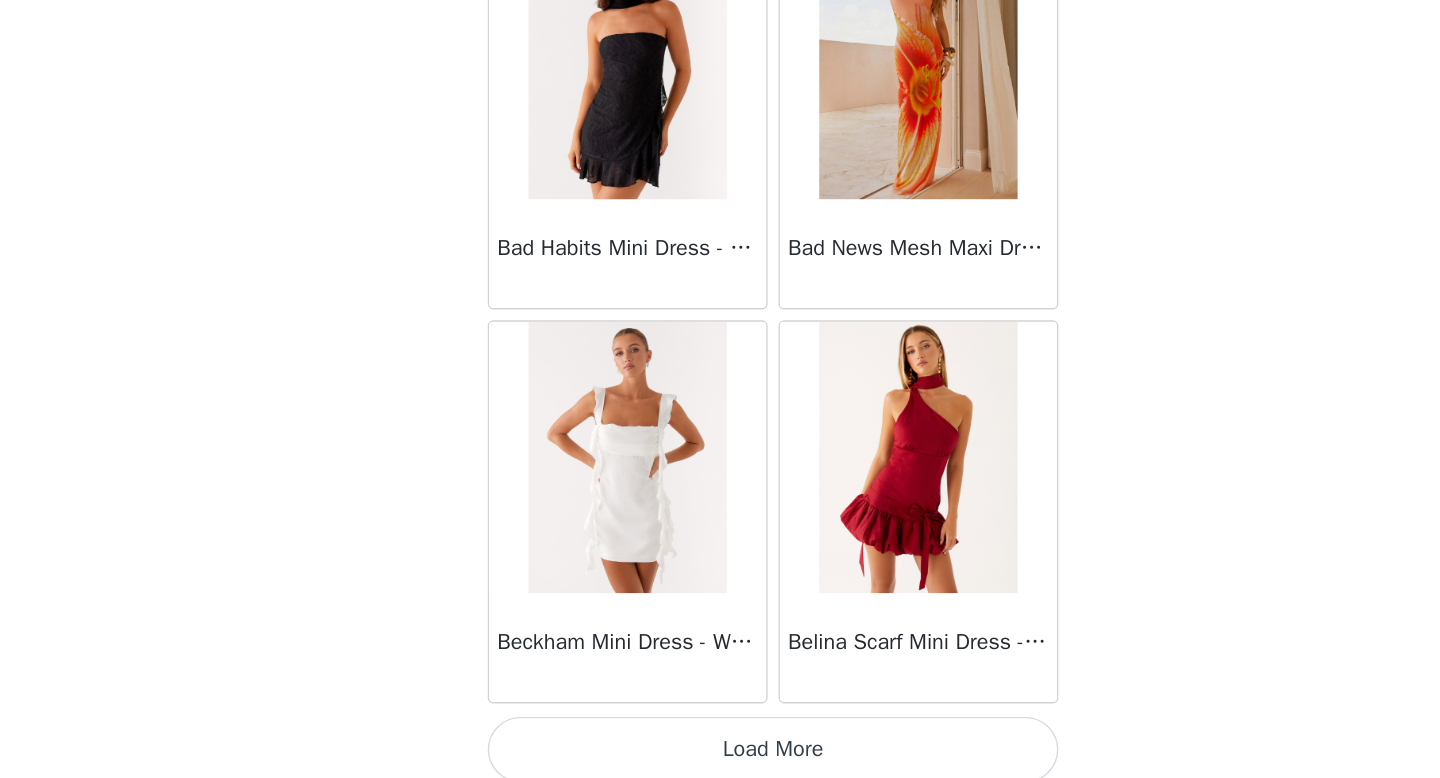 scroll, scrollTop: 5182, scrollLeft: 0, axis: vertical 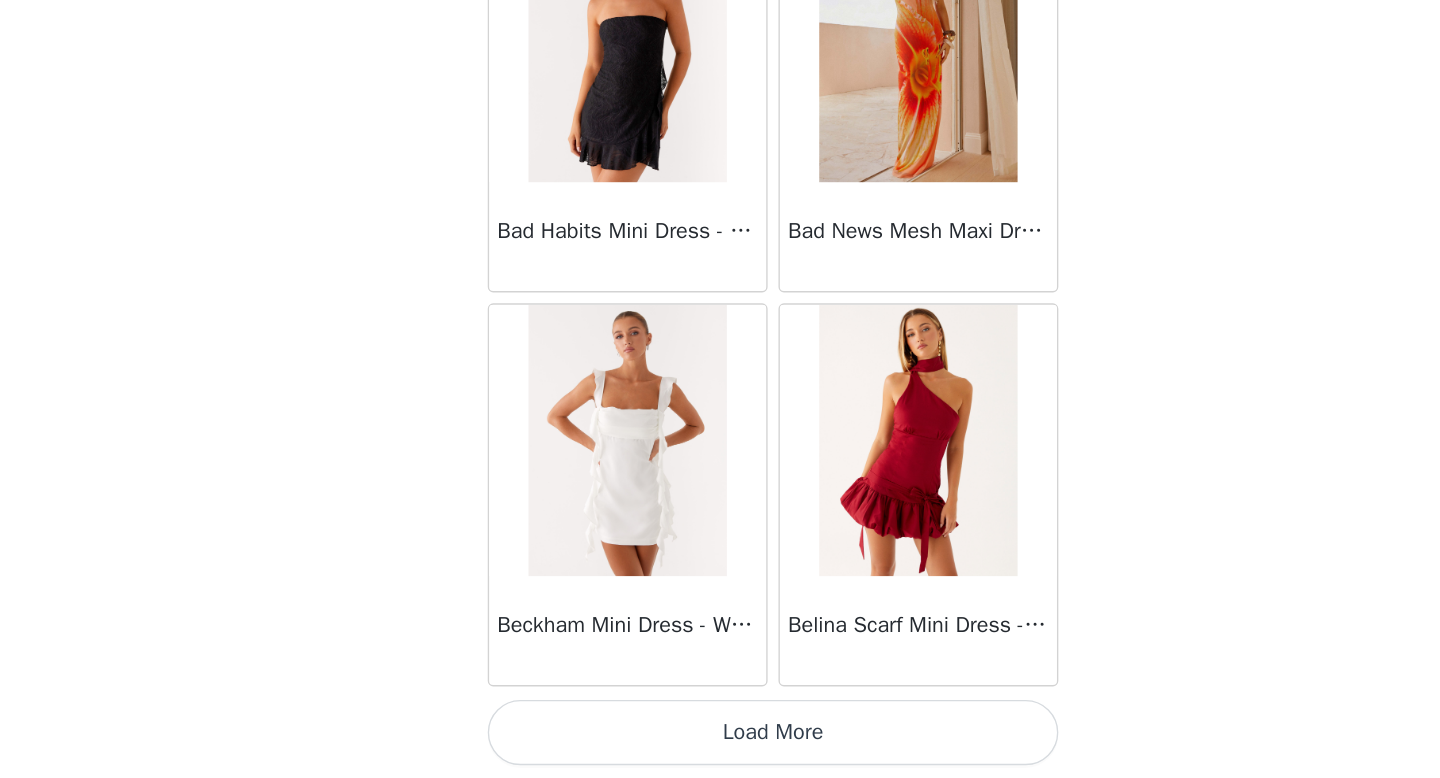 click on "Load More" at bounding box center (720, 744) 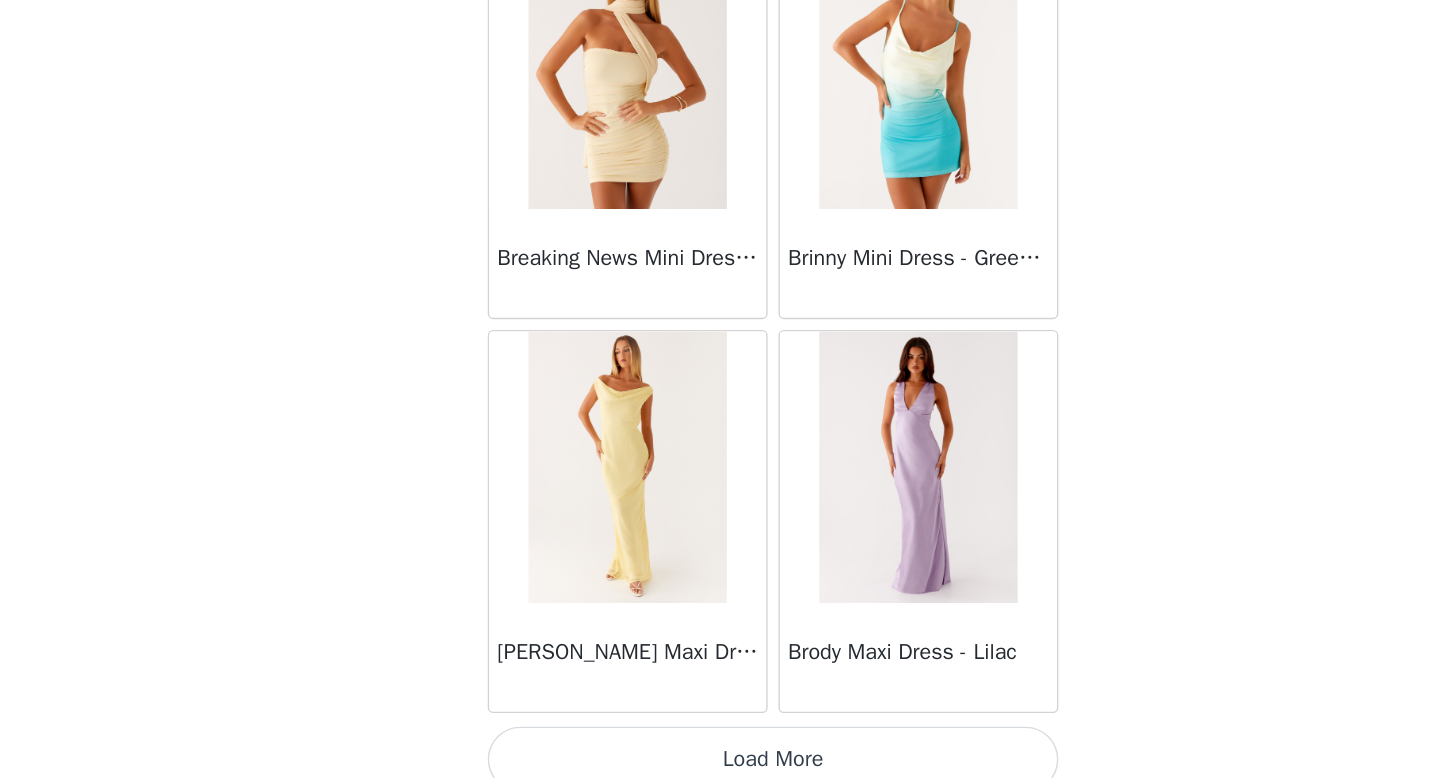 scroll, scrollTop: 8082, scrollLeft: 0, axis: vertical 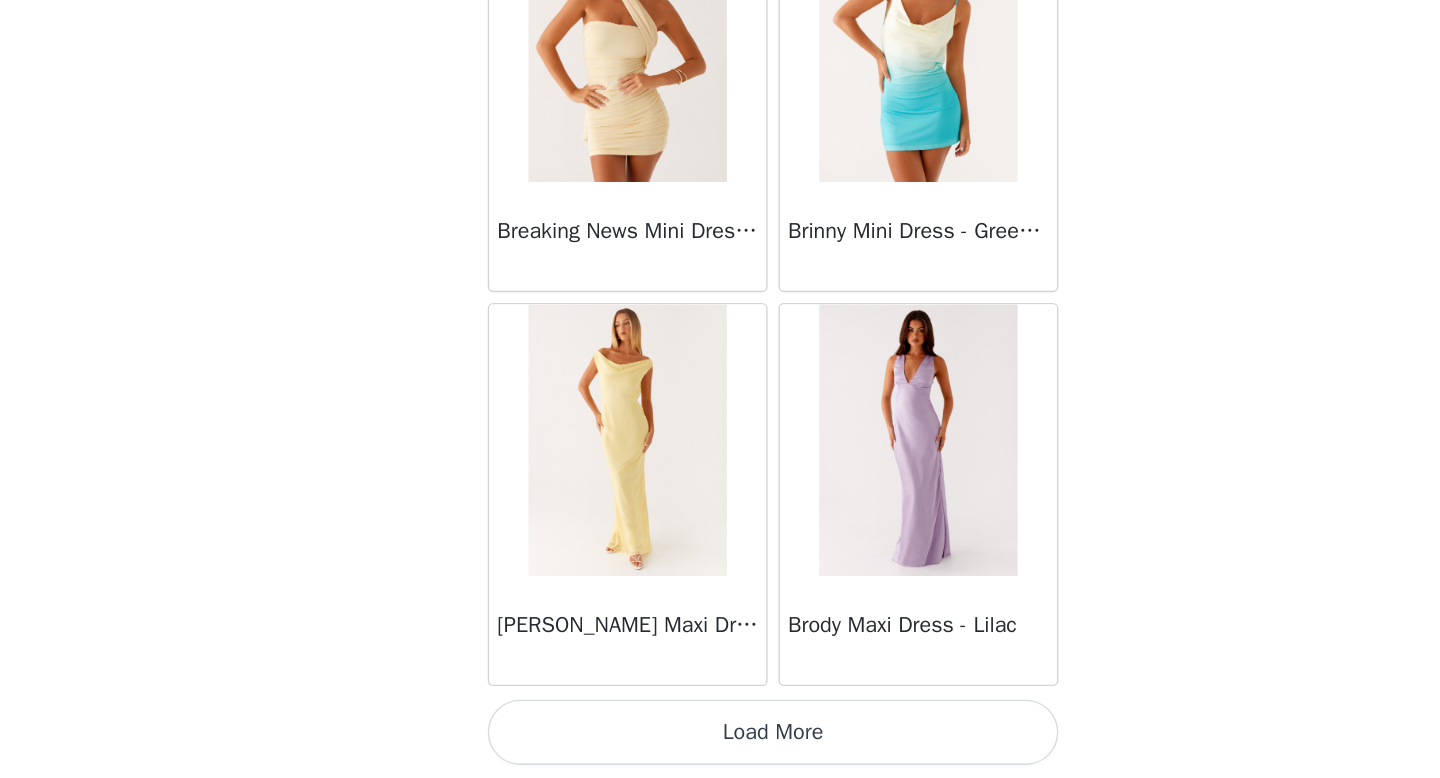 click on "Load More" at bounding box center (720, 744) 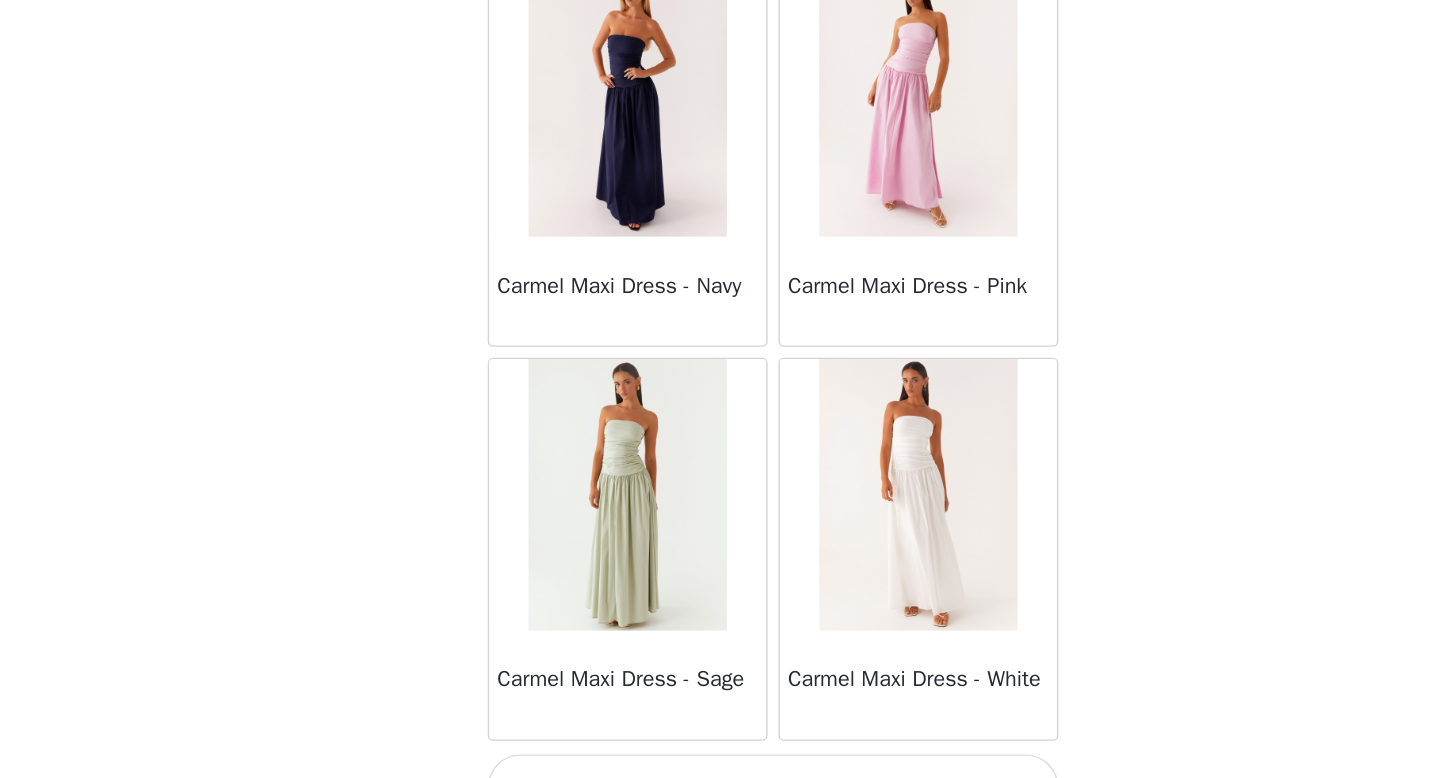 scroll, scrollTop: 10982, scrollLeft: 0, axis: vertical 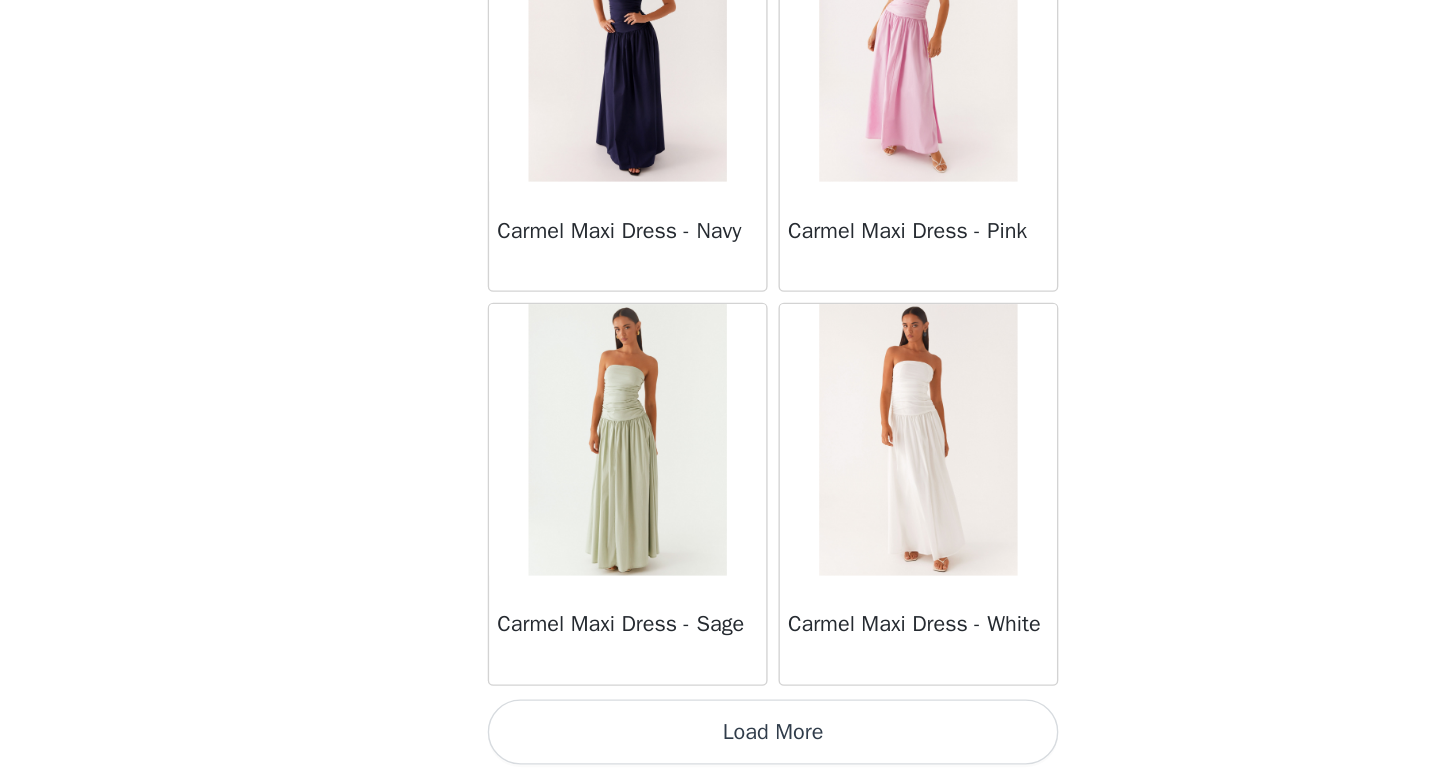 click on "Load More" at bounding box center (720, 744) 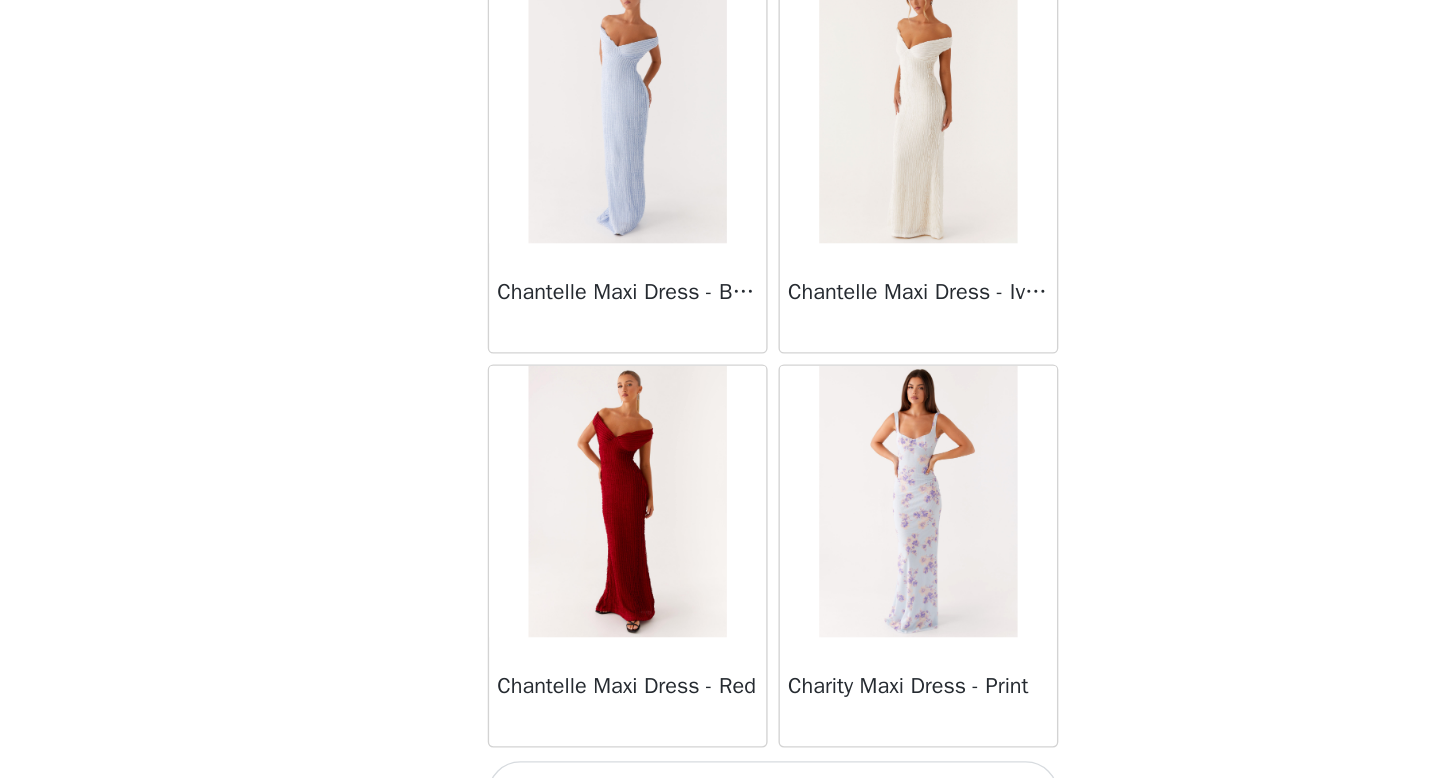 scroll, scrollTop: 13882, scrollLeft: 0, axis: vertical 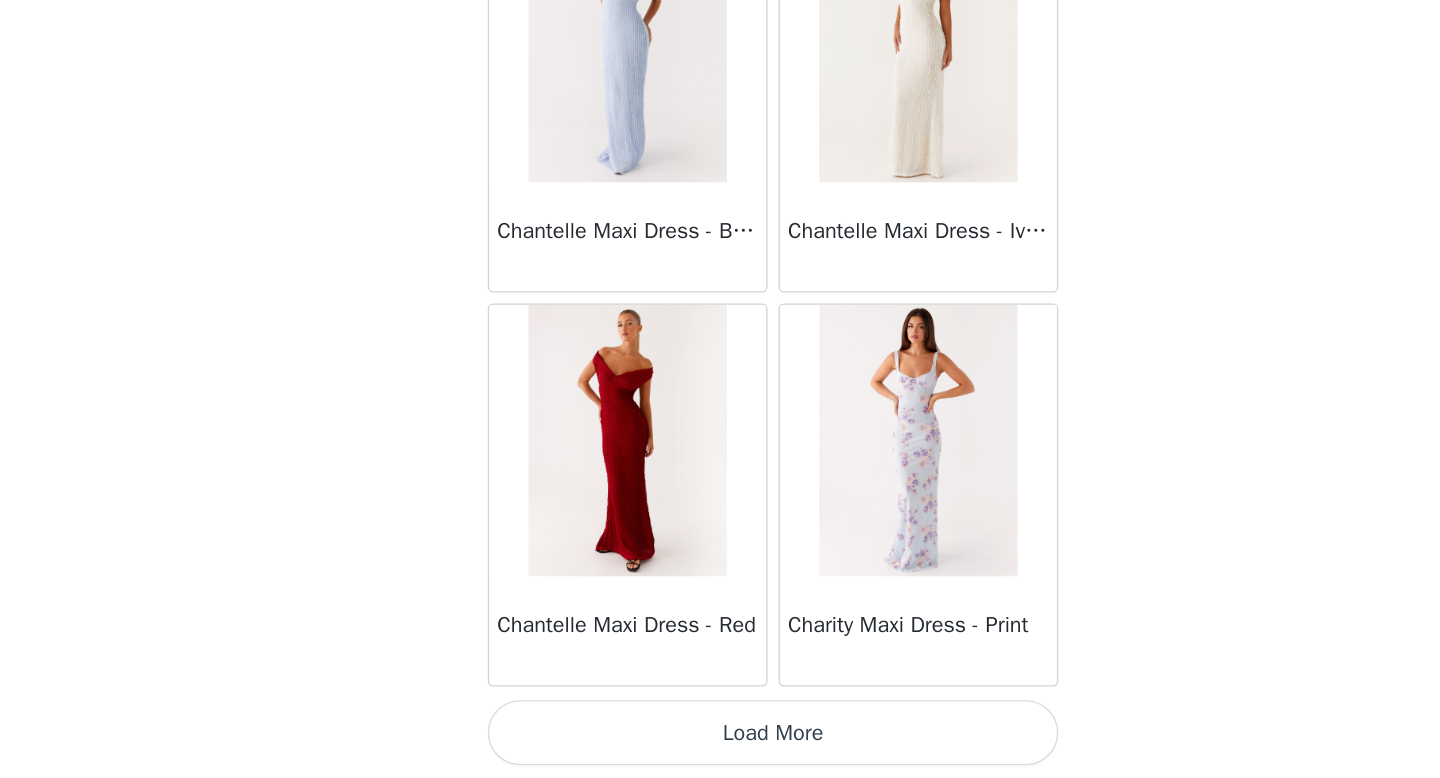 click on "Load More" at bounding box center [720, 744] 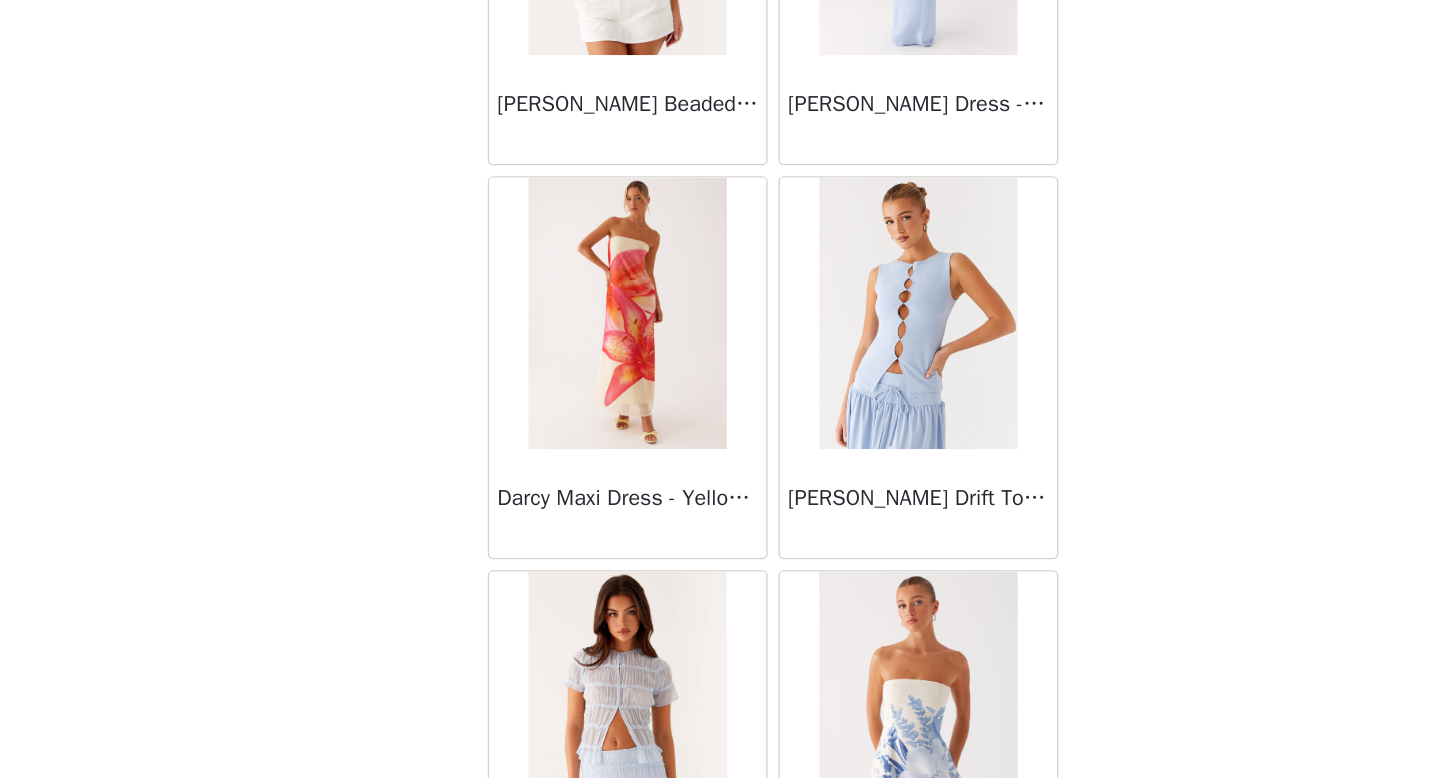 scroll, scrollTop: 16782, scrollLeft: 0, axis: vertical 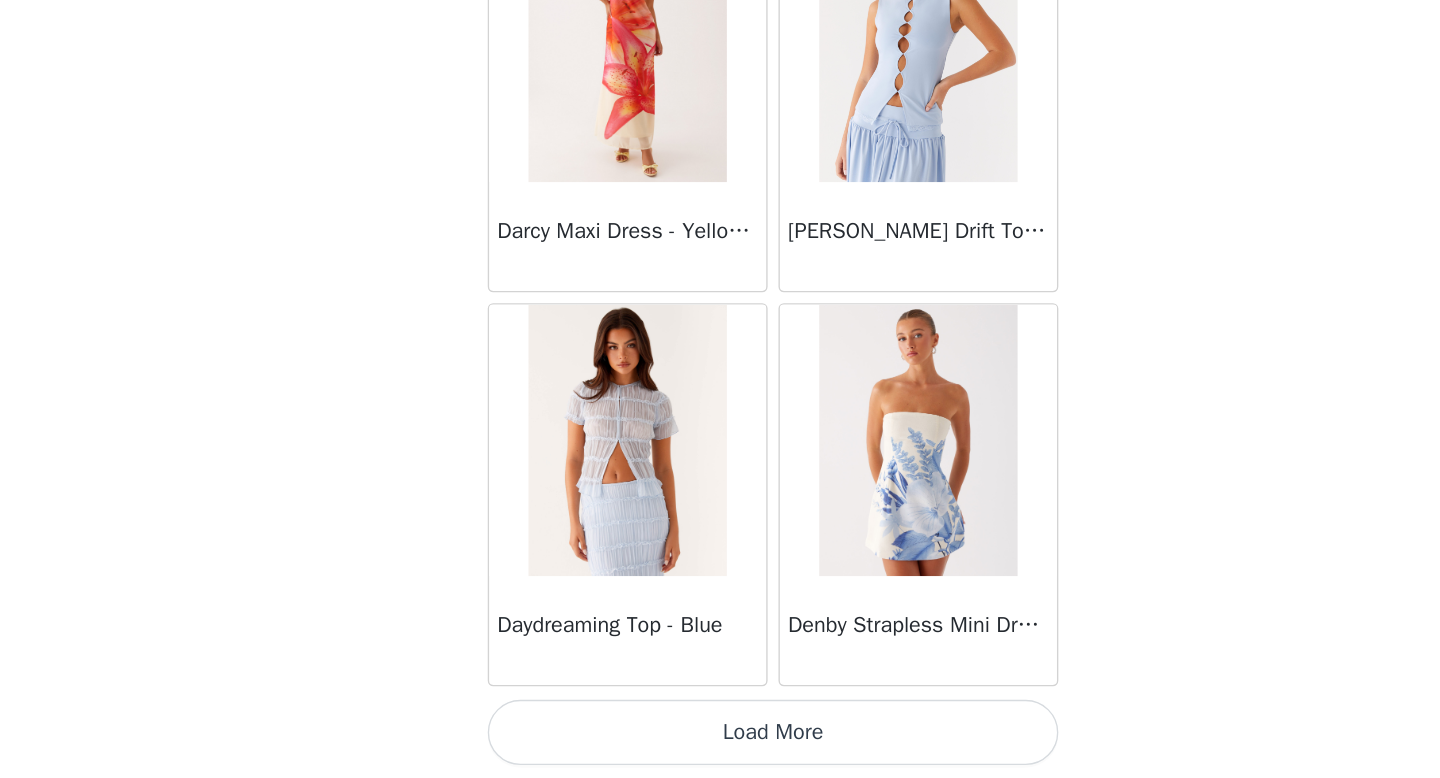 click on "Load More" at bounding box center (720, 744) 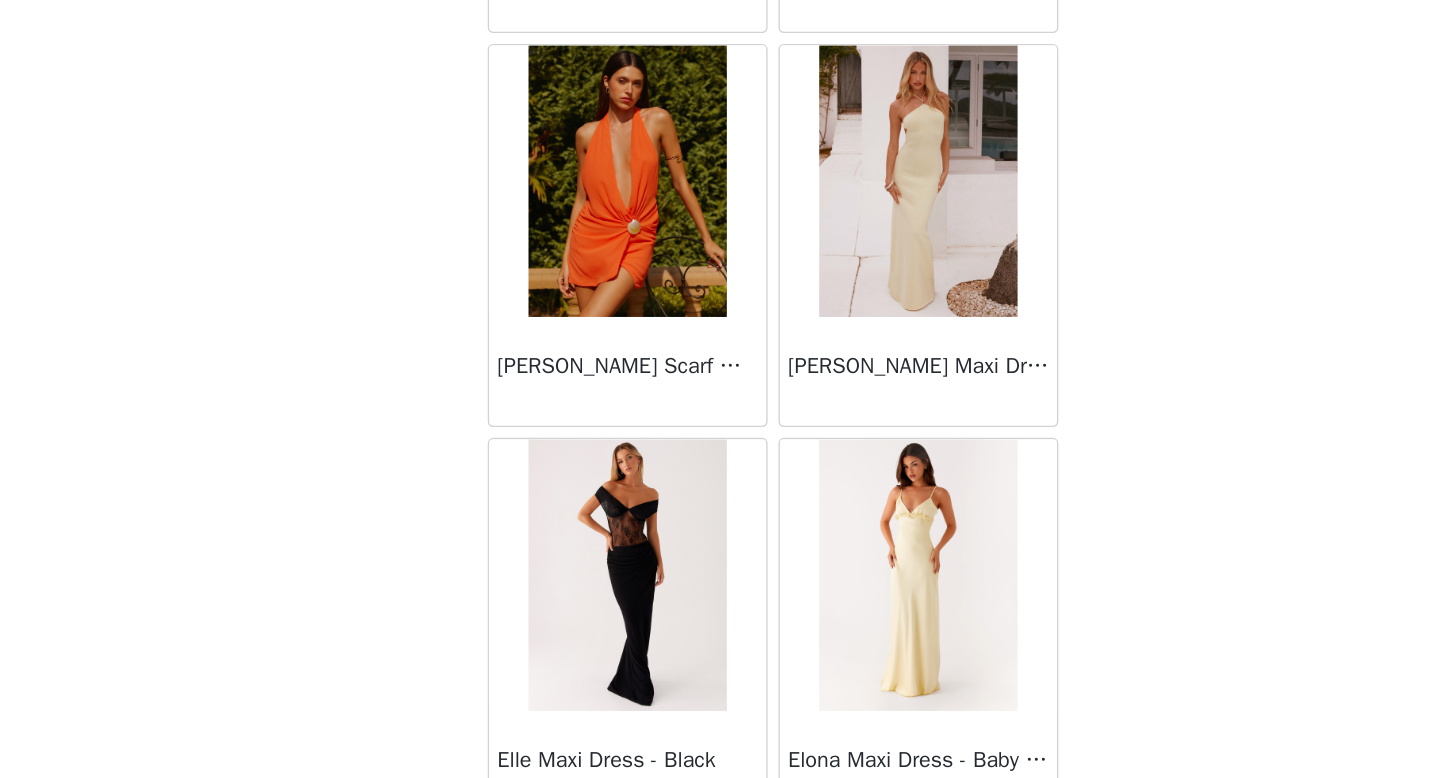 scroll, scrollTop: 19682, scrollLeft: 0, axis: vertical 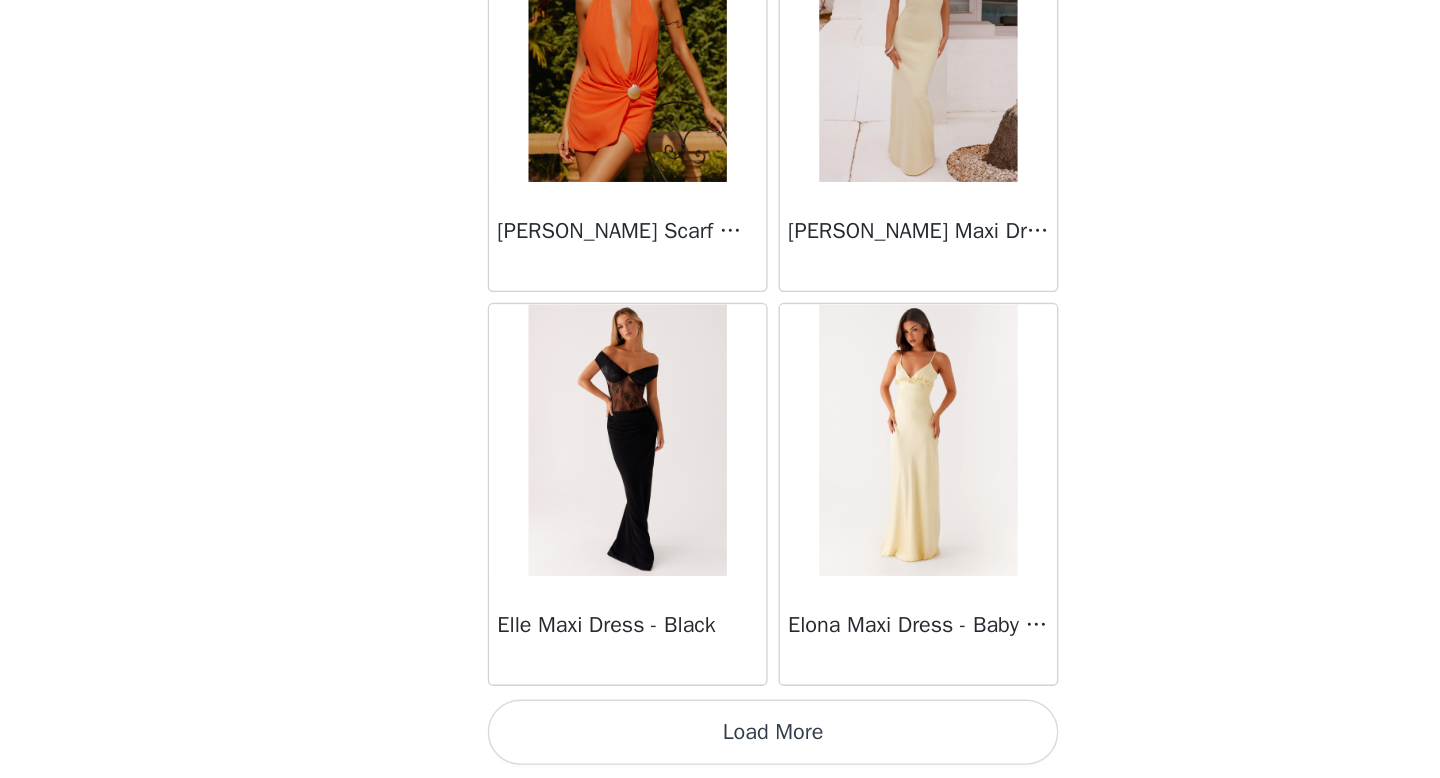 click on "Load More" at bounding box center [720, 744] 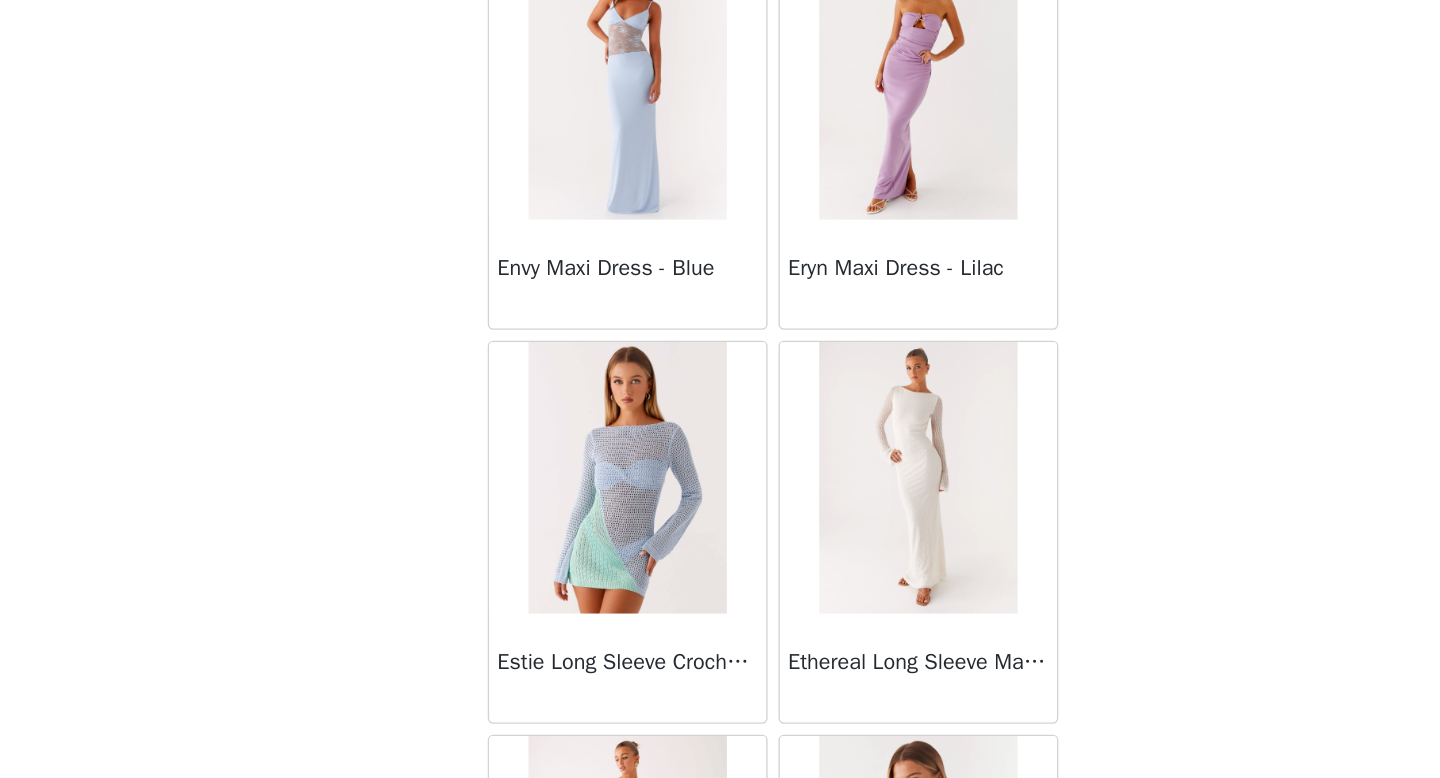 scroll, scrollTop: 21753, scrollLeft: 0, axis: vertical 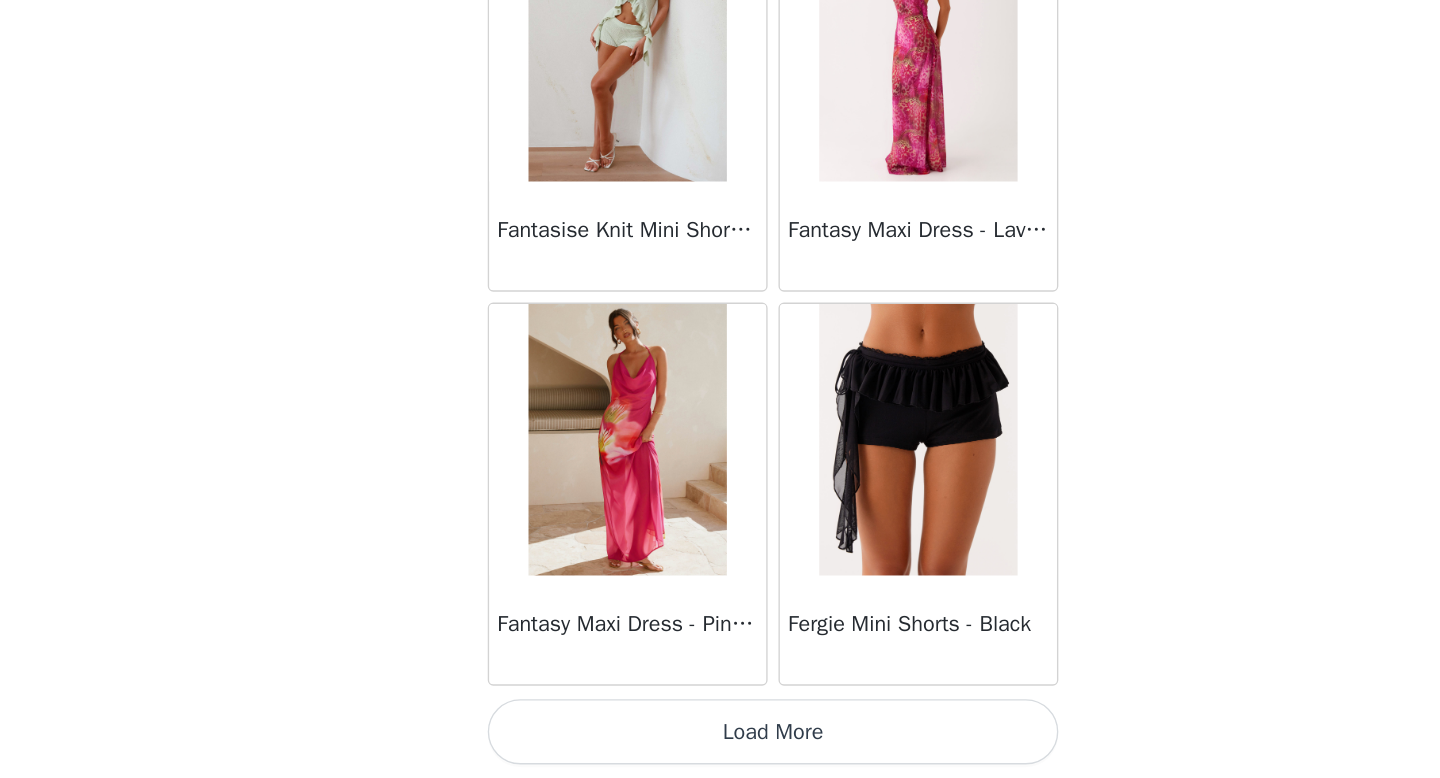 click on "Load More" at bounding box center (720, 744) 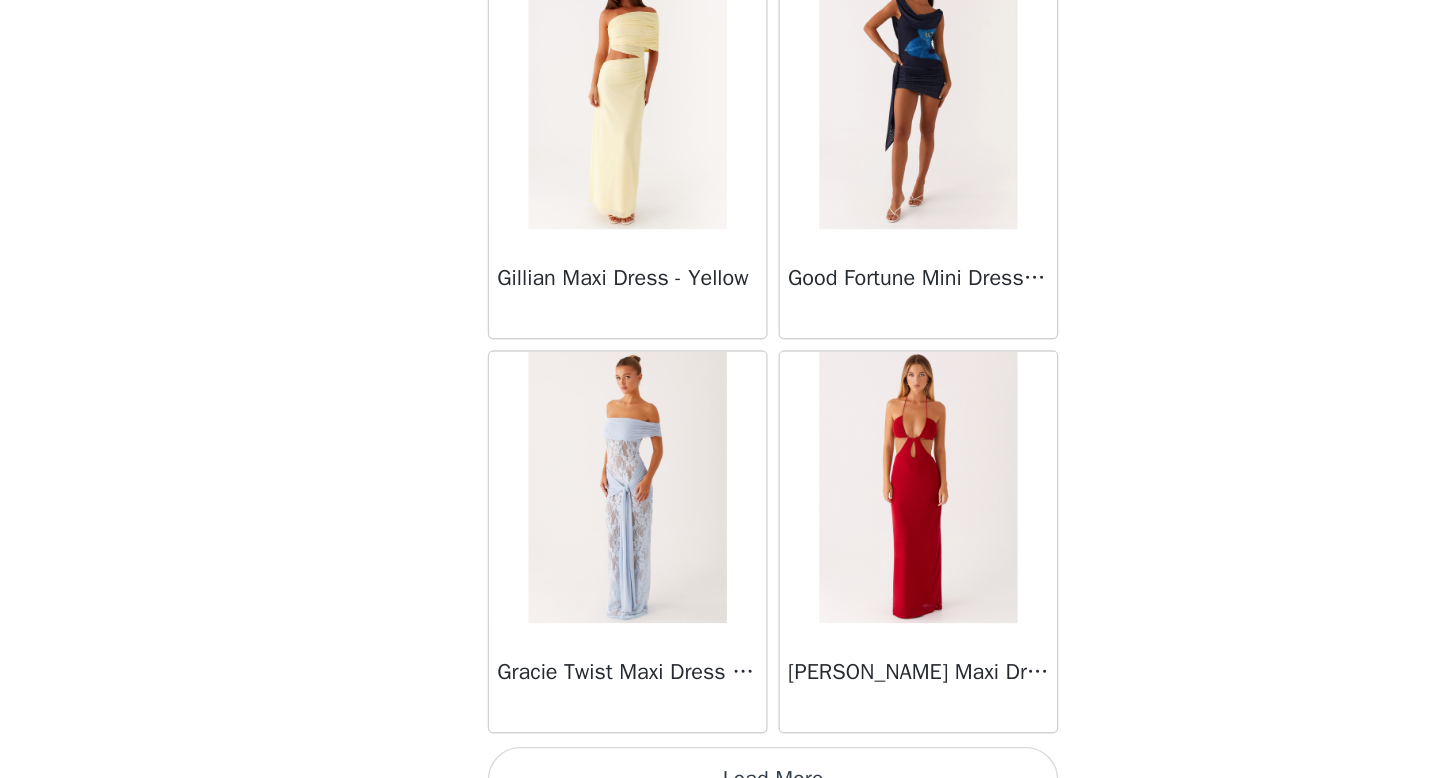 scroll, scrollTop: 25482, scrollLeft: 0, axis: vertical 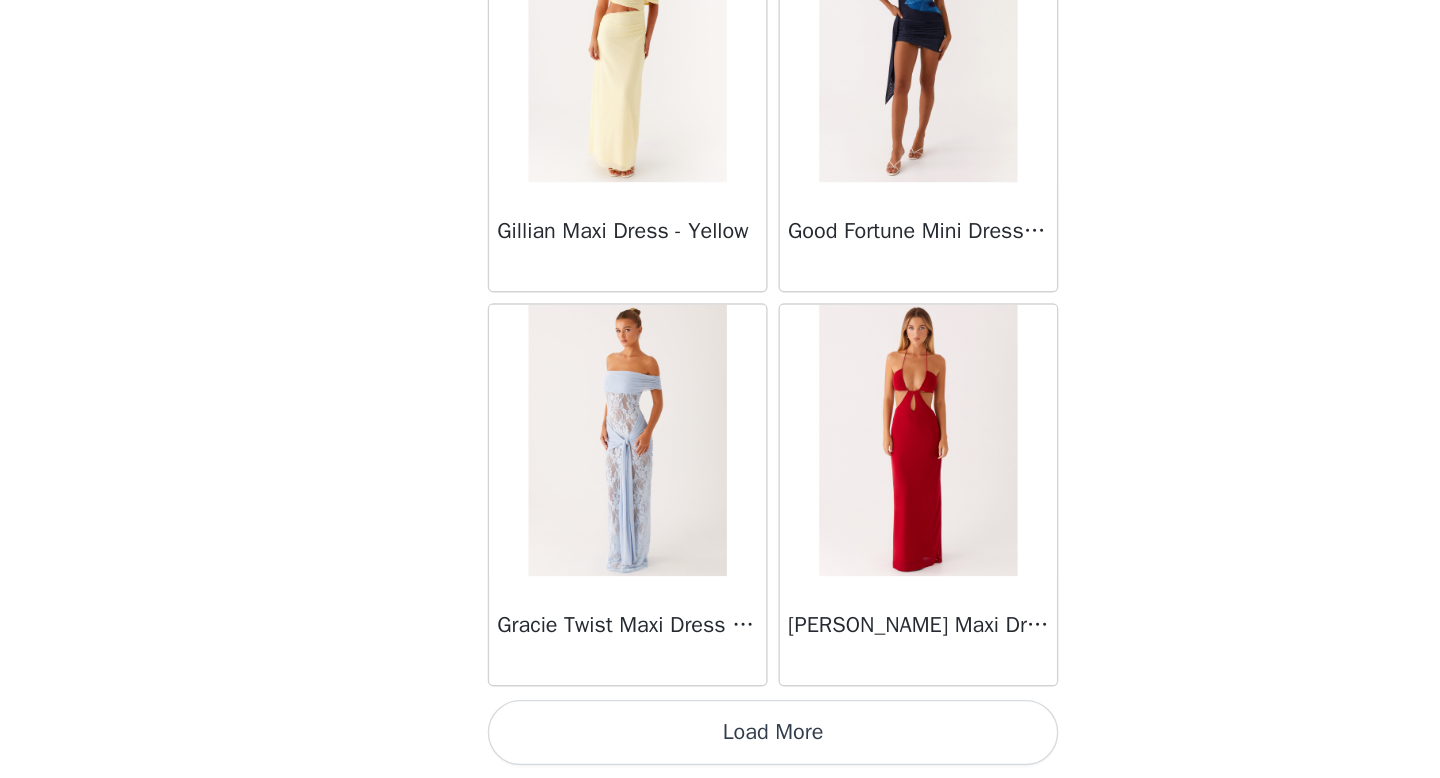 click on "Load More" at bounding box center [720, 744] 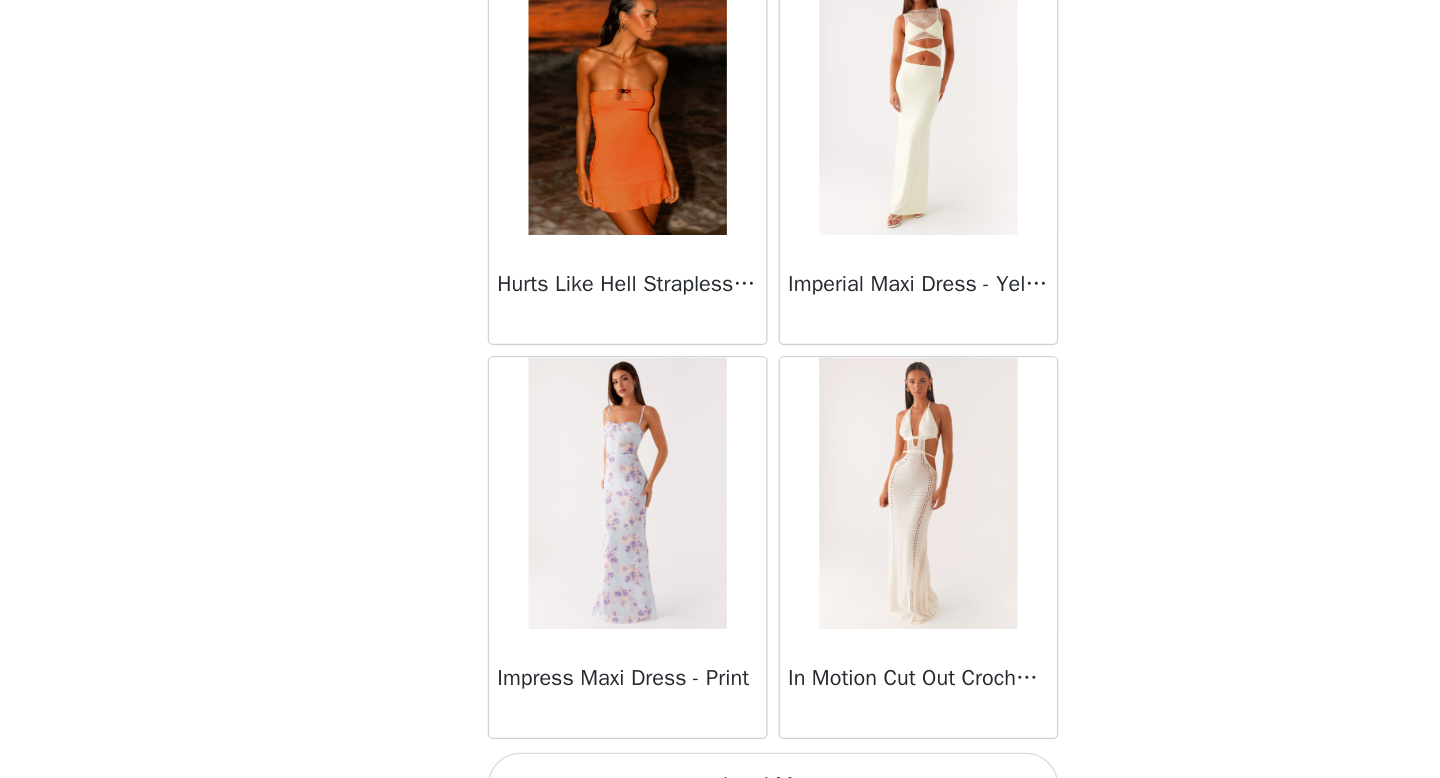 scroll, scrollTop: 28377, scrollLeft: 0, axis: vertical 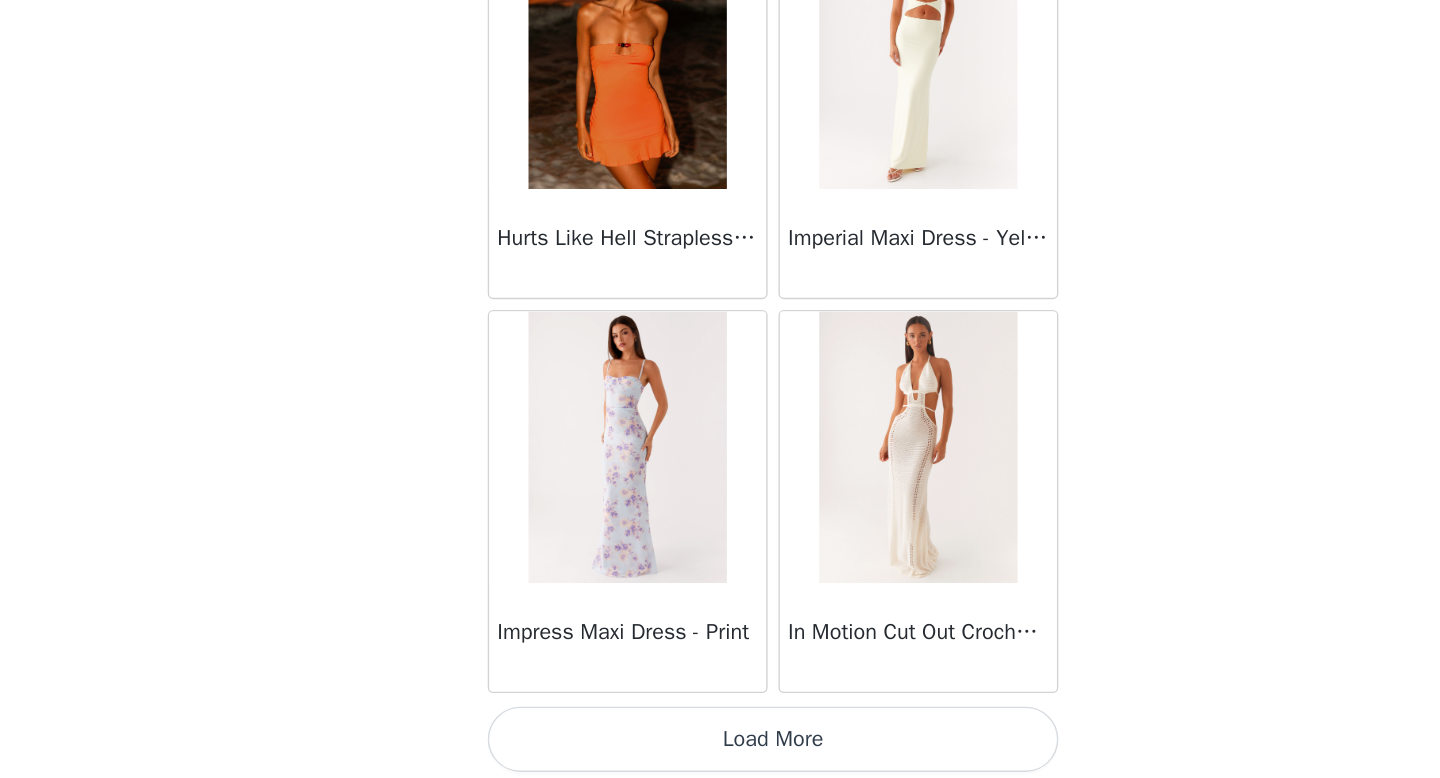 click on "Load More" at bounding box center (720, 749) 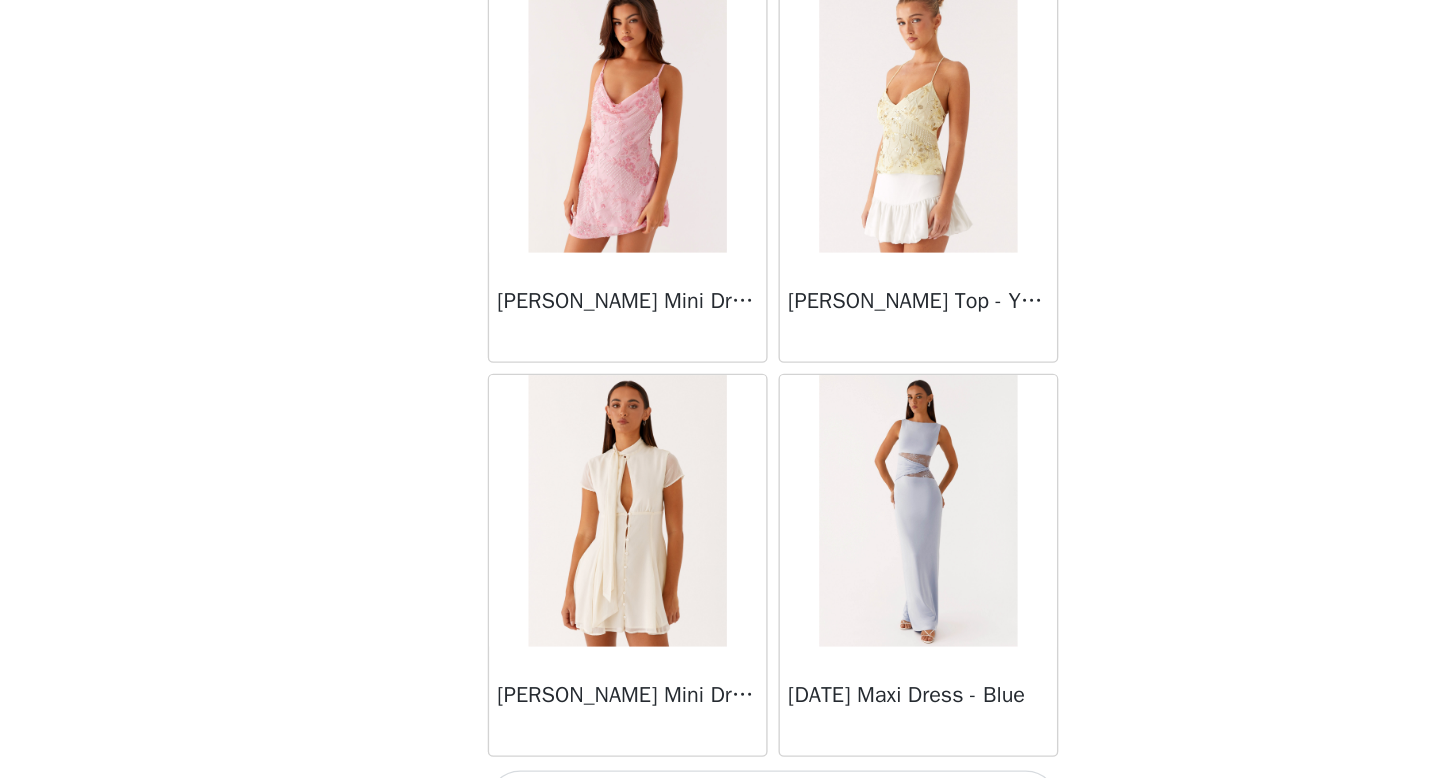 scroll, scrollTop: 31282, scrollLeft: 0, axis: vertical 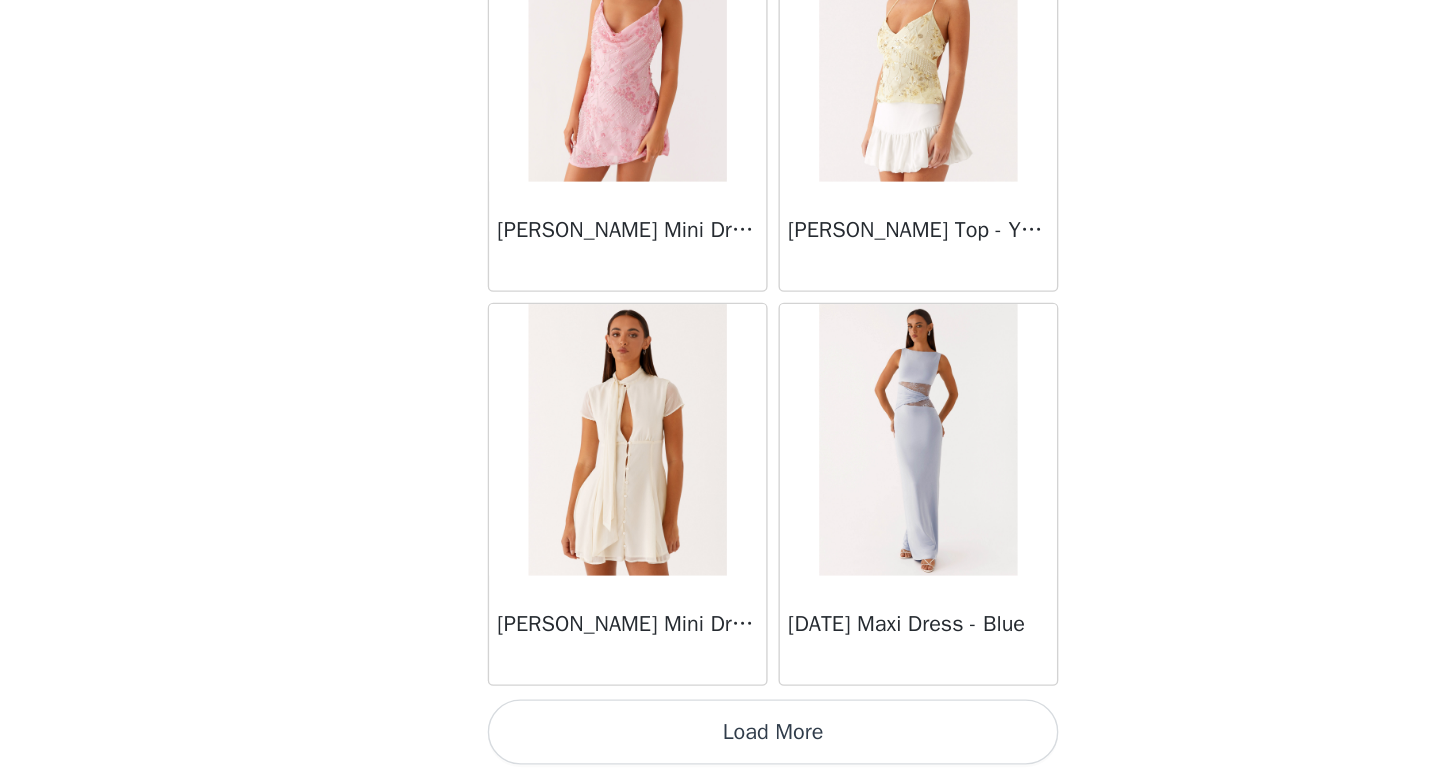 click on "Load More" at bounding box center [720, 744] 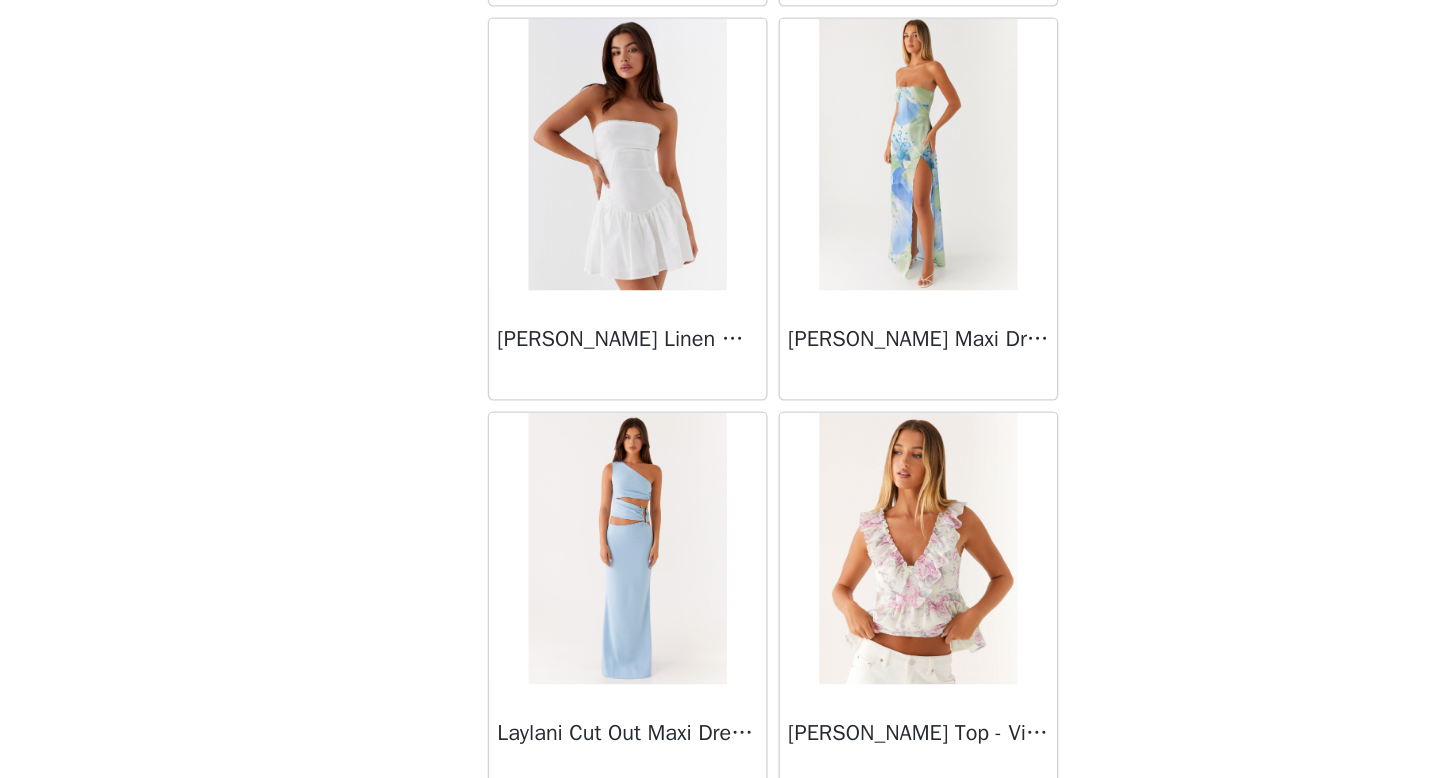 scroll, scrollTop: 34182, scrollLeft: 0, axis: vertical 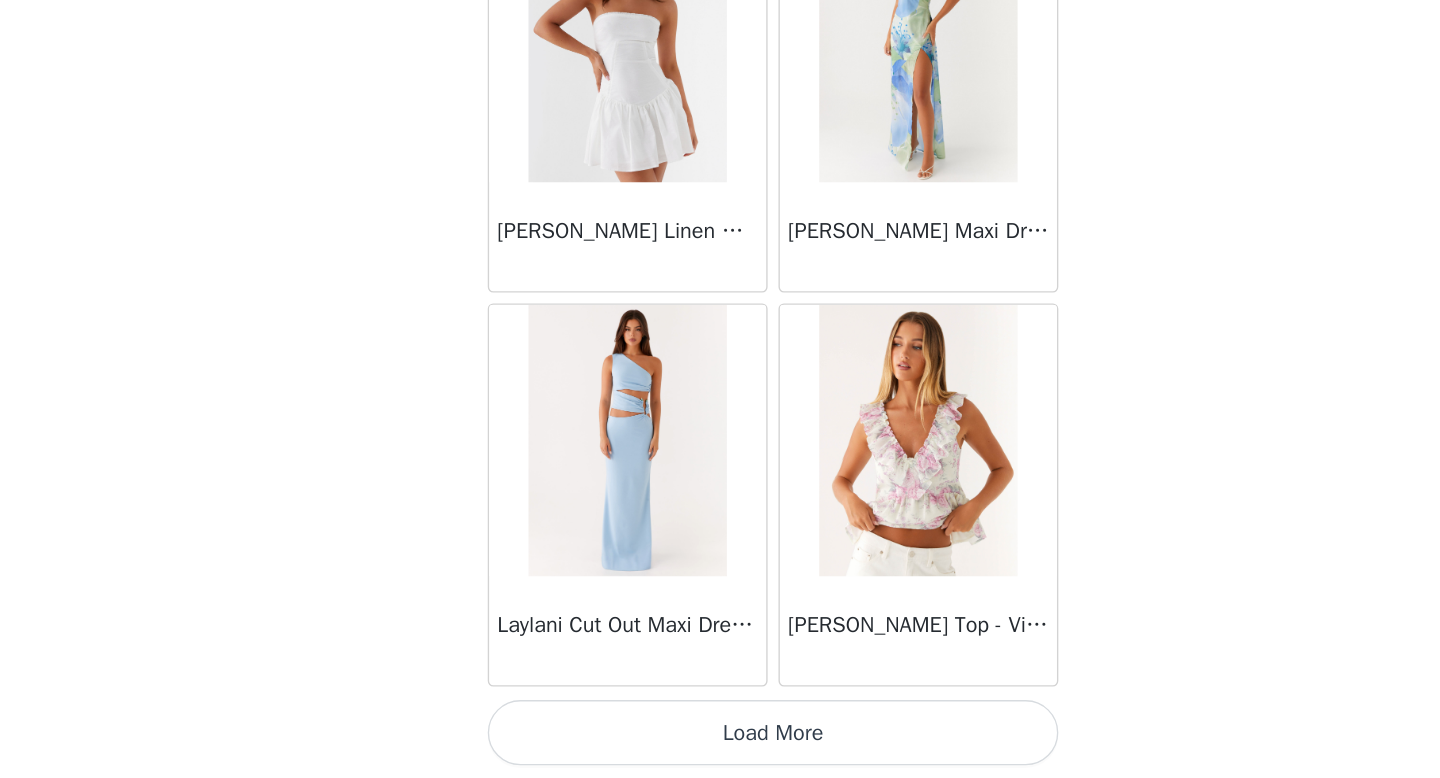 click on "Load More" at bounding box center (720, 744) 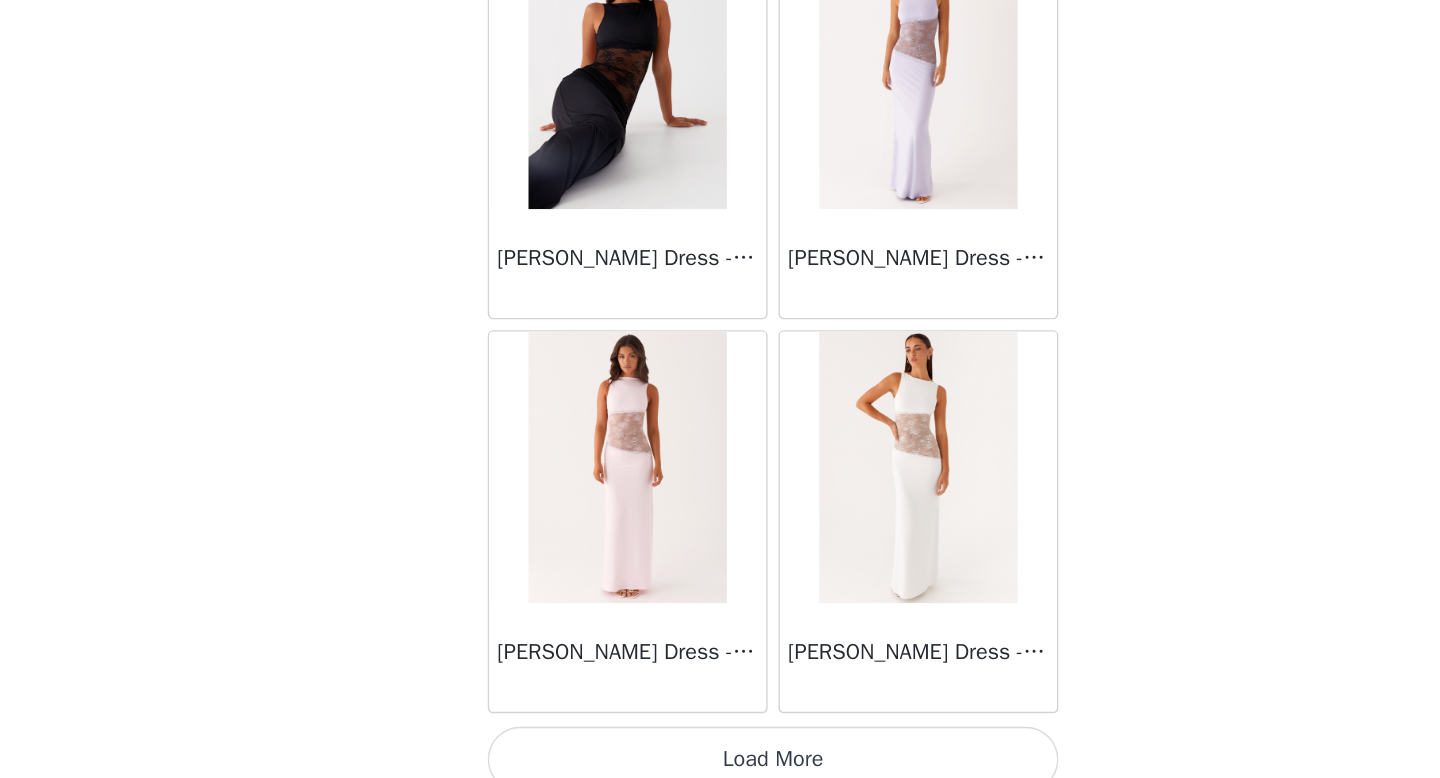 scroll, scrollTop: 37082, scrollLeft: 0, axis: vertical 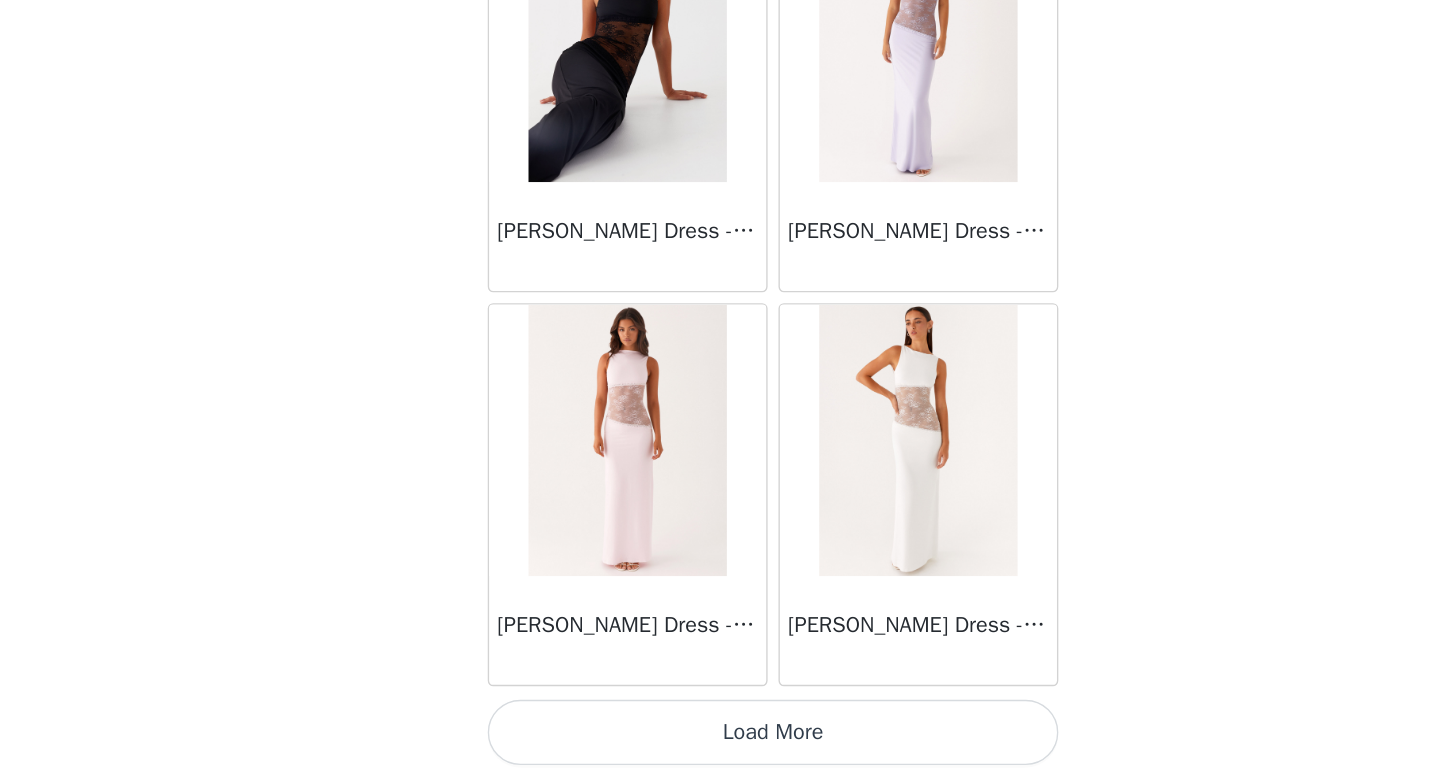 click on "Load More" at bounding box center [720, 744] 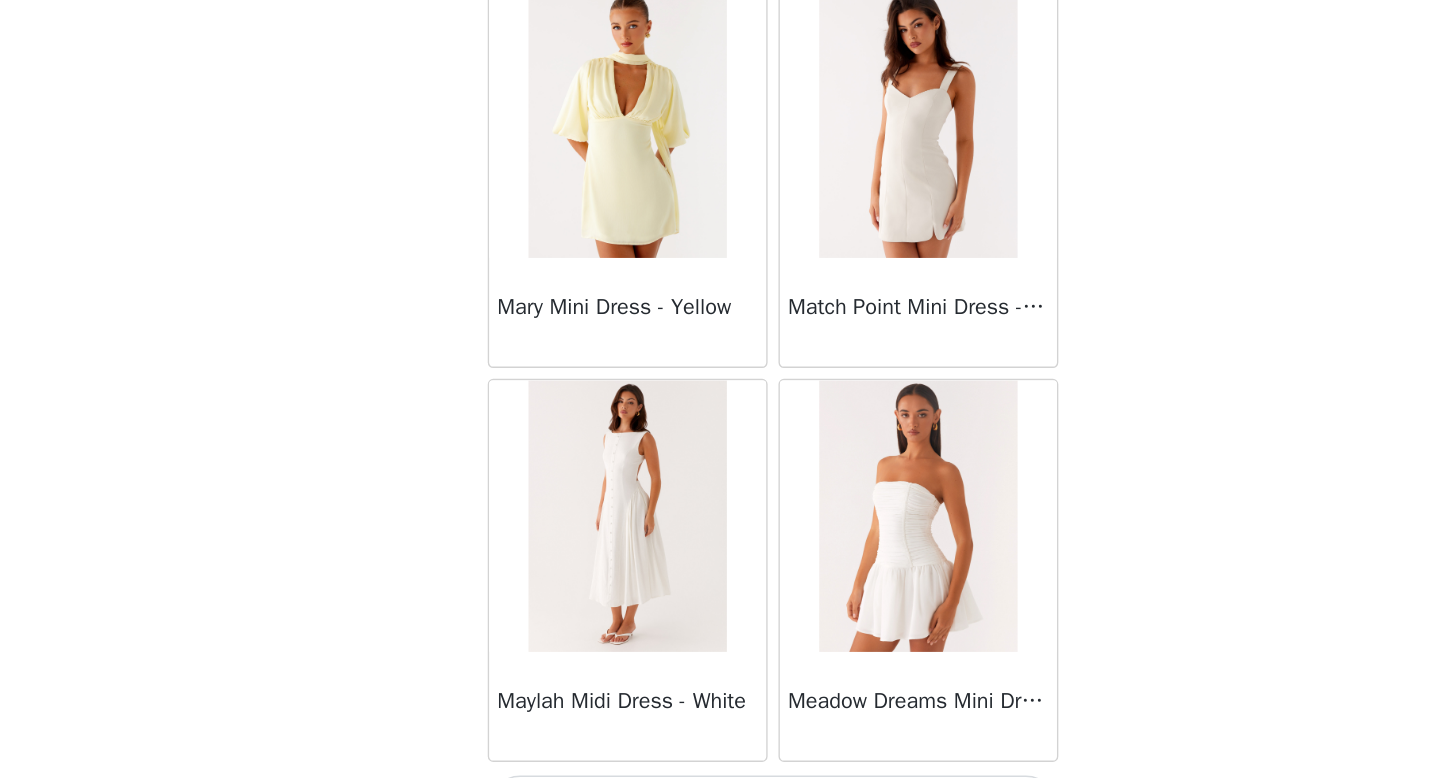 scroll, scrollTop: 39982, scrollLeft: 0, axis: vertical 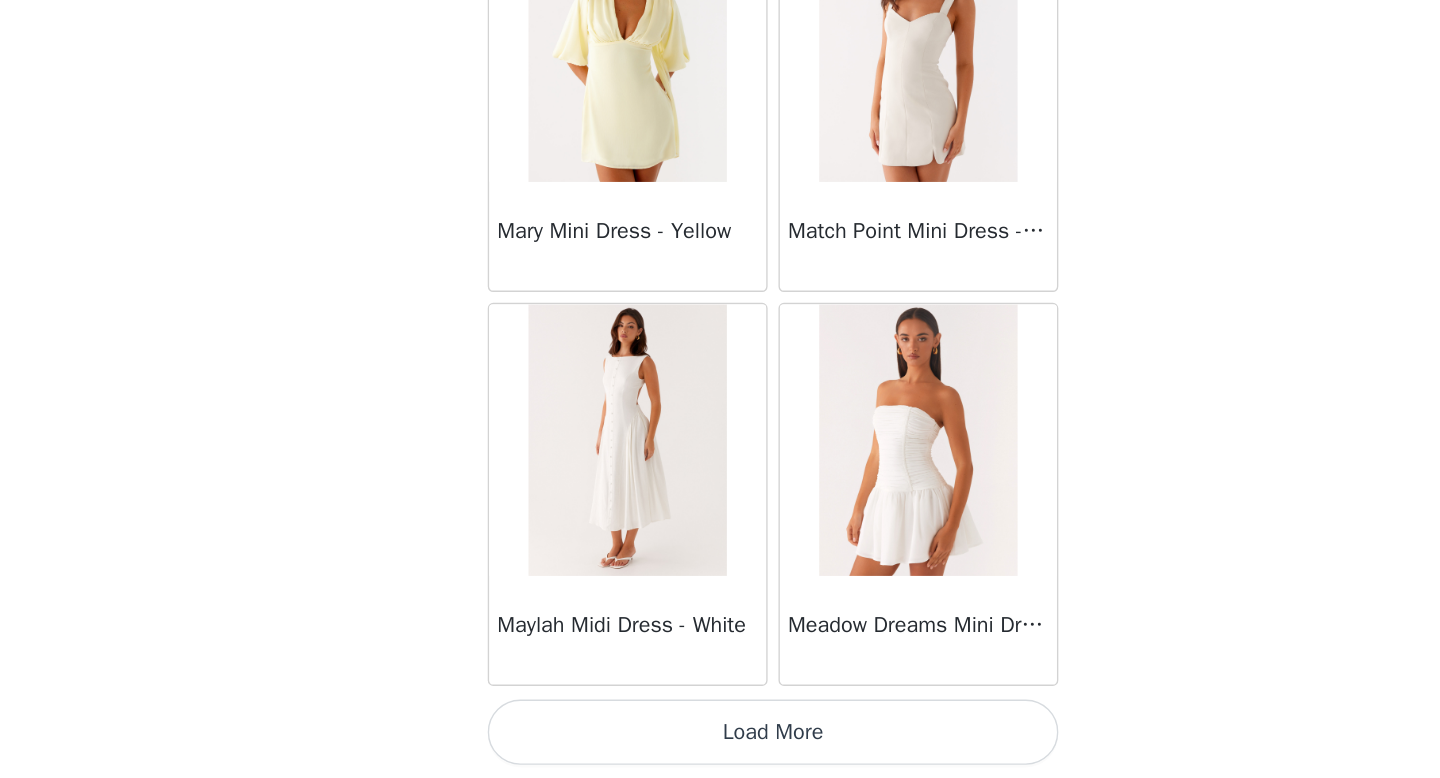 click on "Load More" at bounding box center (720, 744) 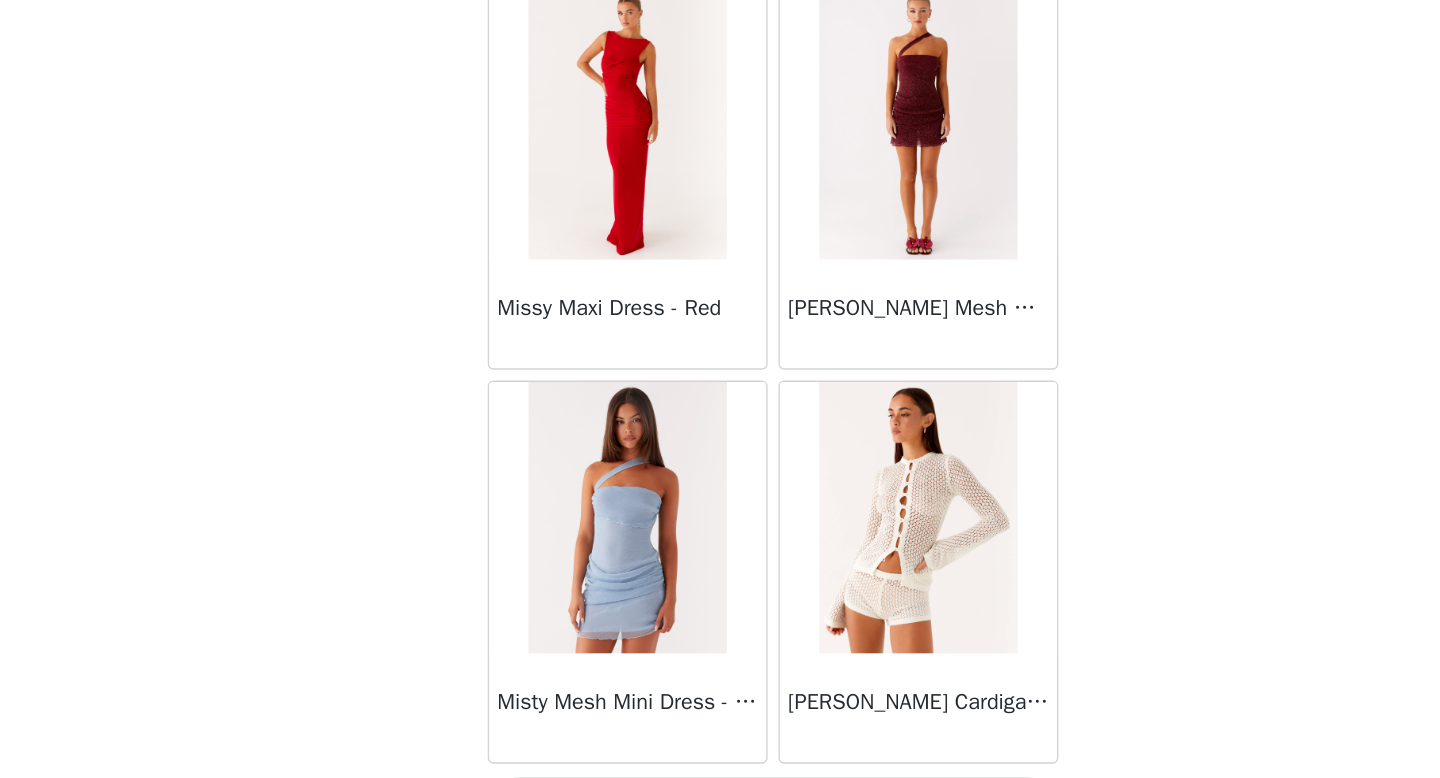 scroll, scrollTop: 42882, scrollLeft: 0, axis: vertical 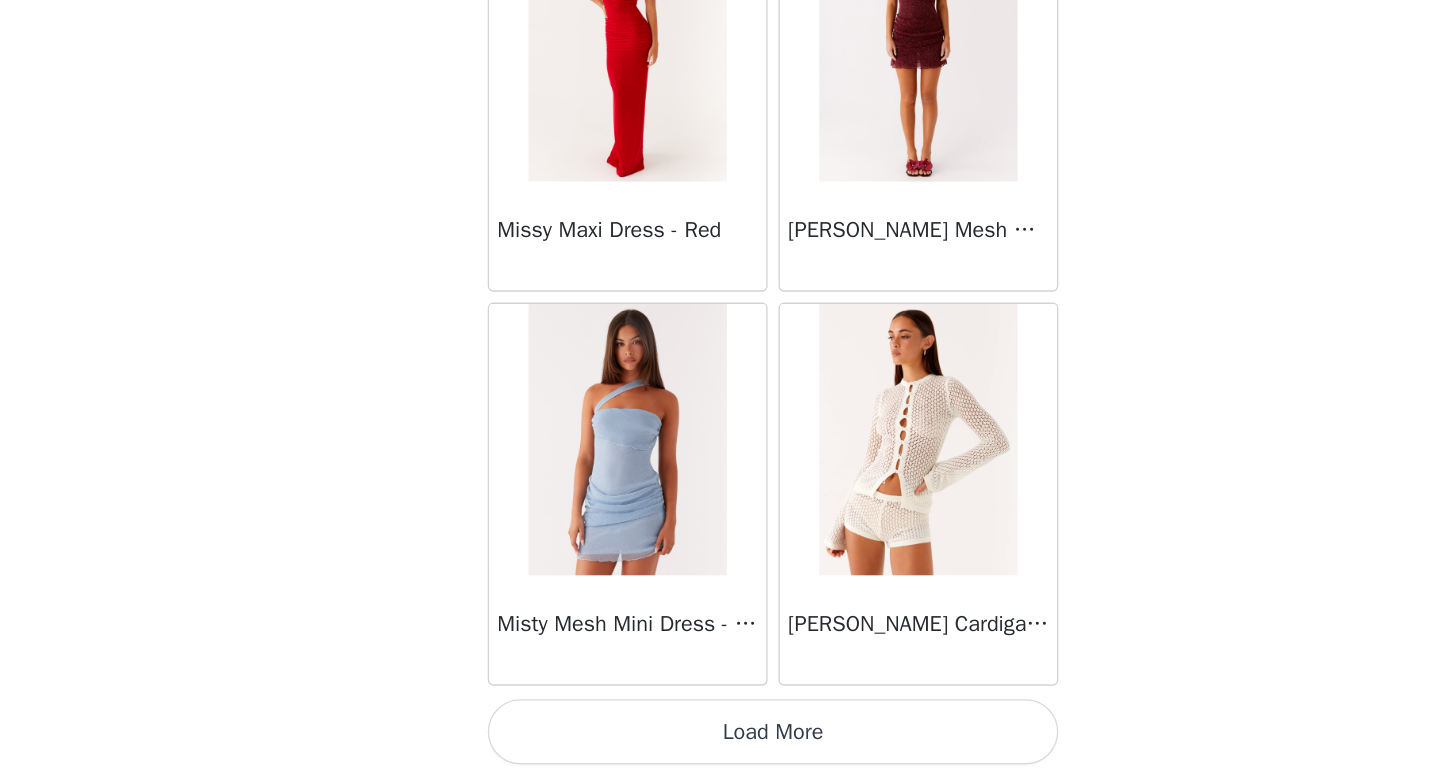 click on "Load More" at bounding box center (720, 744) 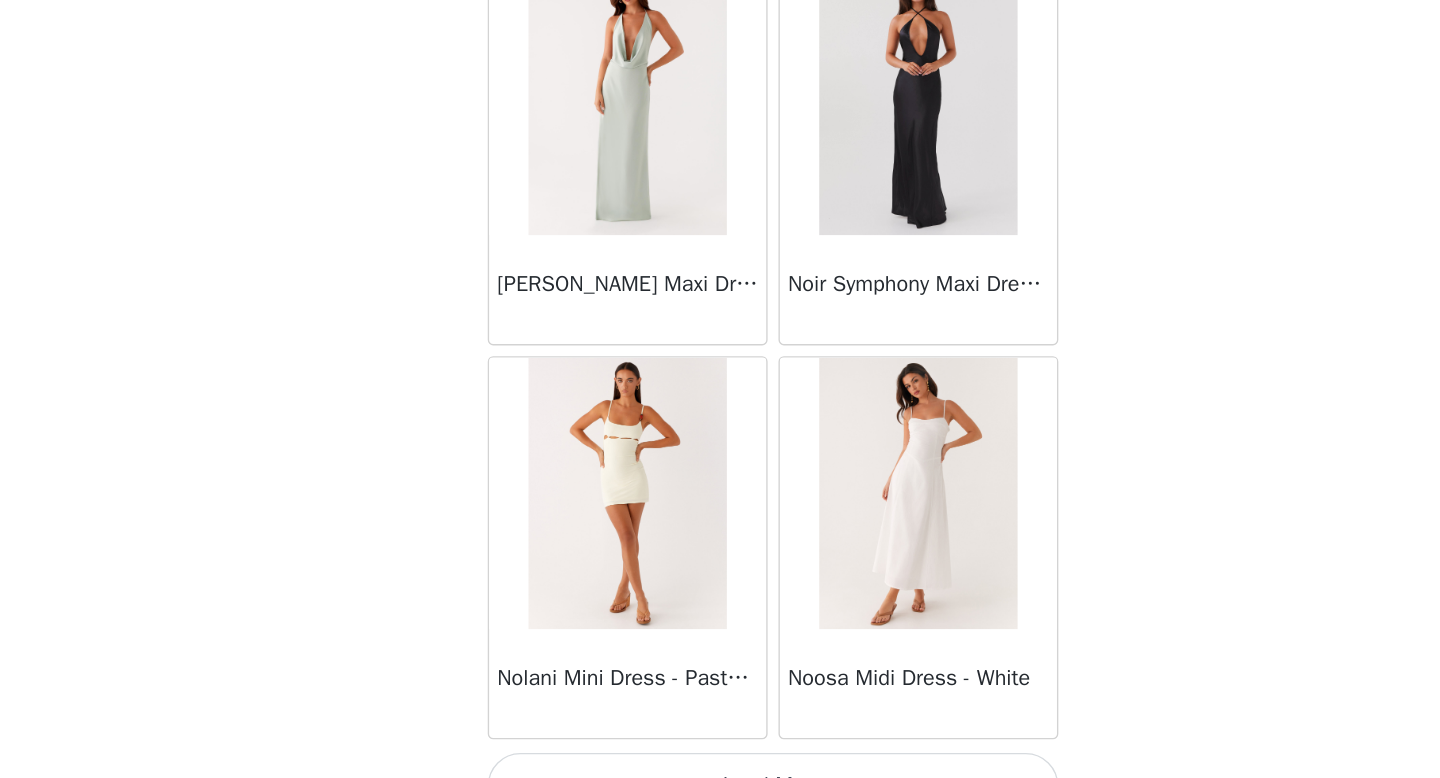 scroll, scrollTop: 45782, scrollLeft: 0, axis: vertical 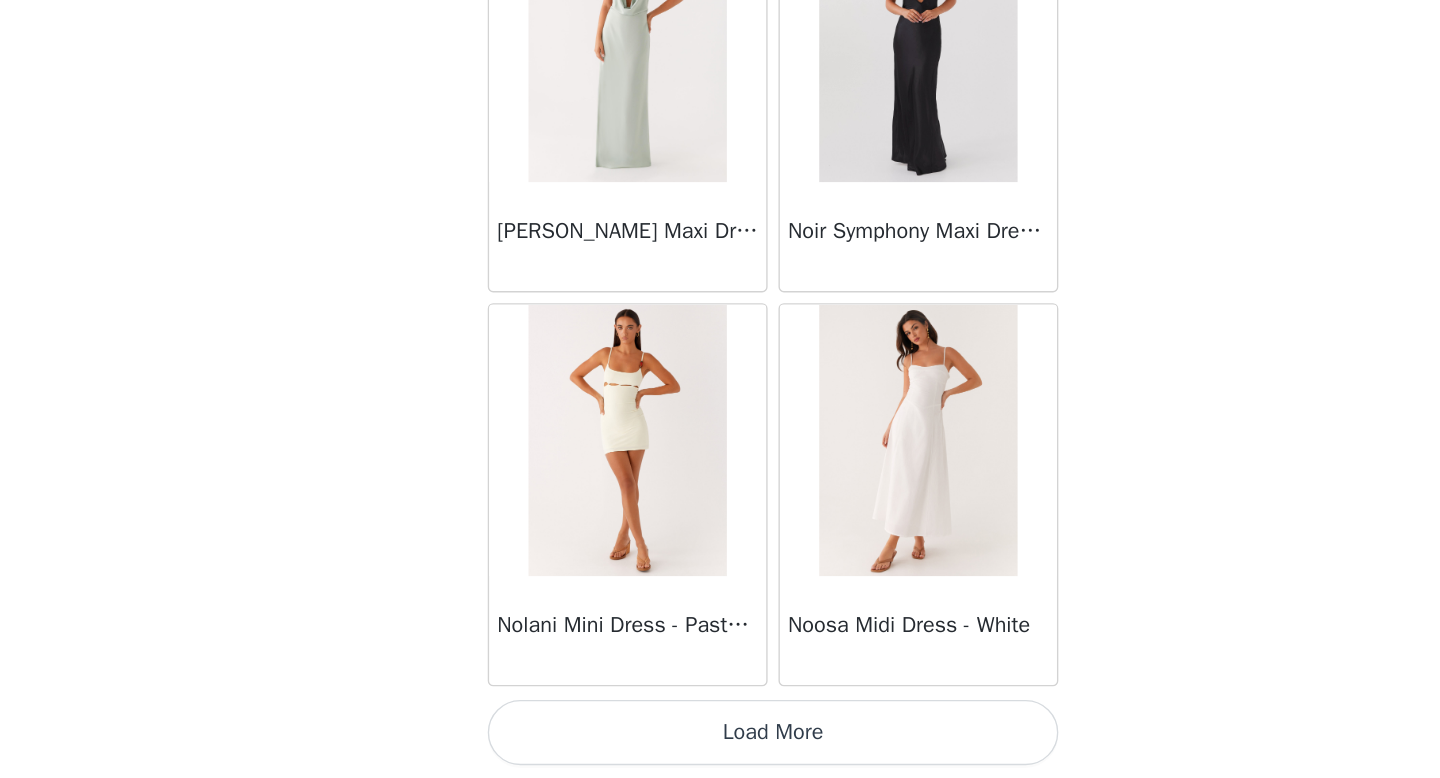 click on "Load More" at bounding box center (720, 744) 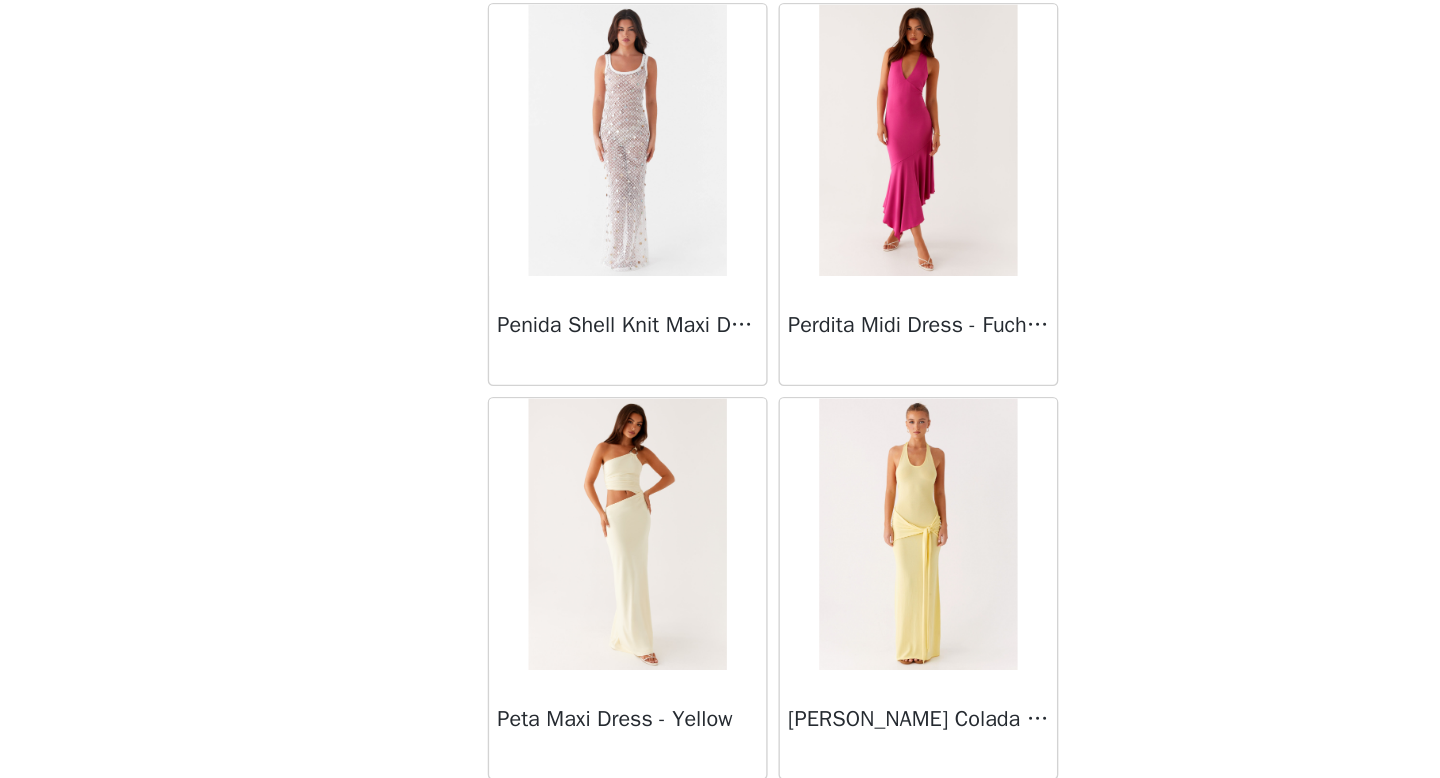scroll, scrollTop: 48682, scrollLeft: 0, axis: vertical 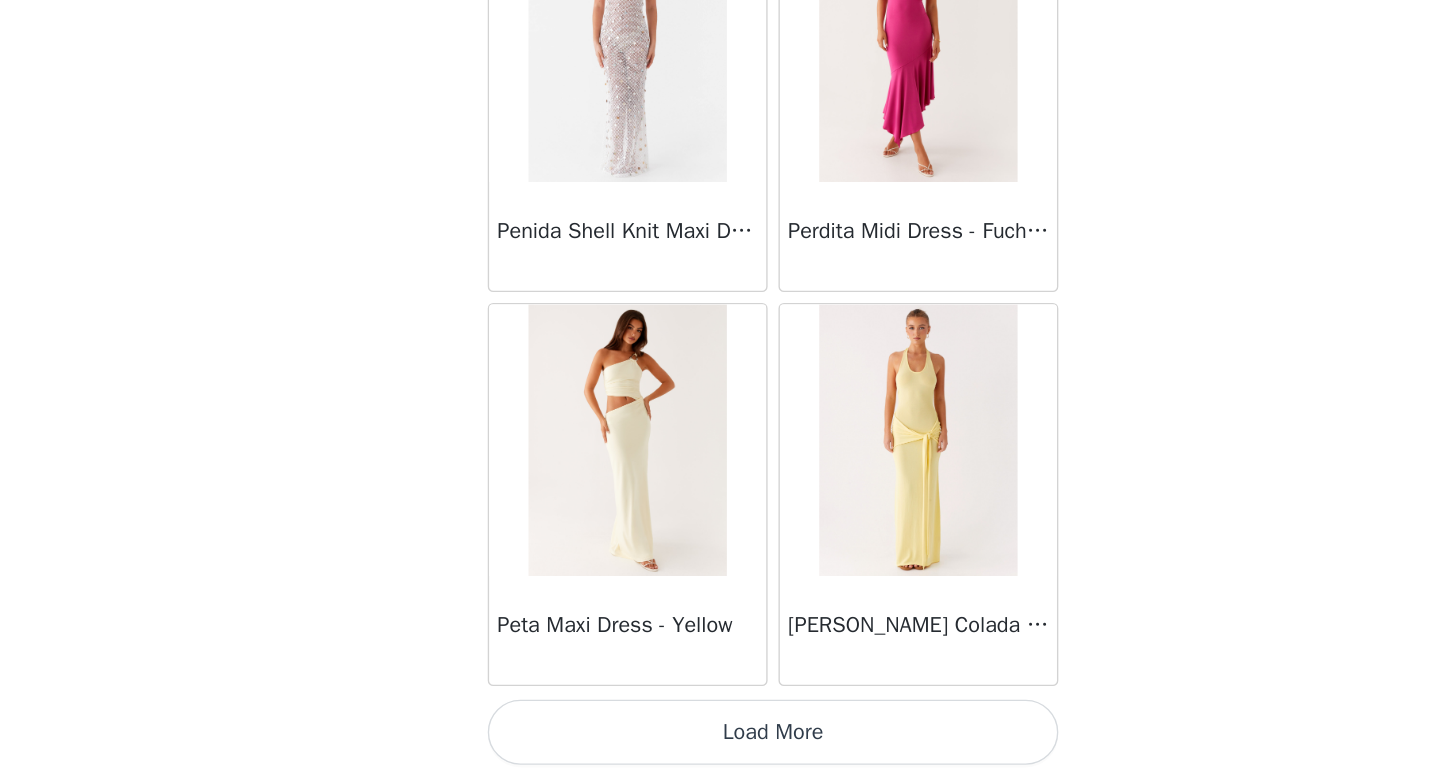 click on "Load More" at bounding box center (720, 744) 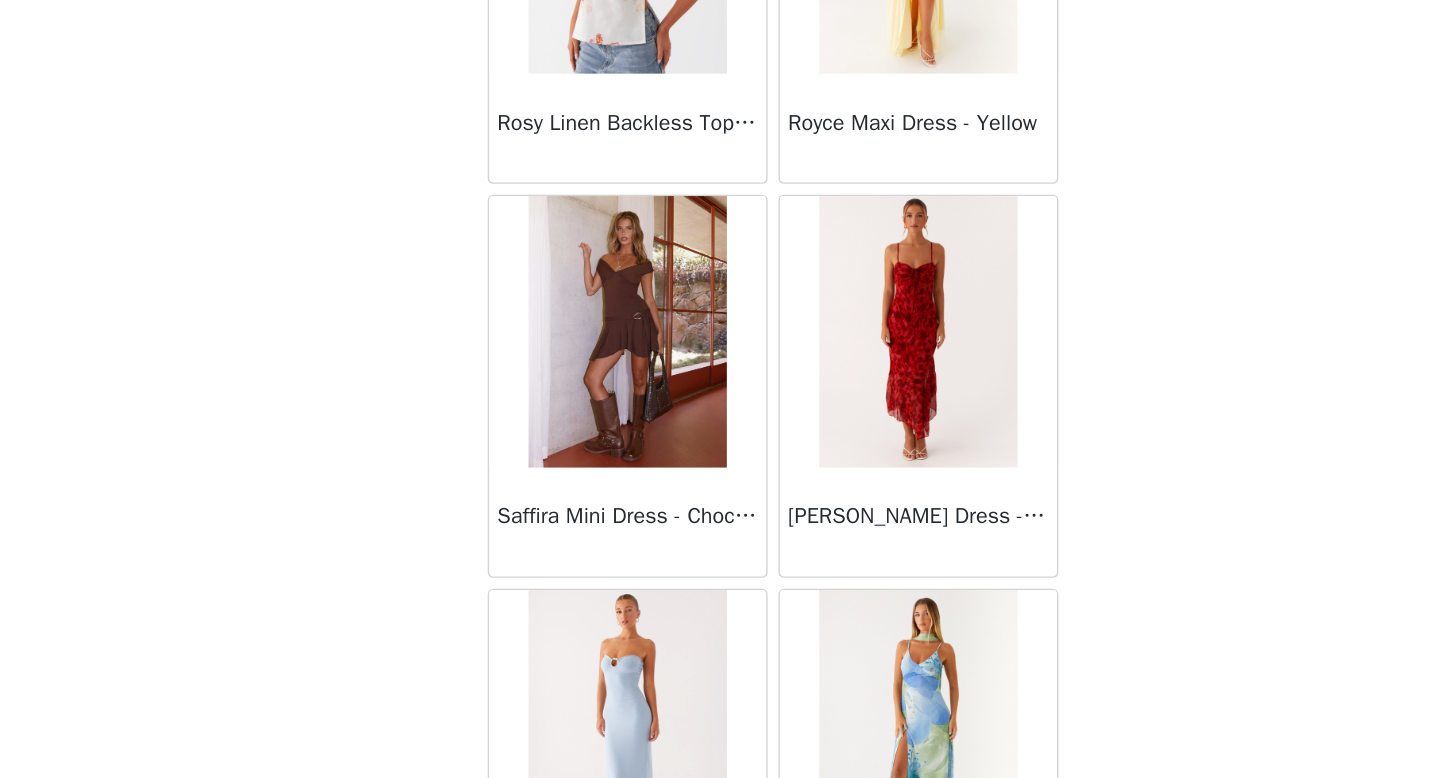 scroll, scrollTop: 51582, scrollLeft: 0, axis: vertical 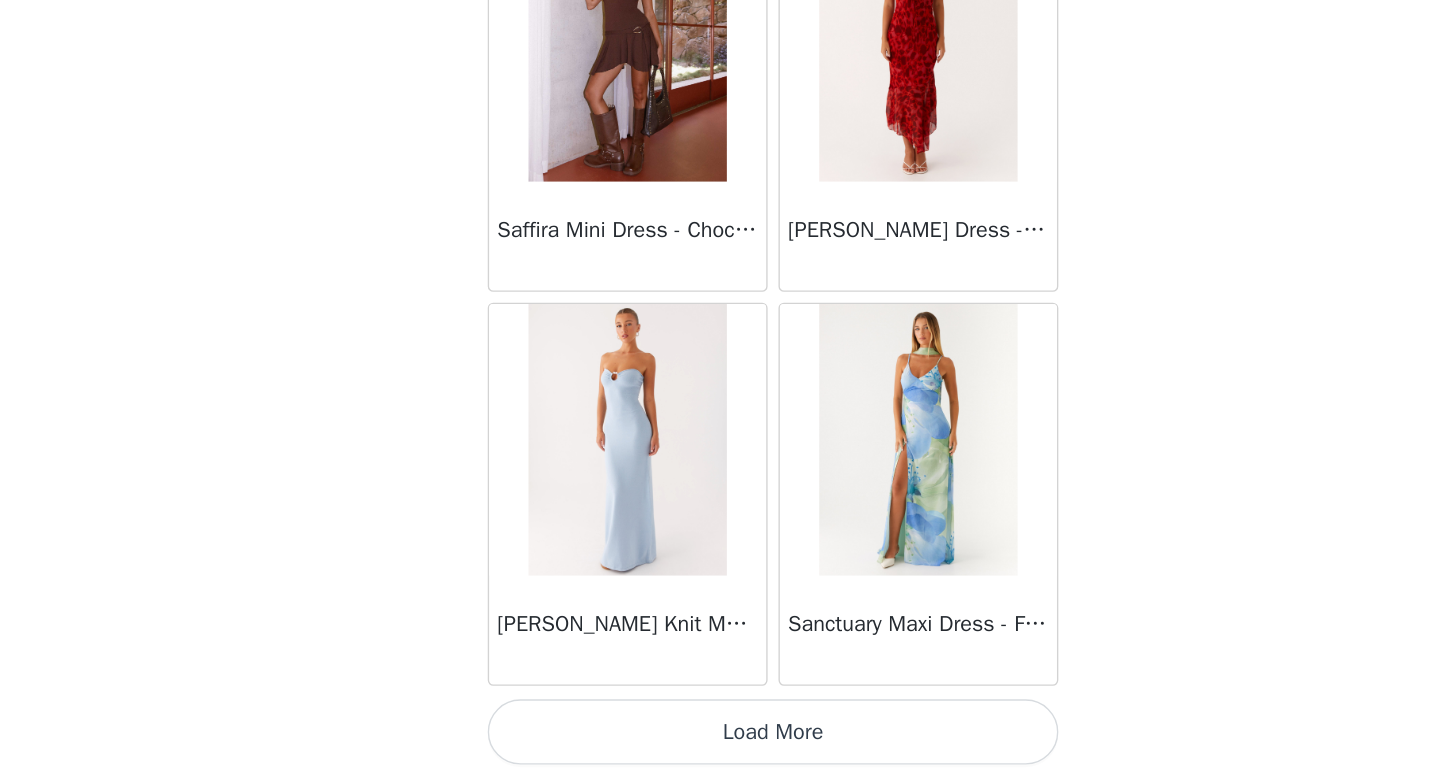 click on "Load More" at bounding box center [720, 744] 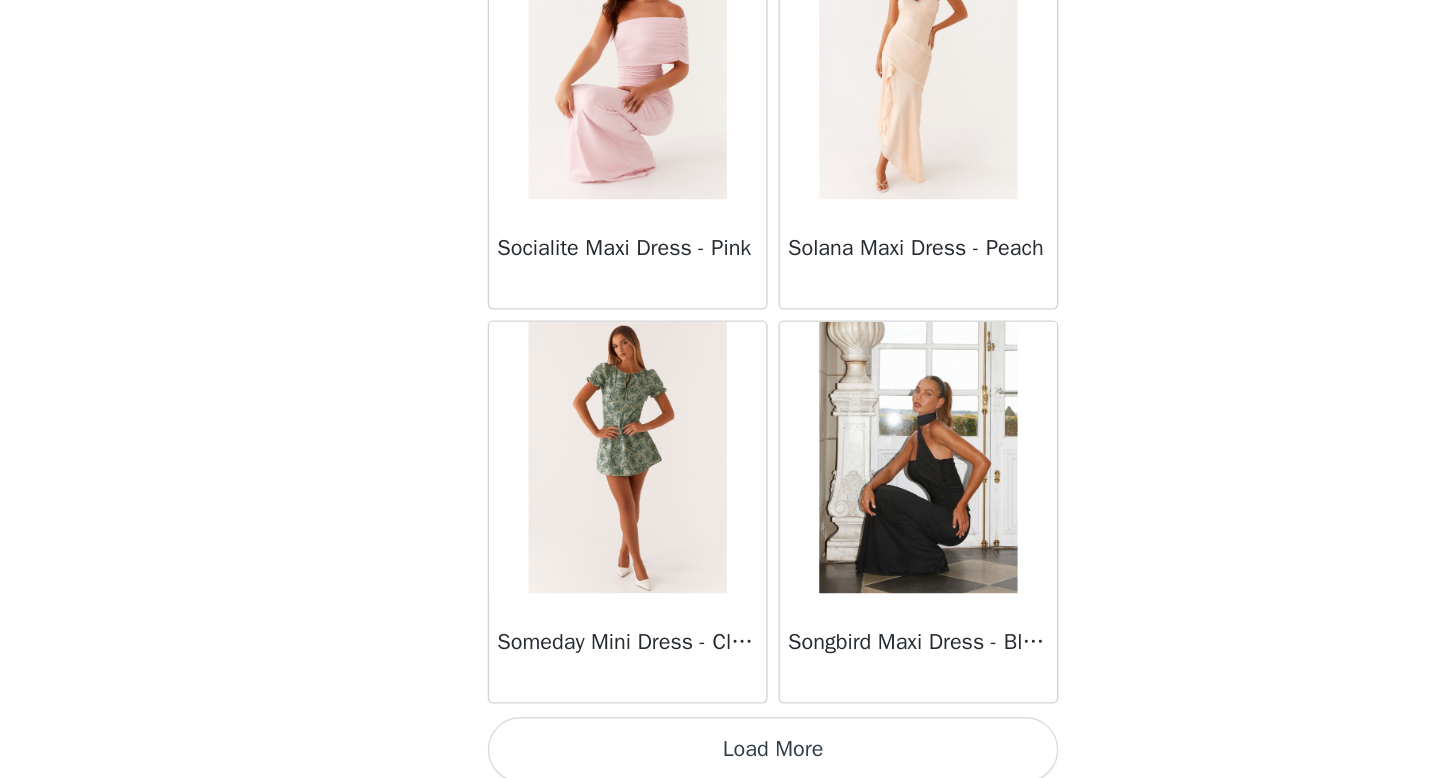 scroll, scrollTop: 54482, scrollLeft: 0, axis: vertical 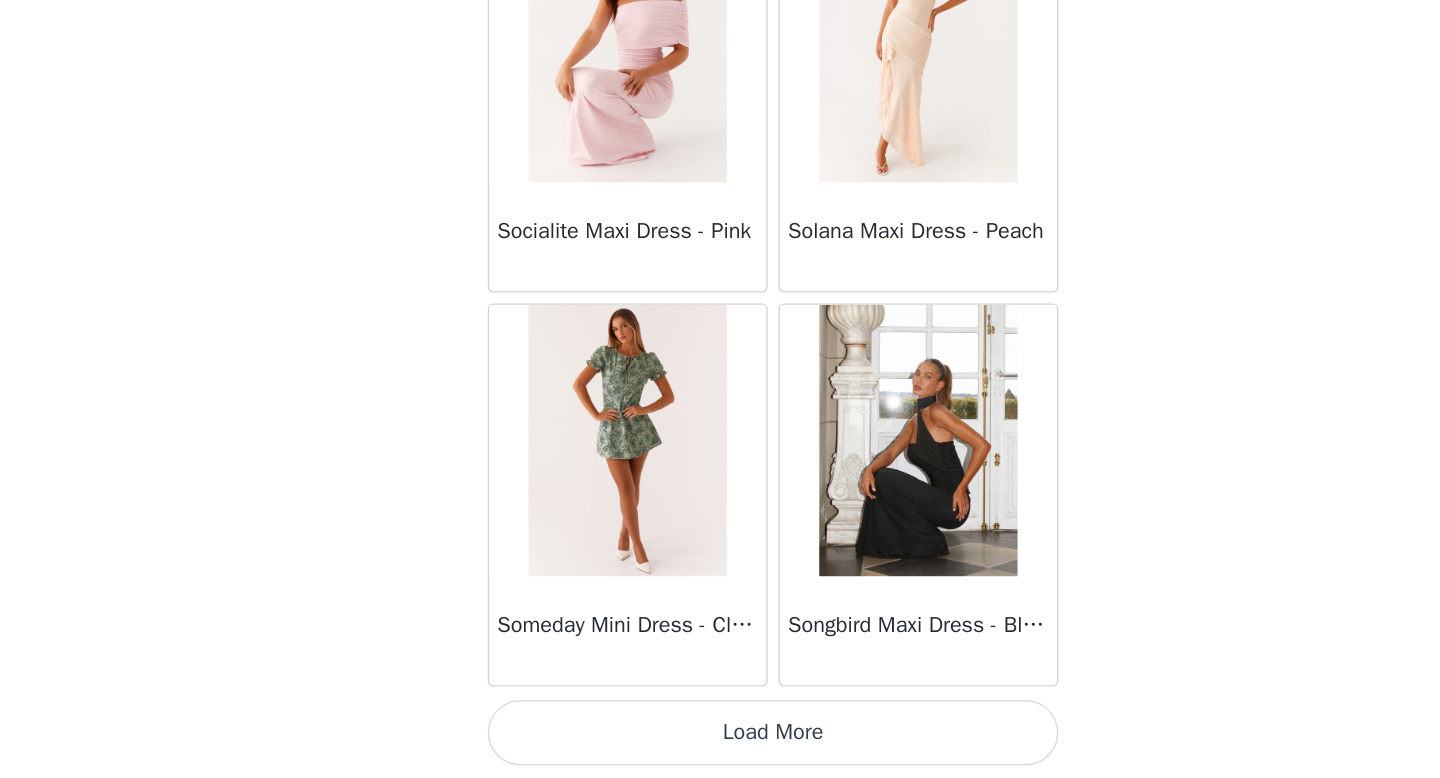 click on "Load More" at bounding box center [720, 744] 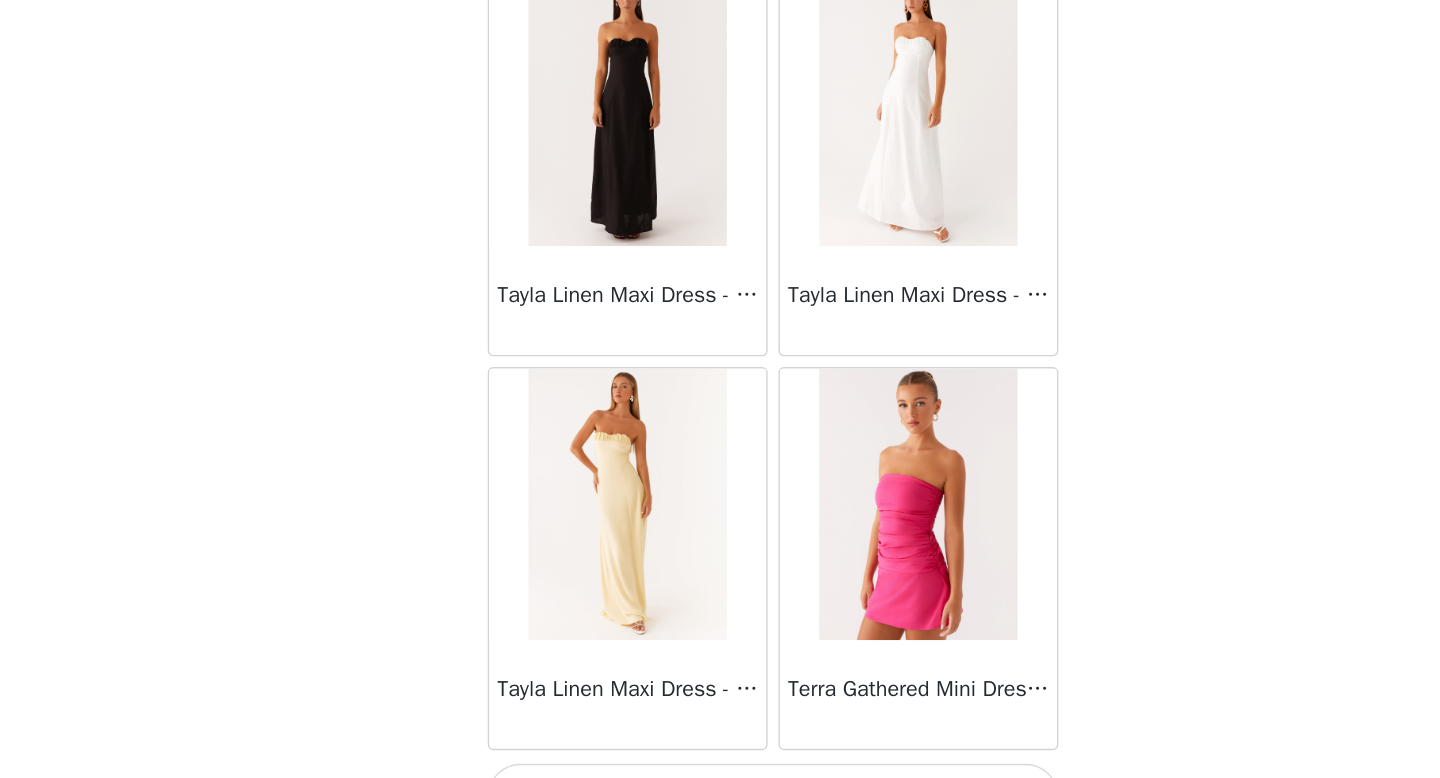 scroll, scrollTop: 57382, scrollLeft: 0, axis: vertical 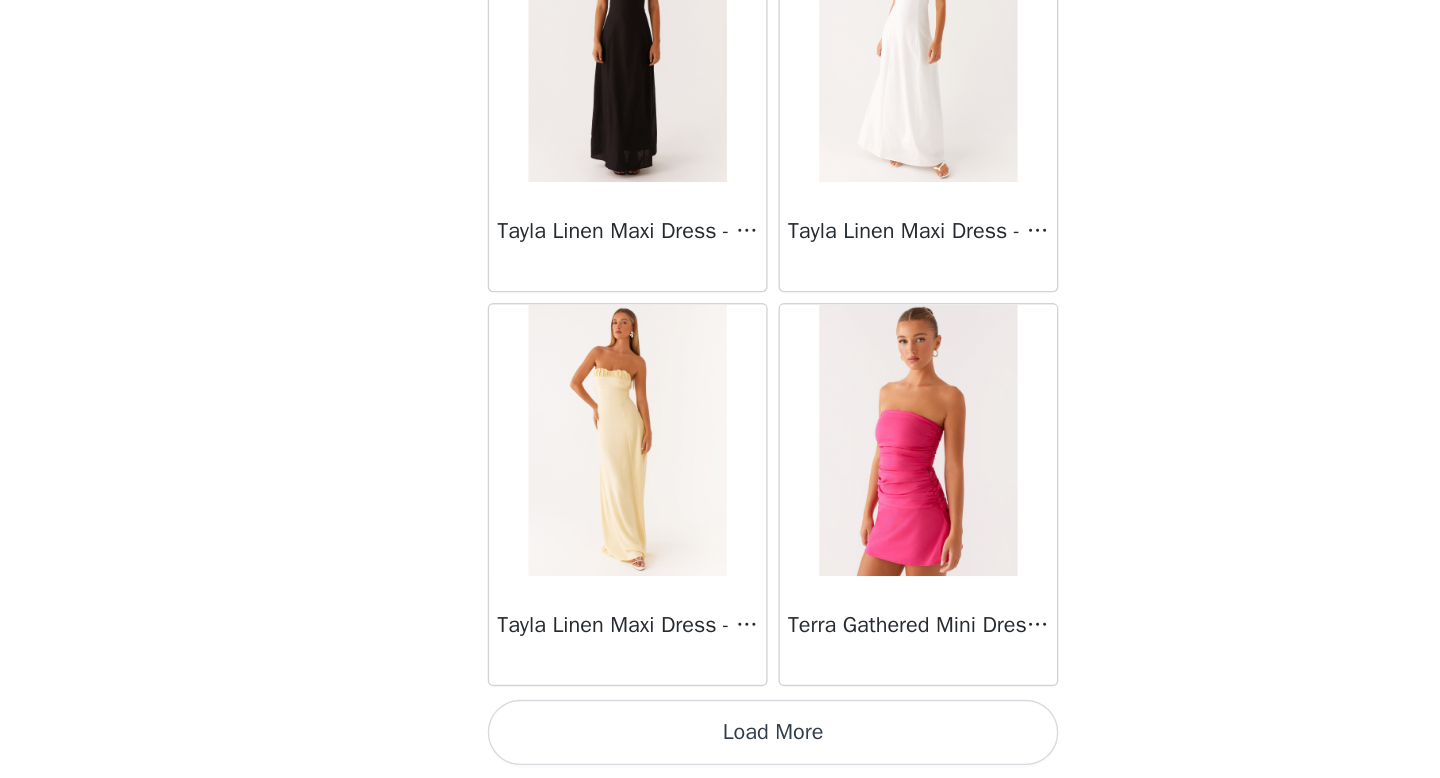 click on "Load More" at bounding box center (720, 744) 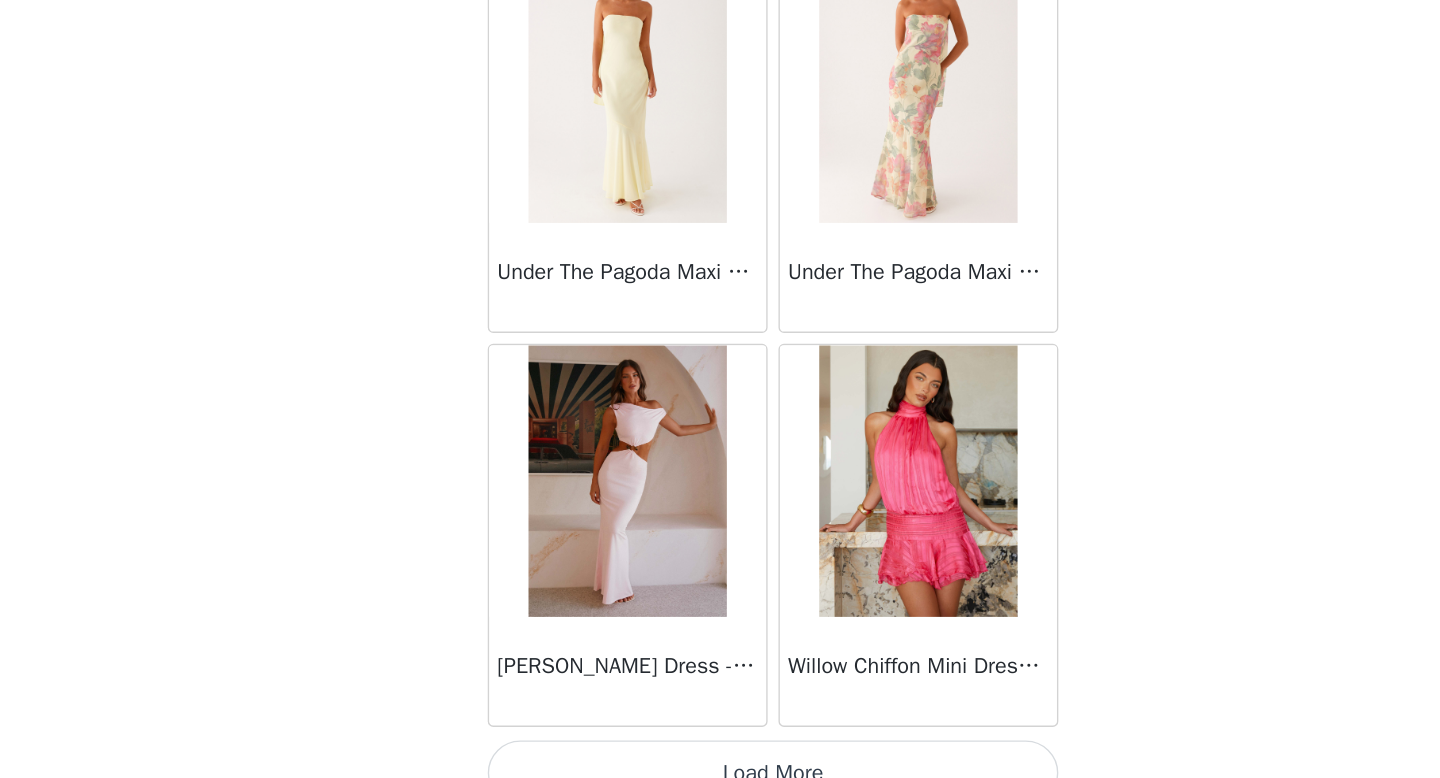 scroll, scrollTop: 60282, scrollLeft: 0, axis: vertical 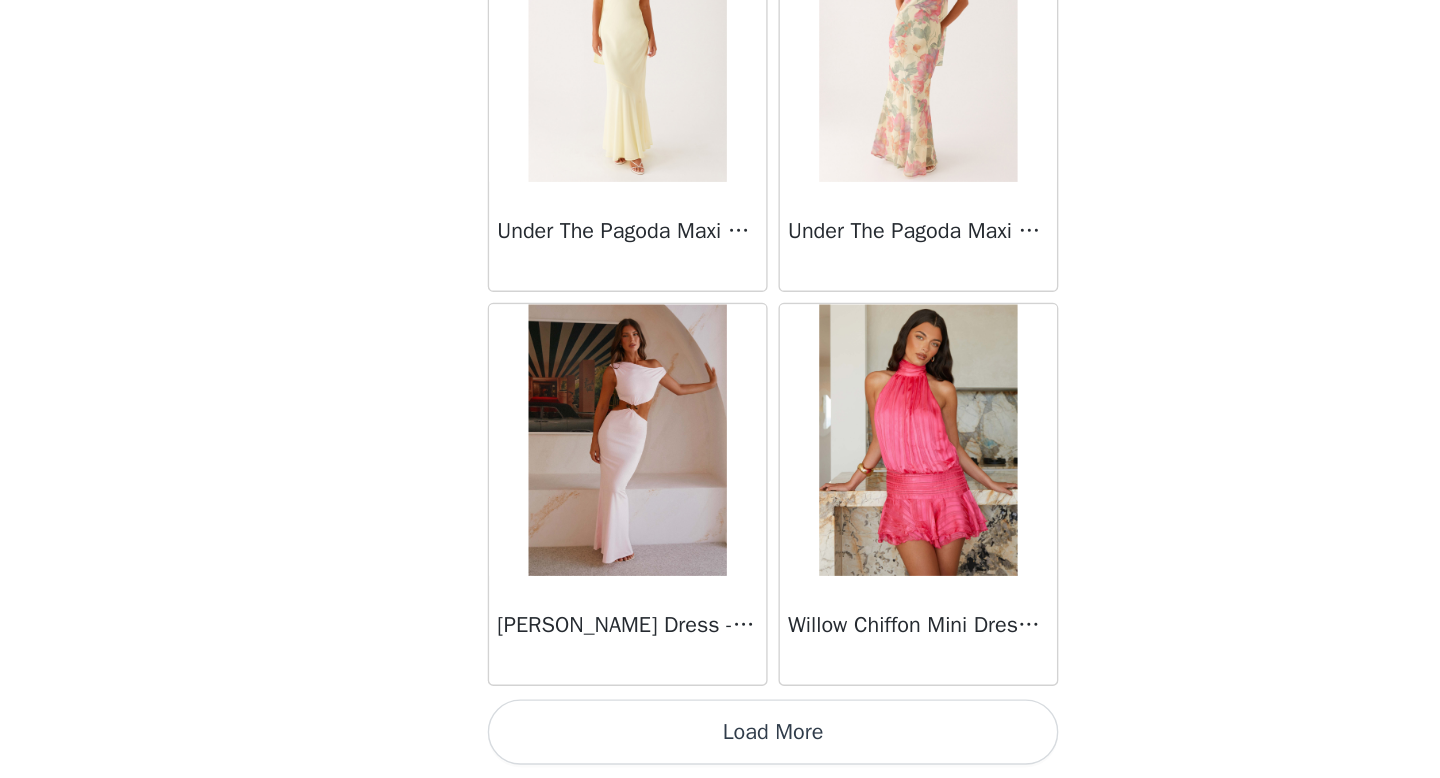 click on "Load More" at bounding box center [720, 744] 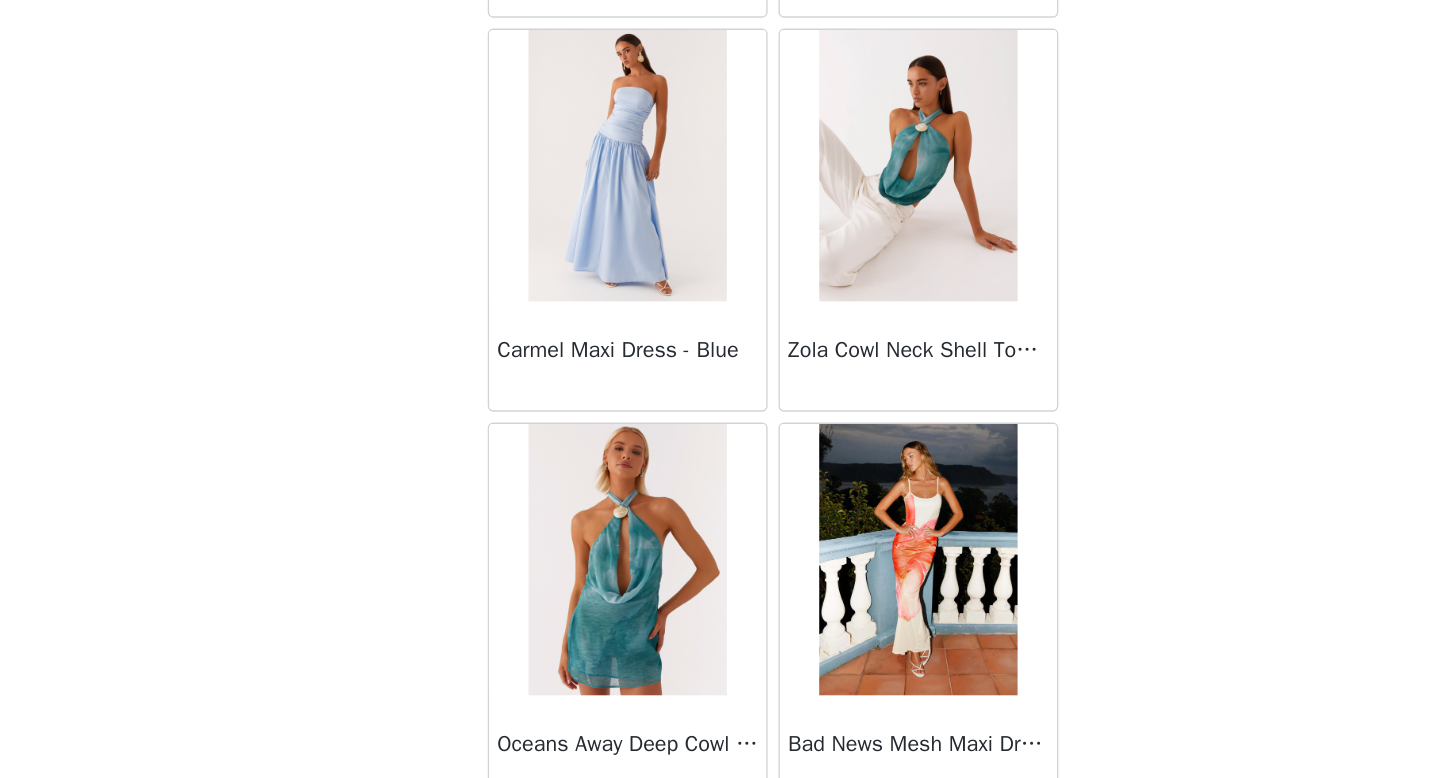 scroll, scrollTop: 63182, scrollLeft: 0, axis: vertical 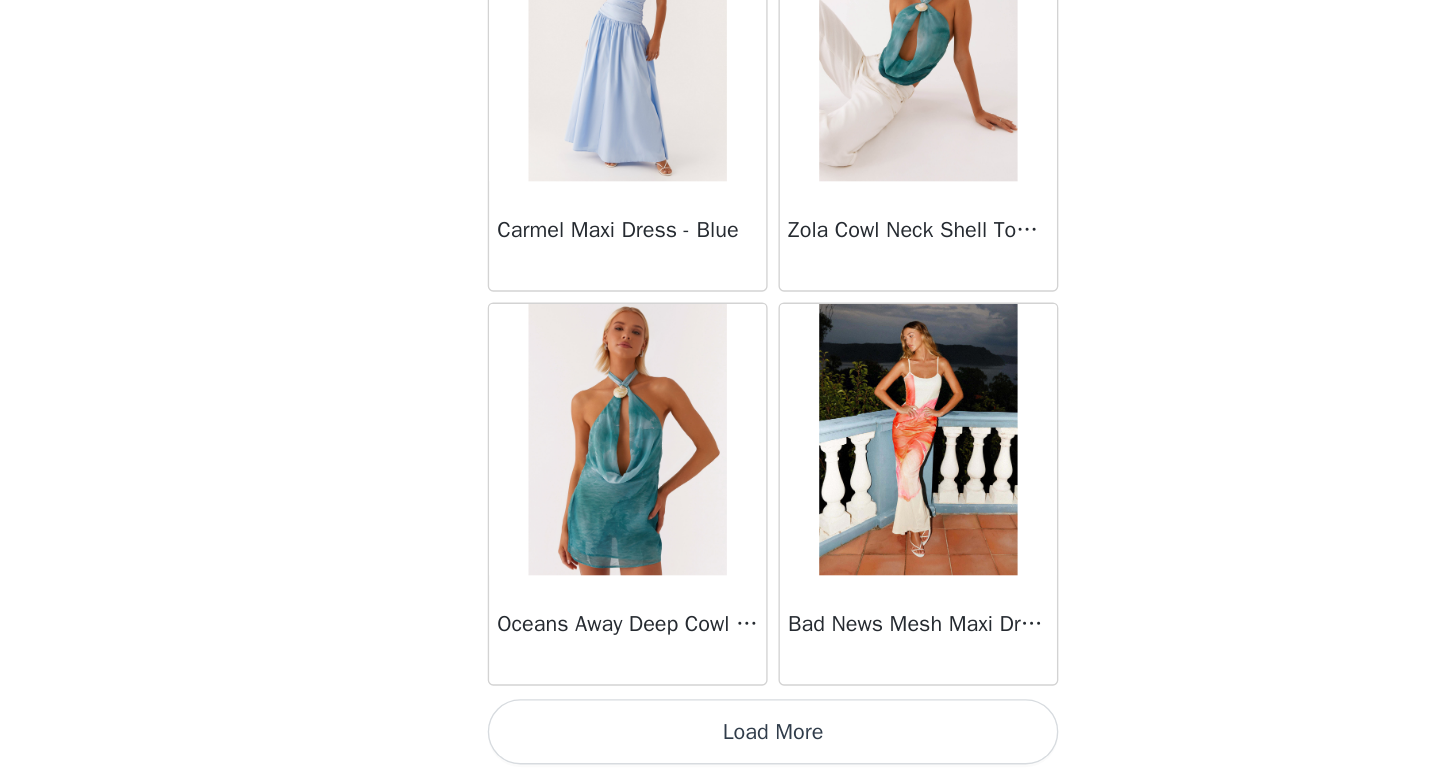 click on "Load More" at bounding box center (720, 744) 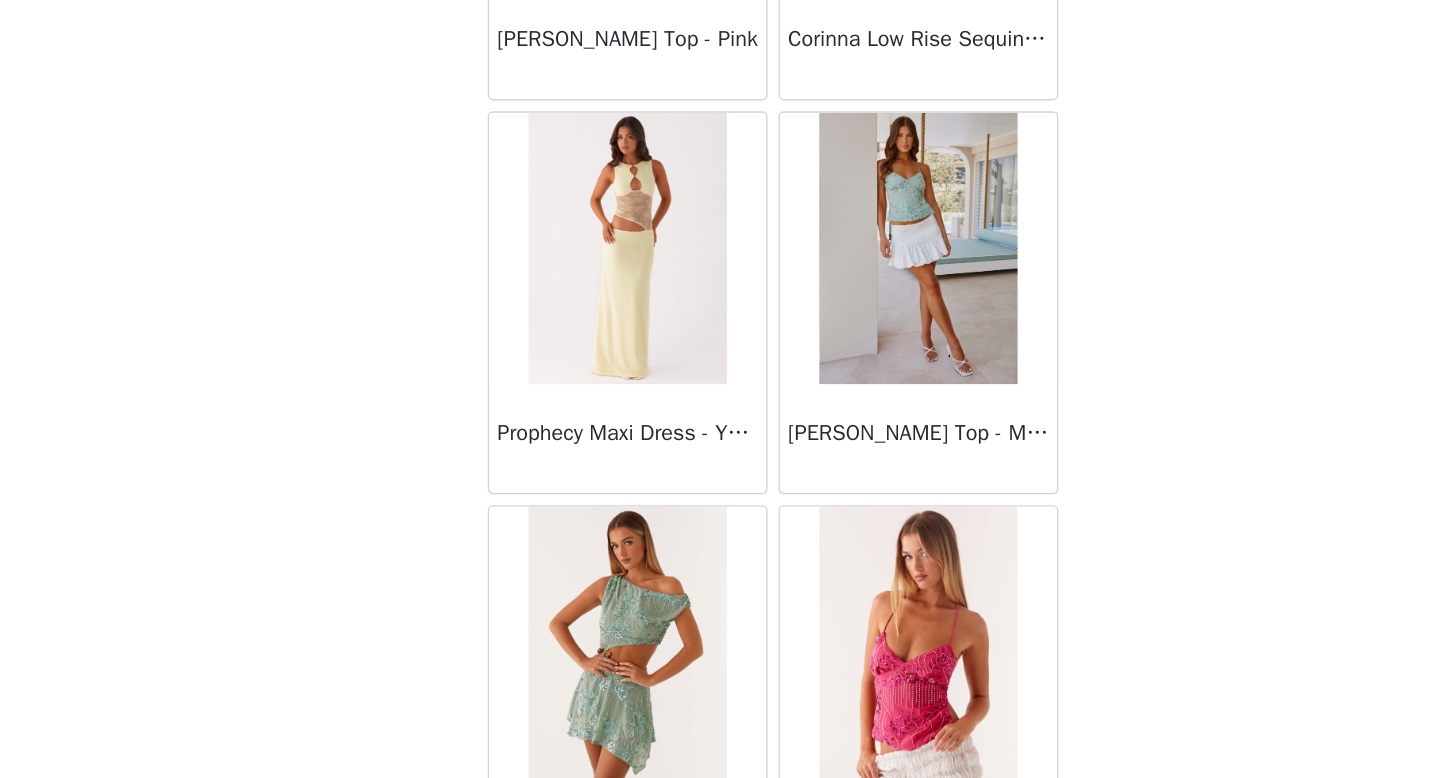 scroll, scrollTop: 66082, scrollLeft: 0, axis: vertical 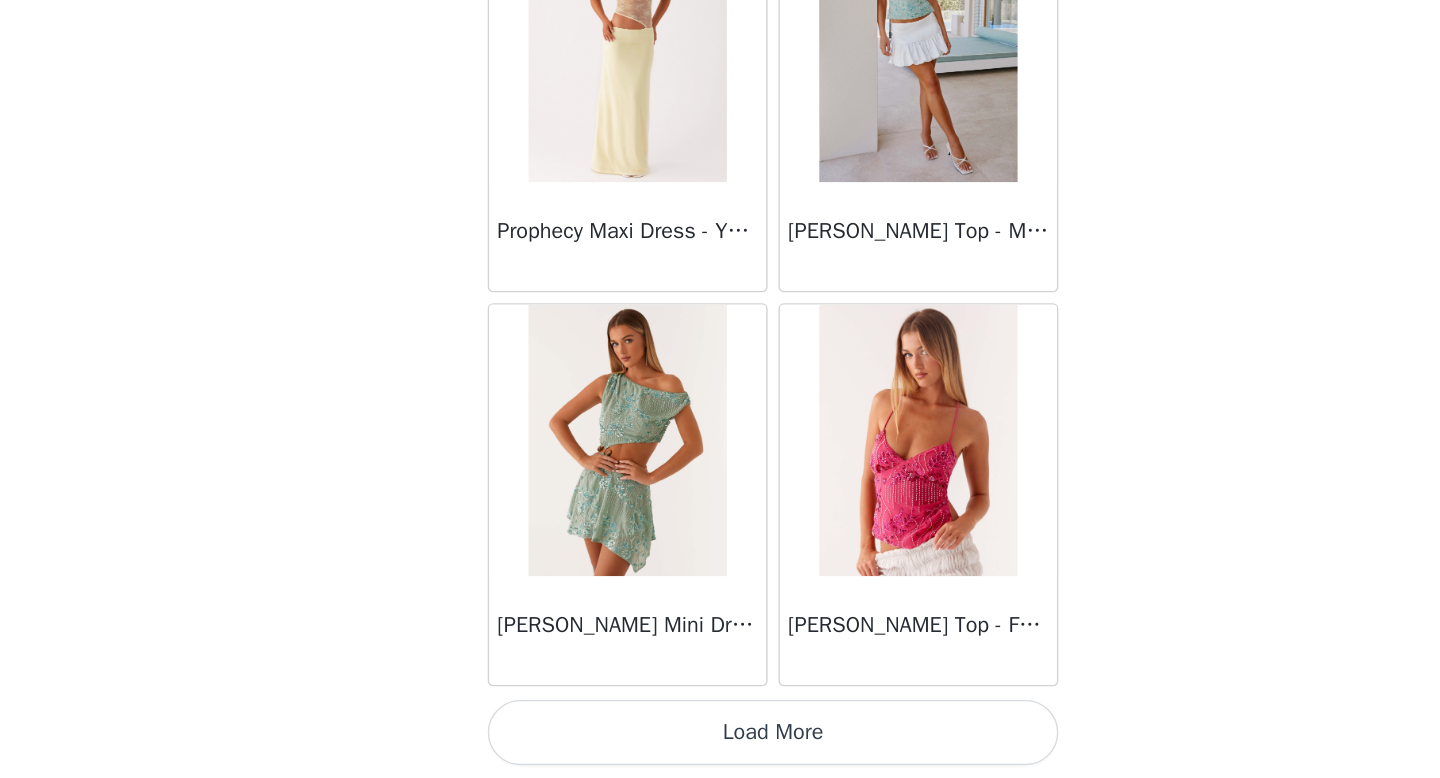 click on "Load More" at bounding box center [720, 744] 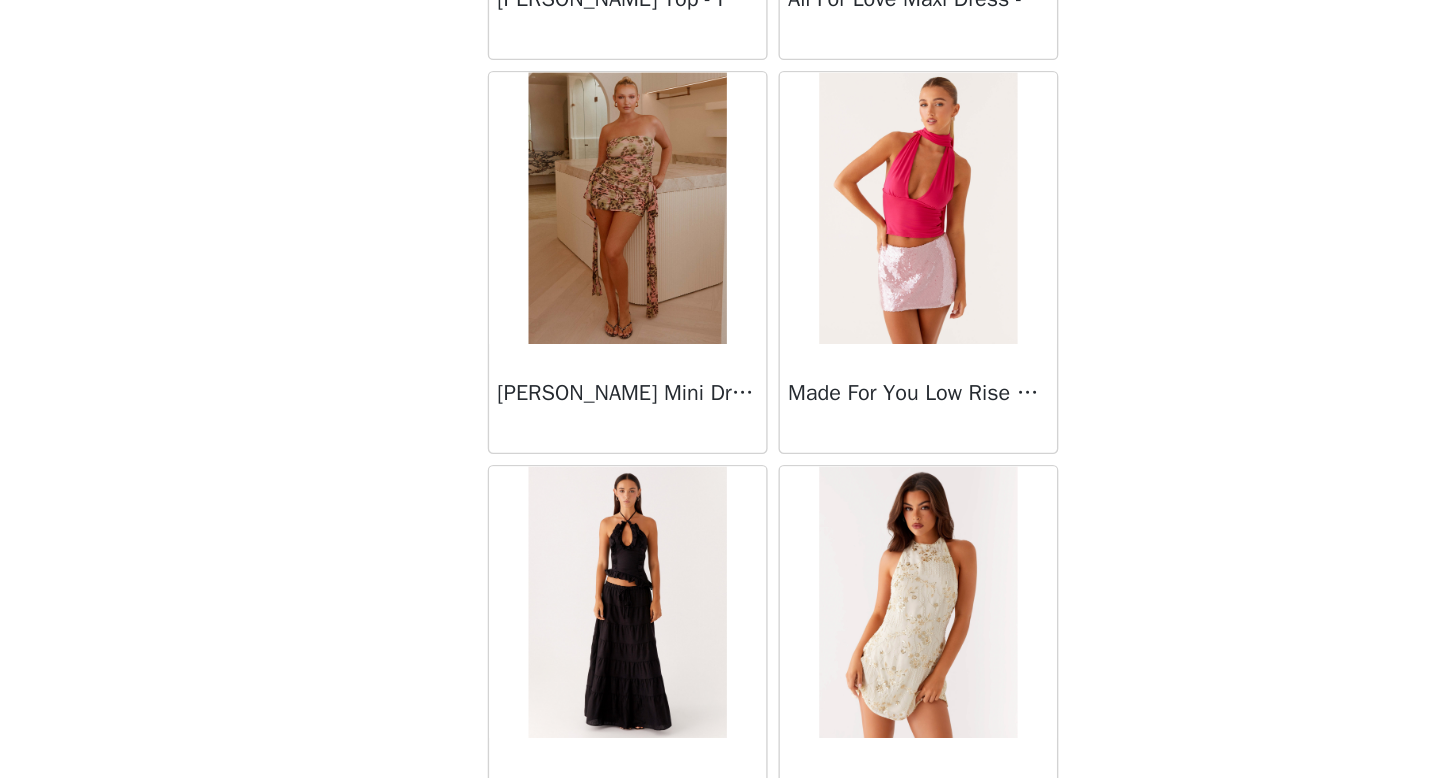 scroll, scrollTop: 68982, scrollLeft: 0, axis: vertical 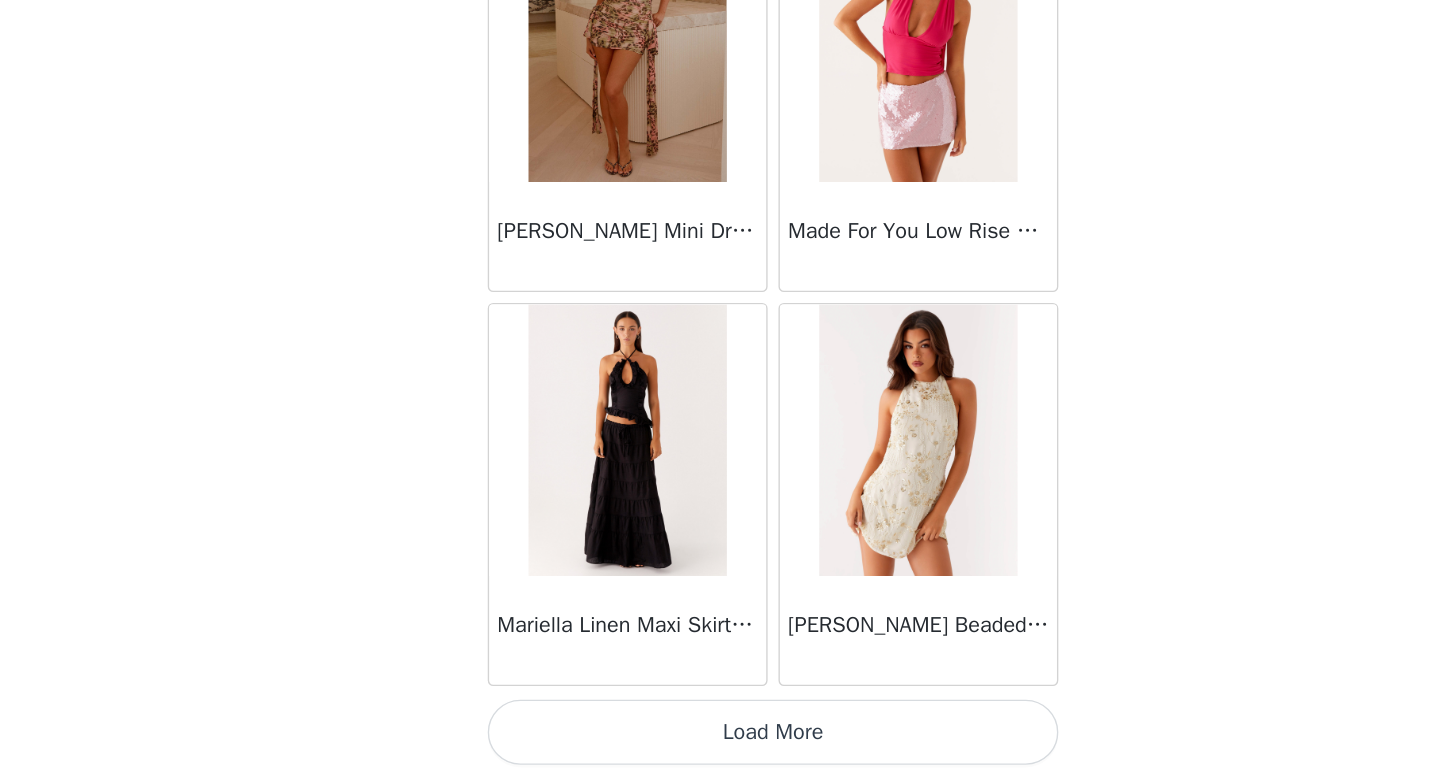 click on "Load More" at bounding box center [720, 744] 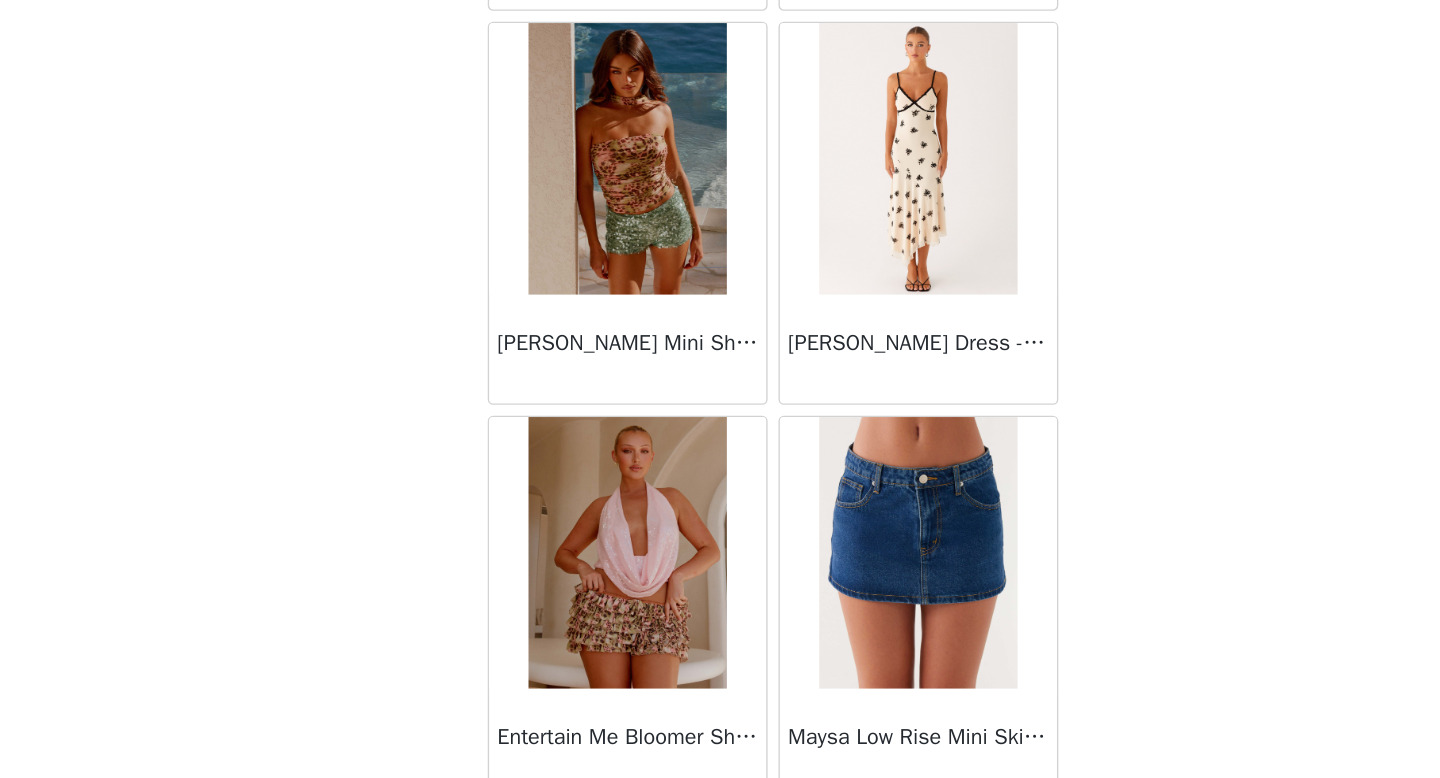 scroll, scrollTop: 71882, scrollLeft: 0, axis: vertical 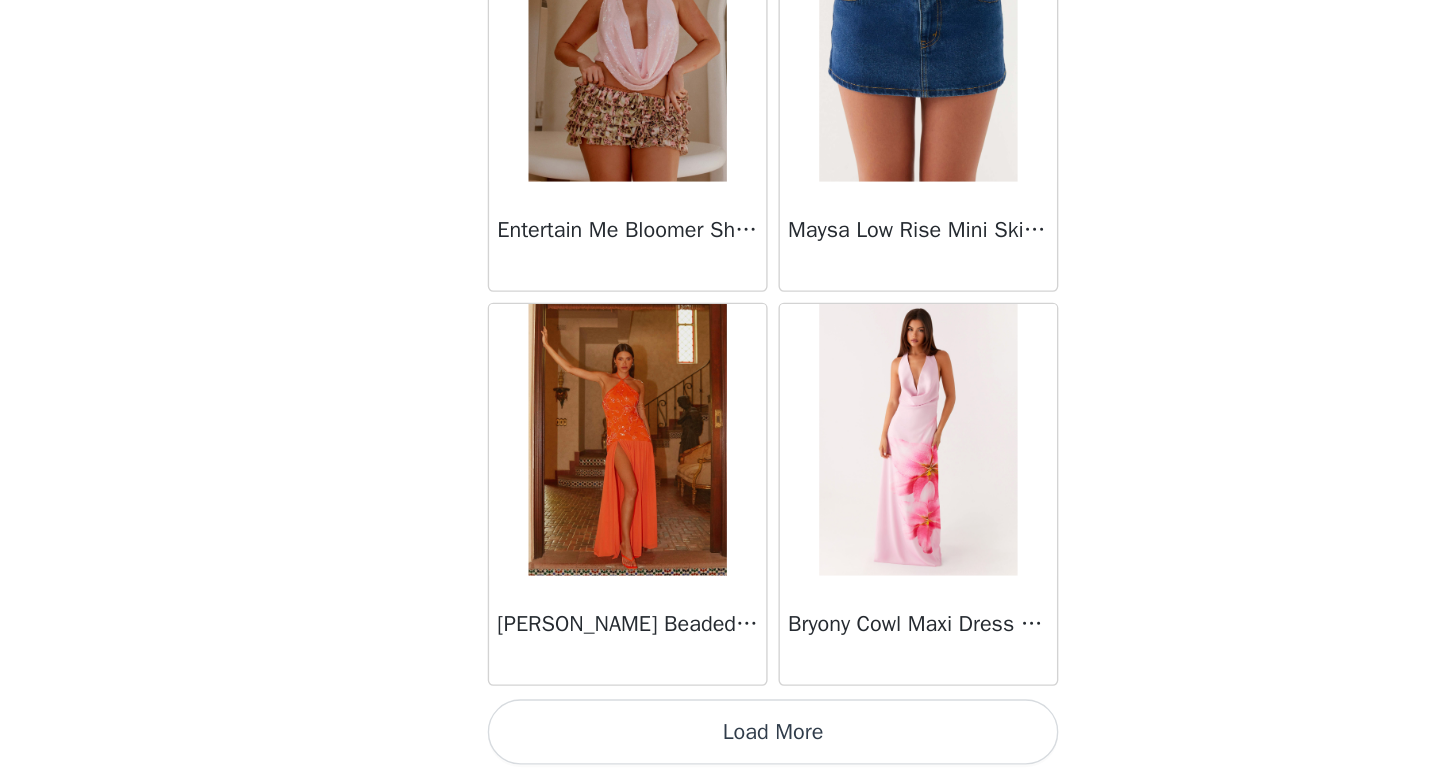 click on "Load More" at bounding box center [720, 744] 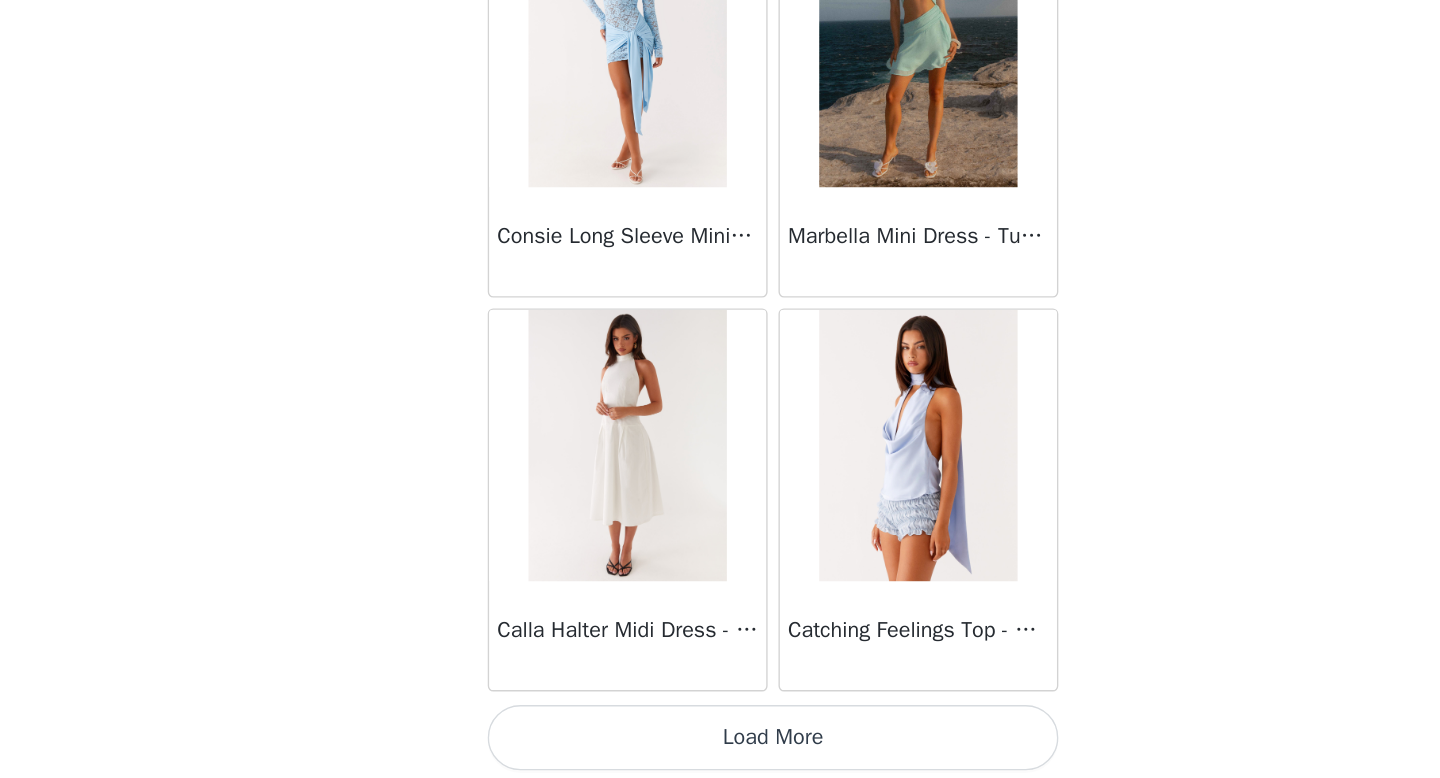 scroll, scrollTop: 74782, scrollLeft: 0, axis: vertical 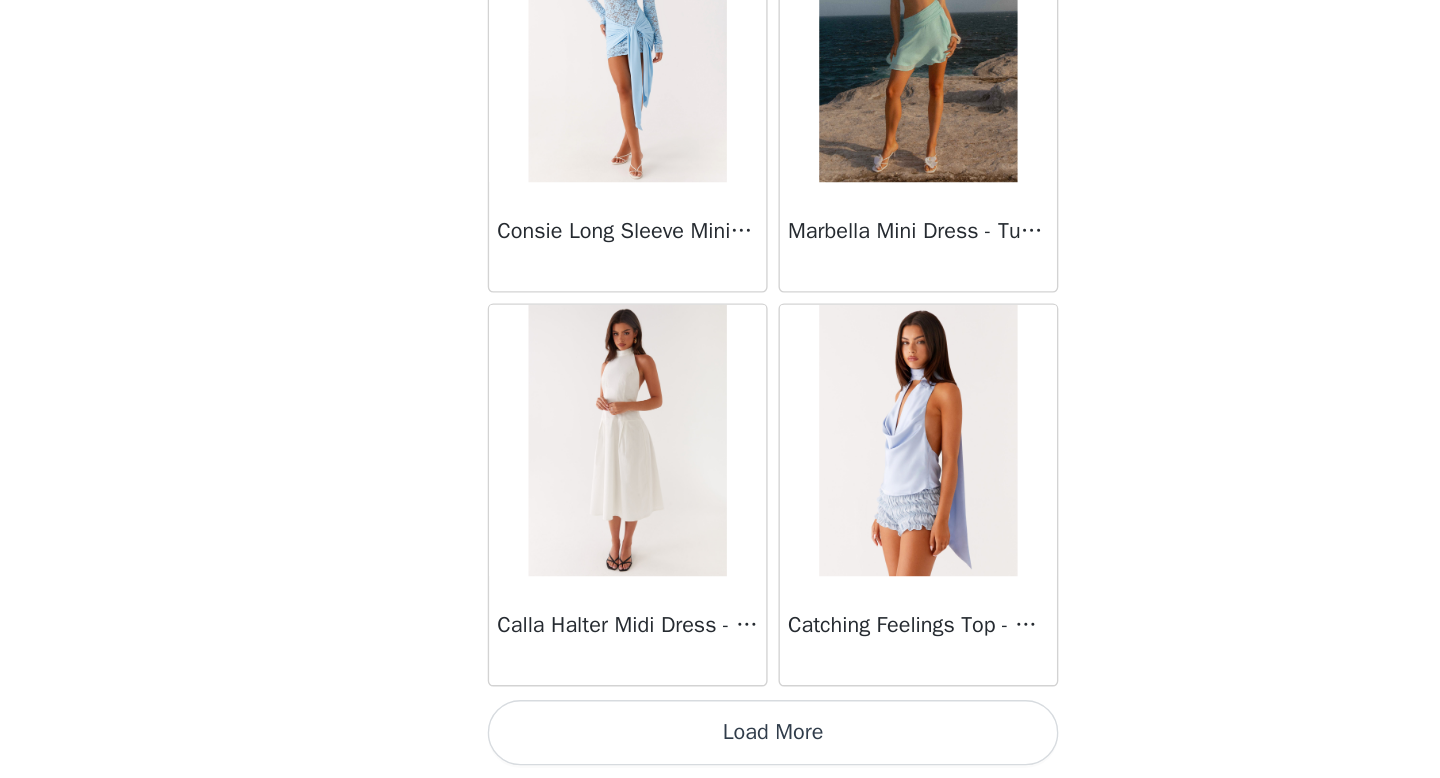 click on "Load More" at bounding box center (720, 744) 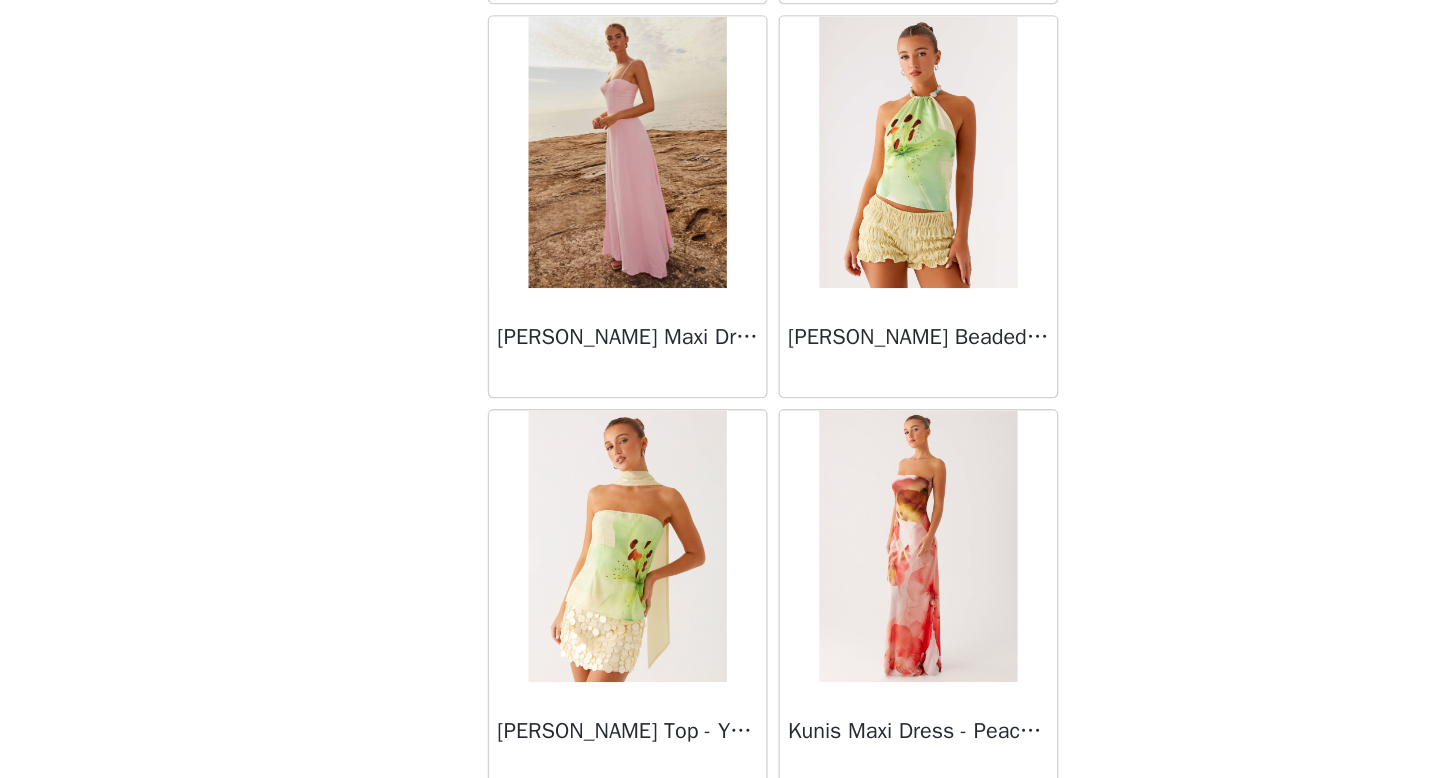 scroll, scrollTop: 77682, scrollLeft: 0, axis: vertical 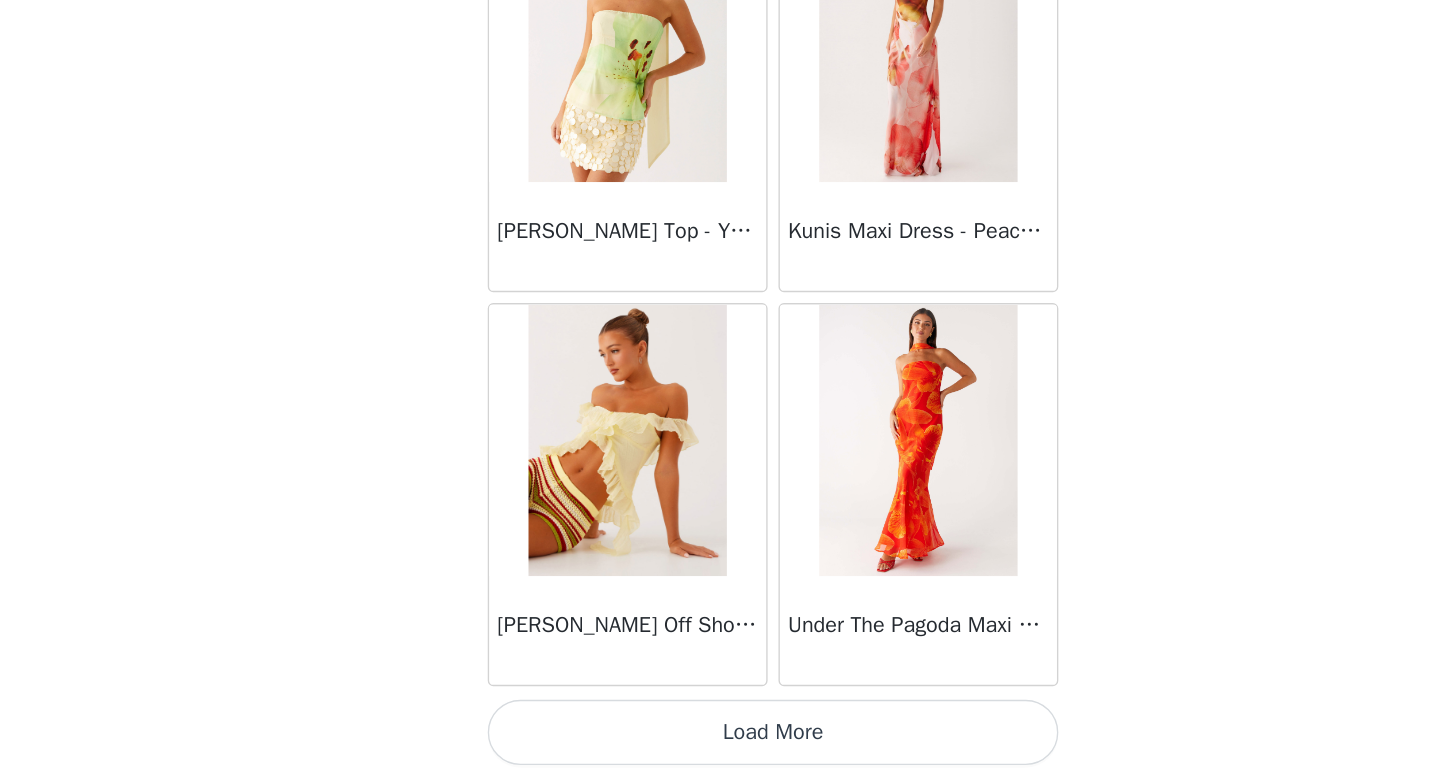 click on "Load More" at bounding box center [720, 744] 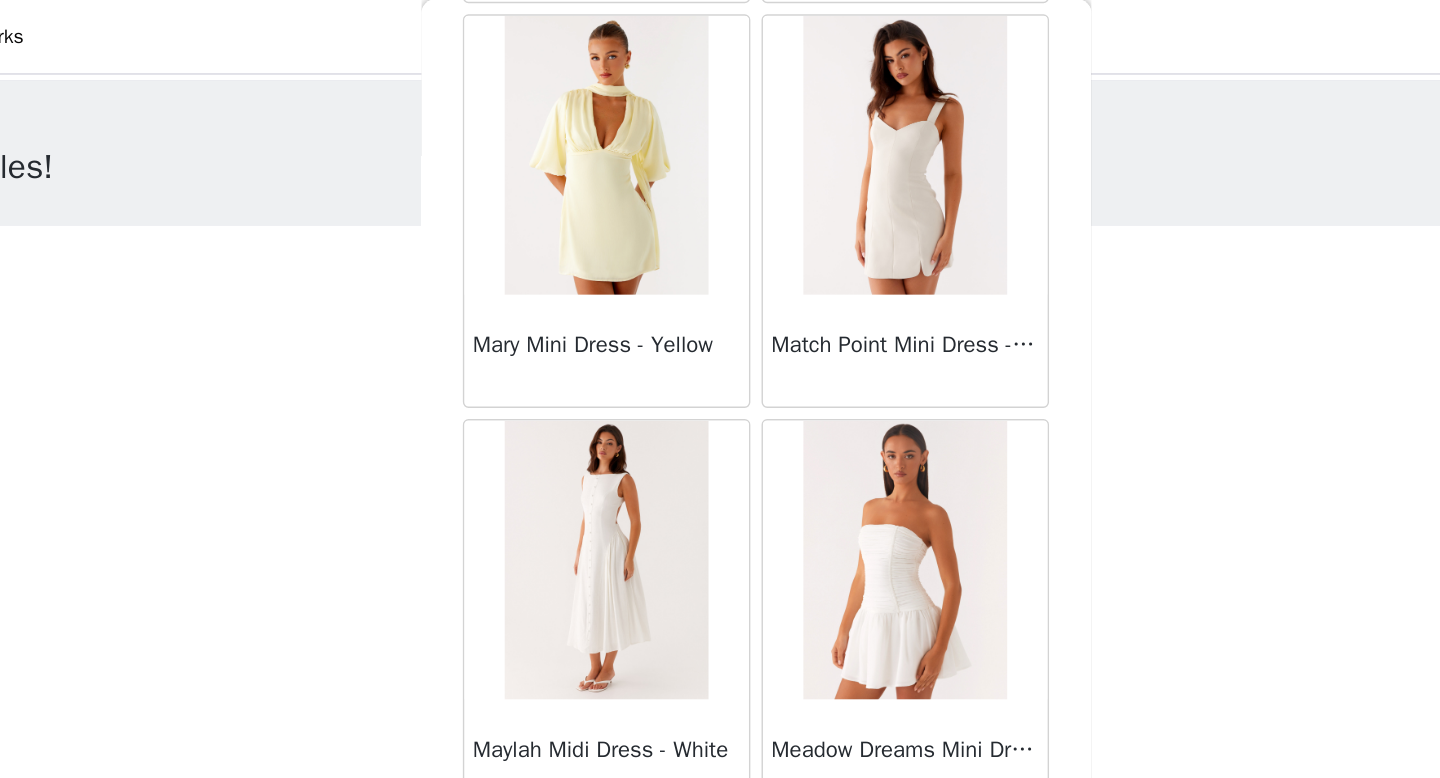 scroll, scrollTop: 40081, scrollLeft: 0, axis: vertical 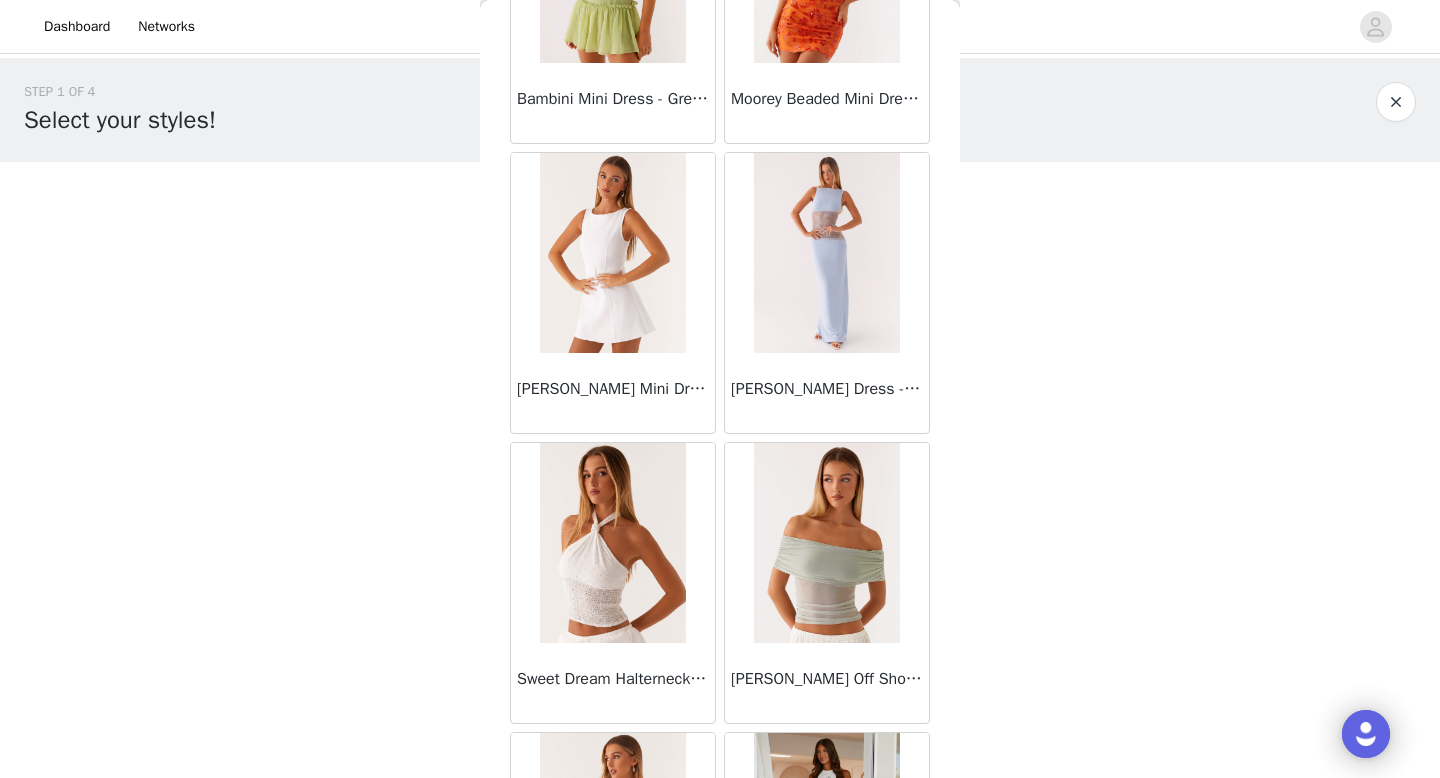 click at bounding box center [612, 253] 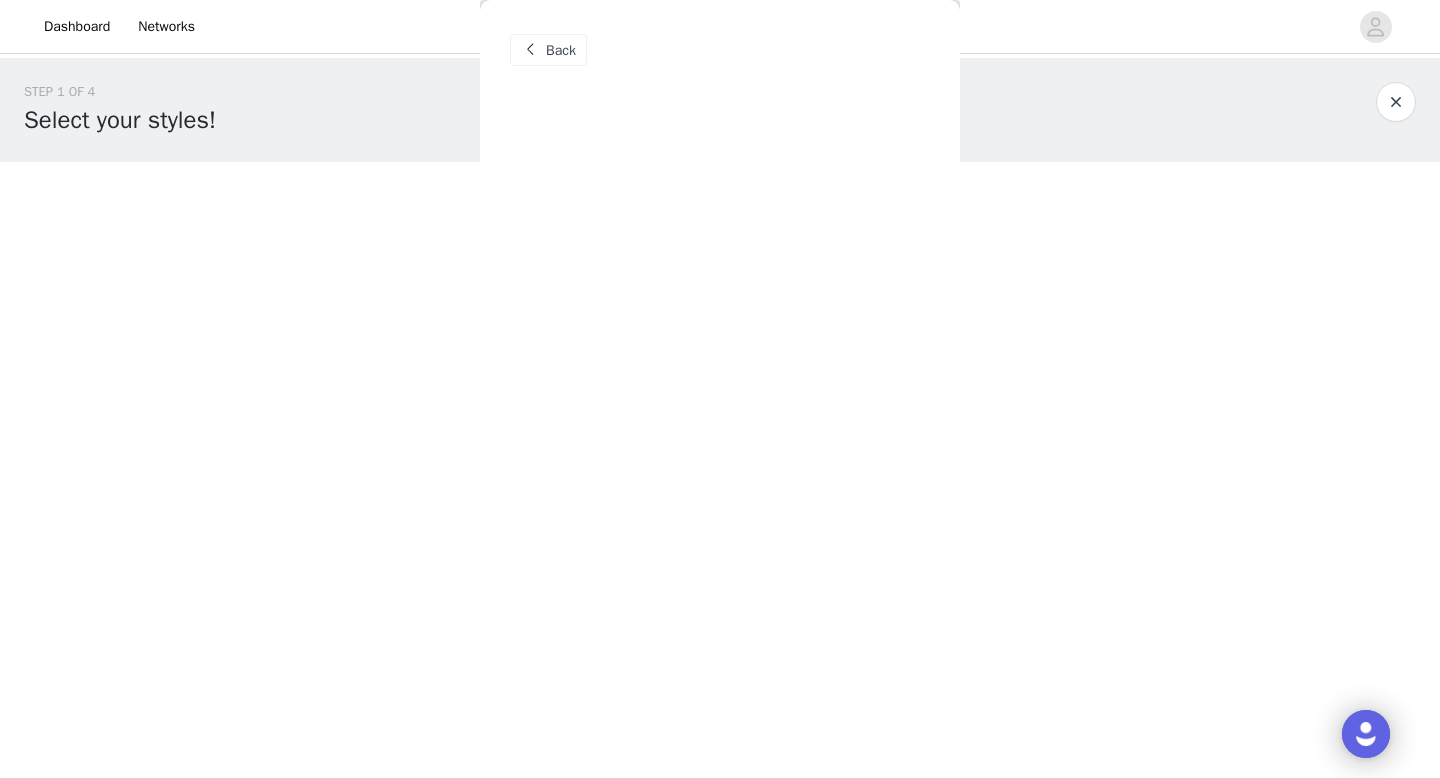 scroll, scrollTop: 0, scrollLeft: 0, axis: both 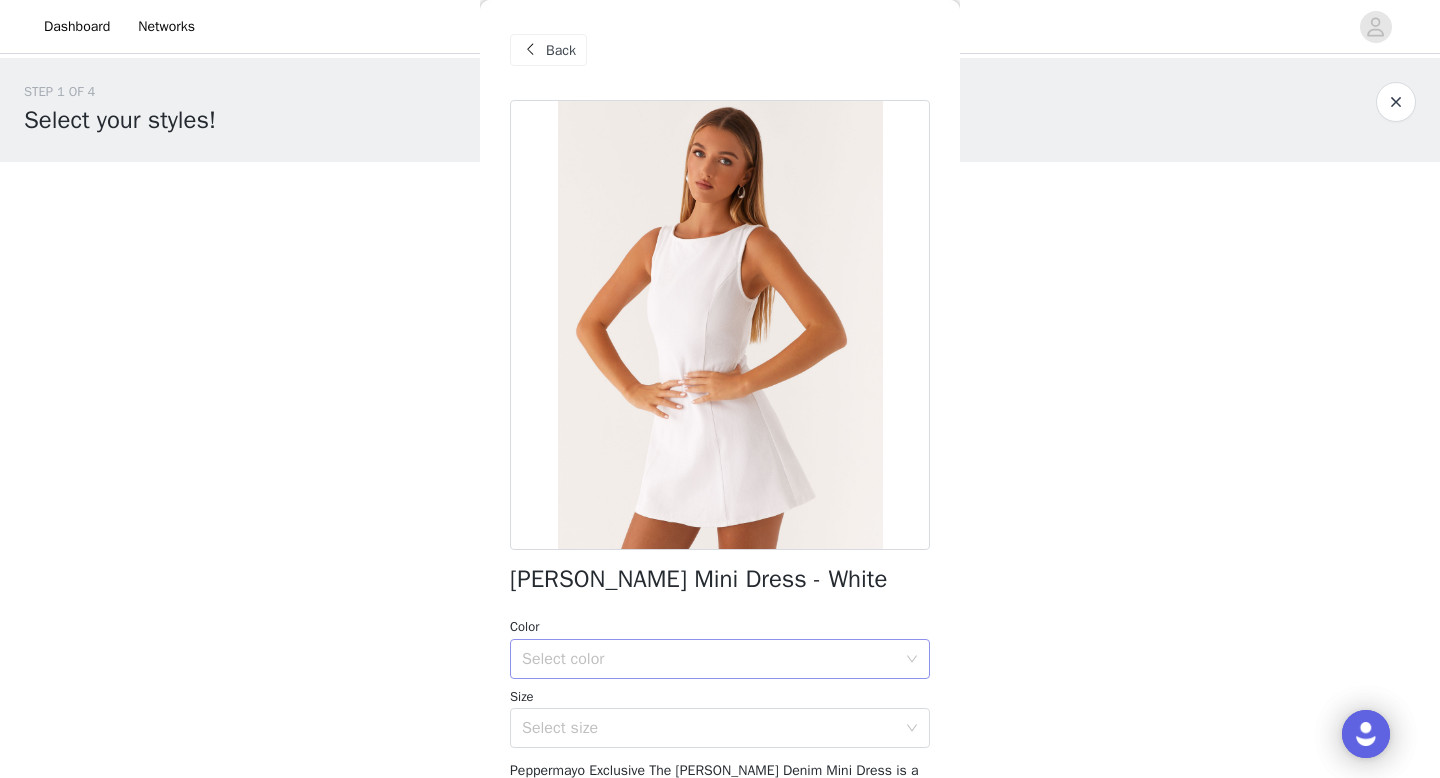 click on "Select color" at bounding box center [709, 659] 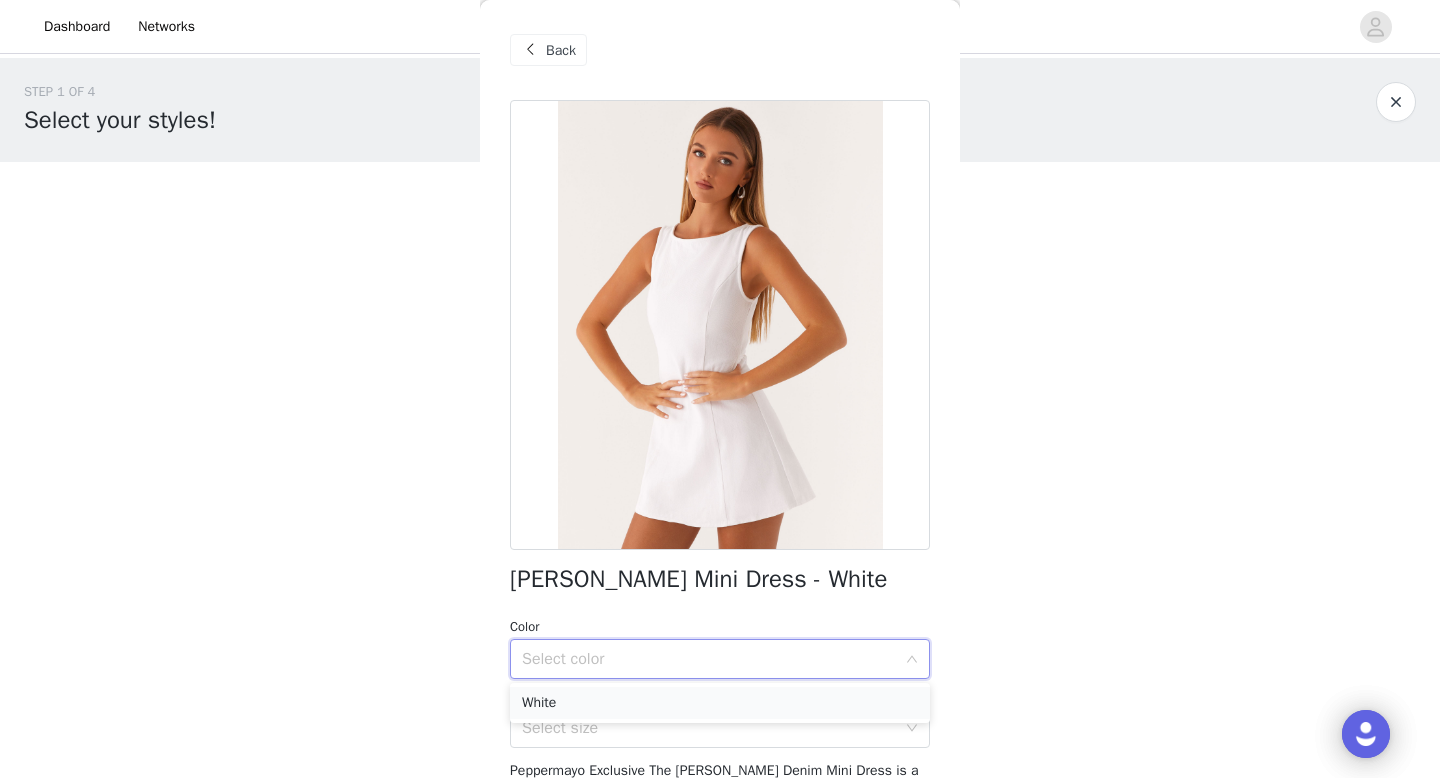 click on "White" at bounding box center (720, 703) 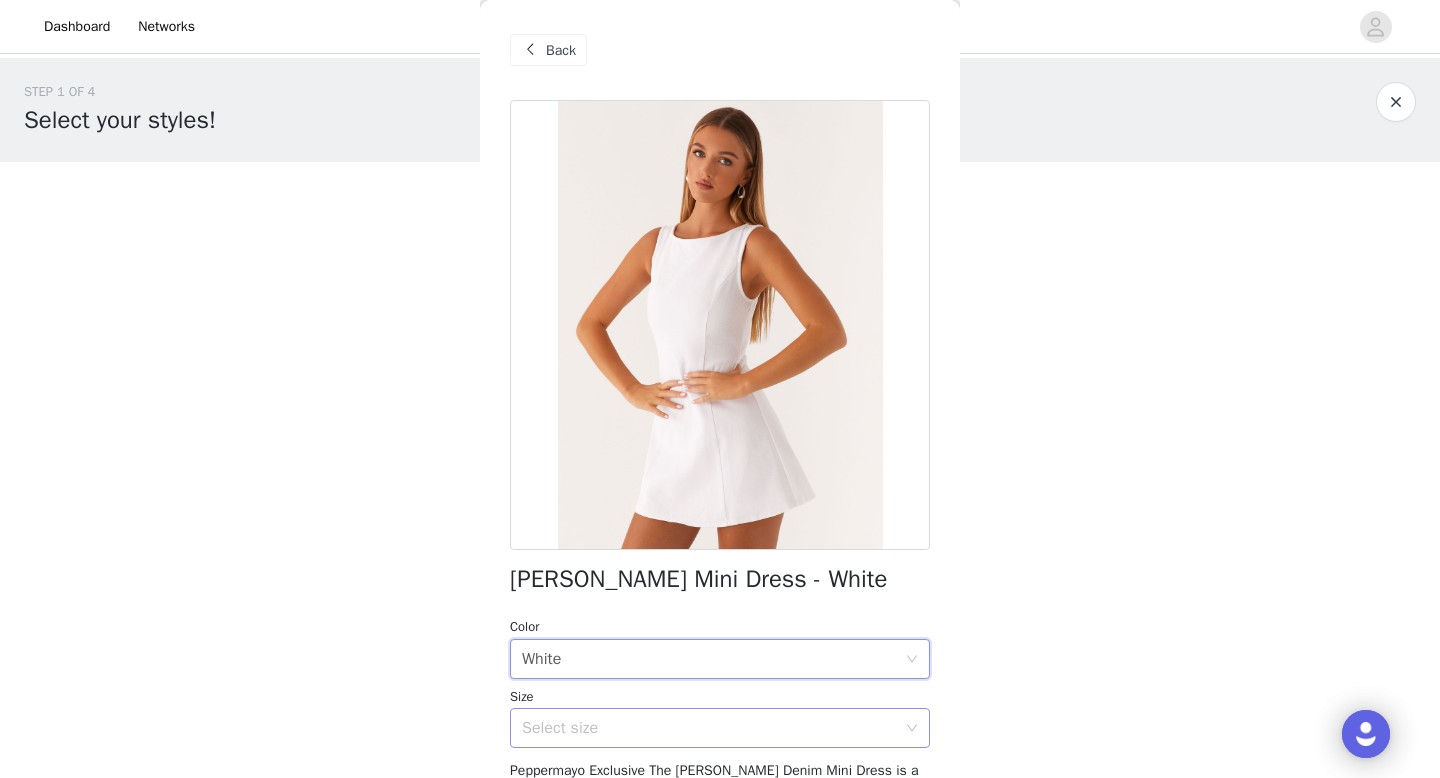 click on "Select size" at bounding box center (709, 728) 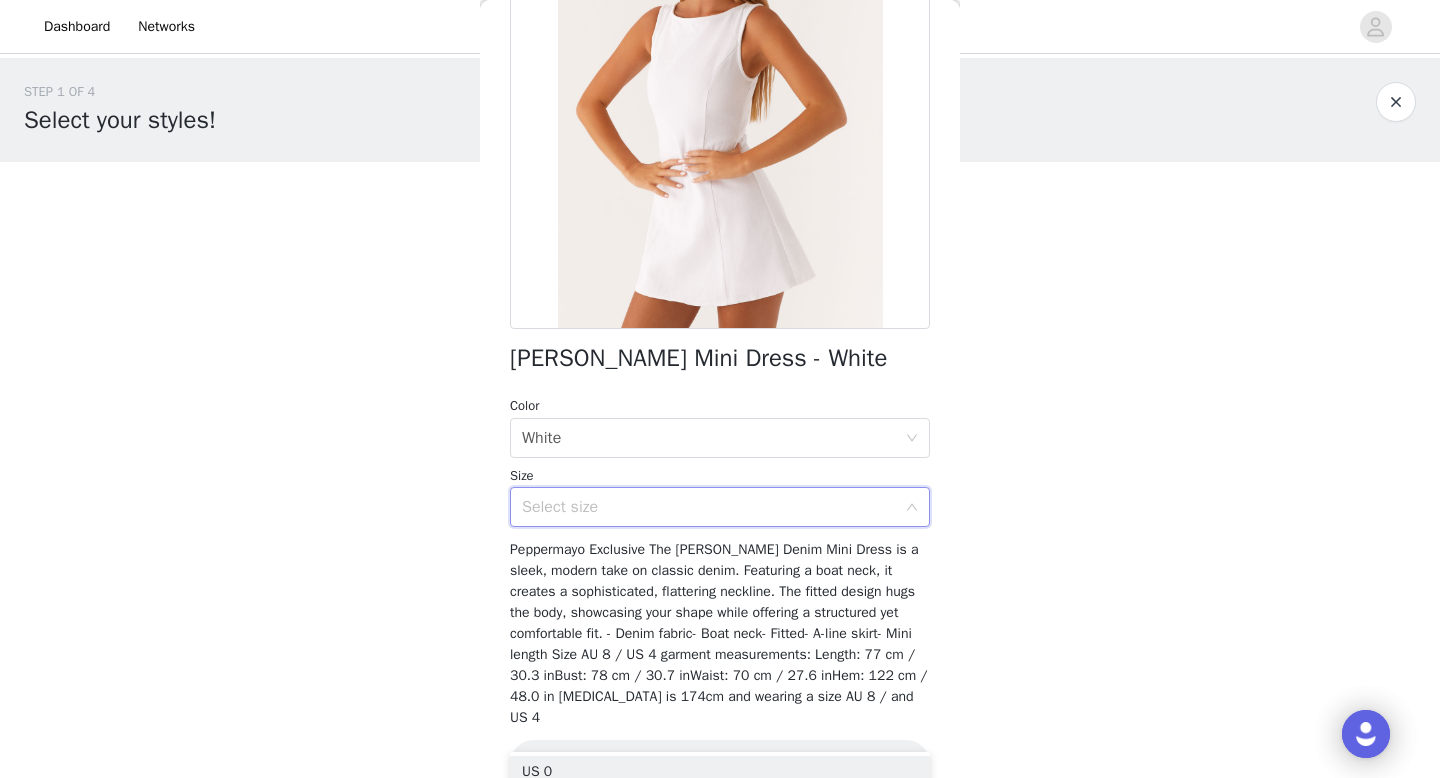 scroll, scrollTop: 234, scrollLeft: 0, axis: vertical 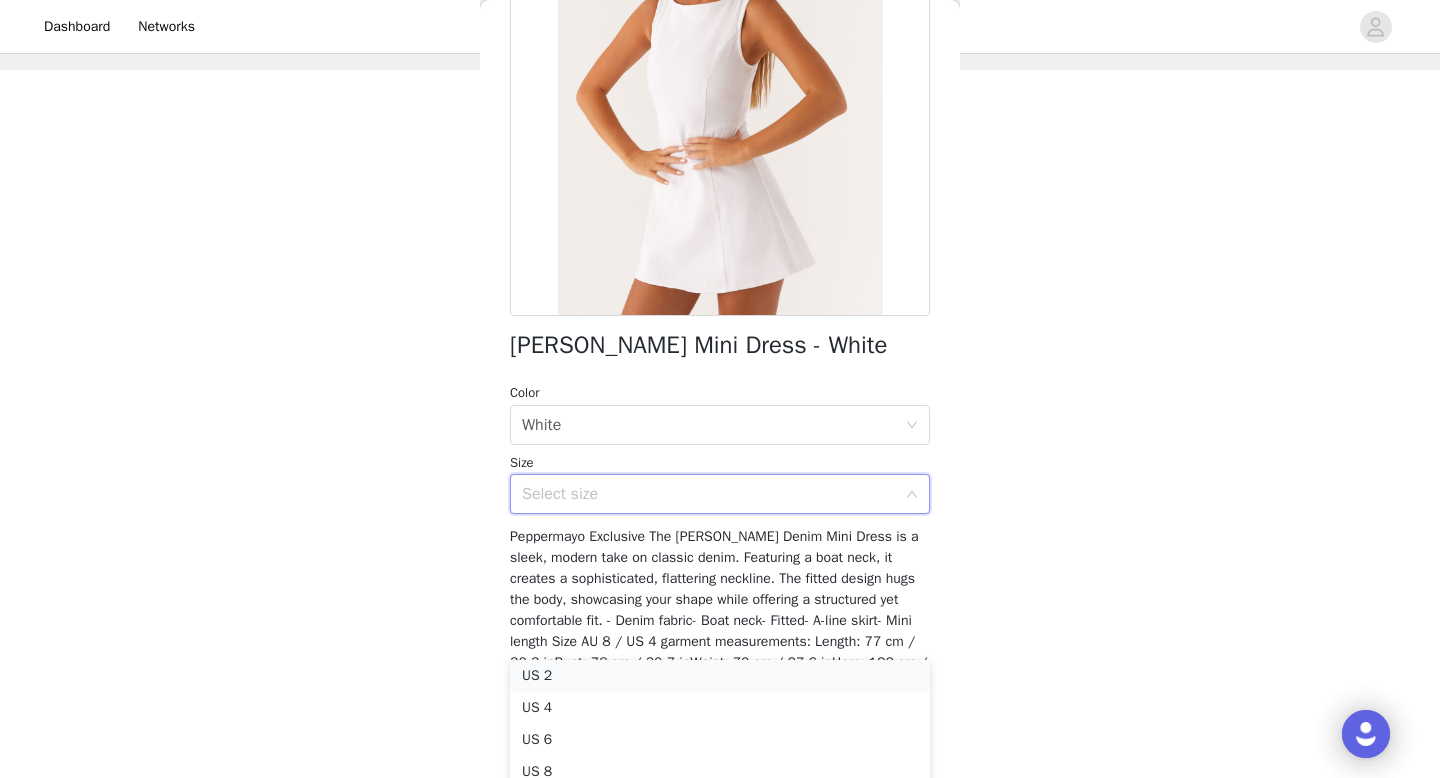 click on "US 2" at bounding box center (720, 676) 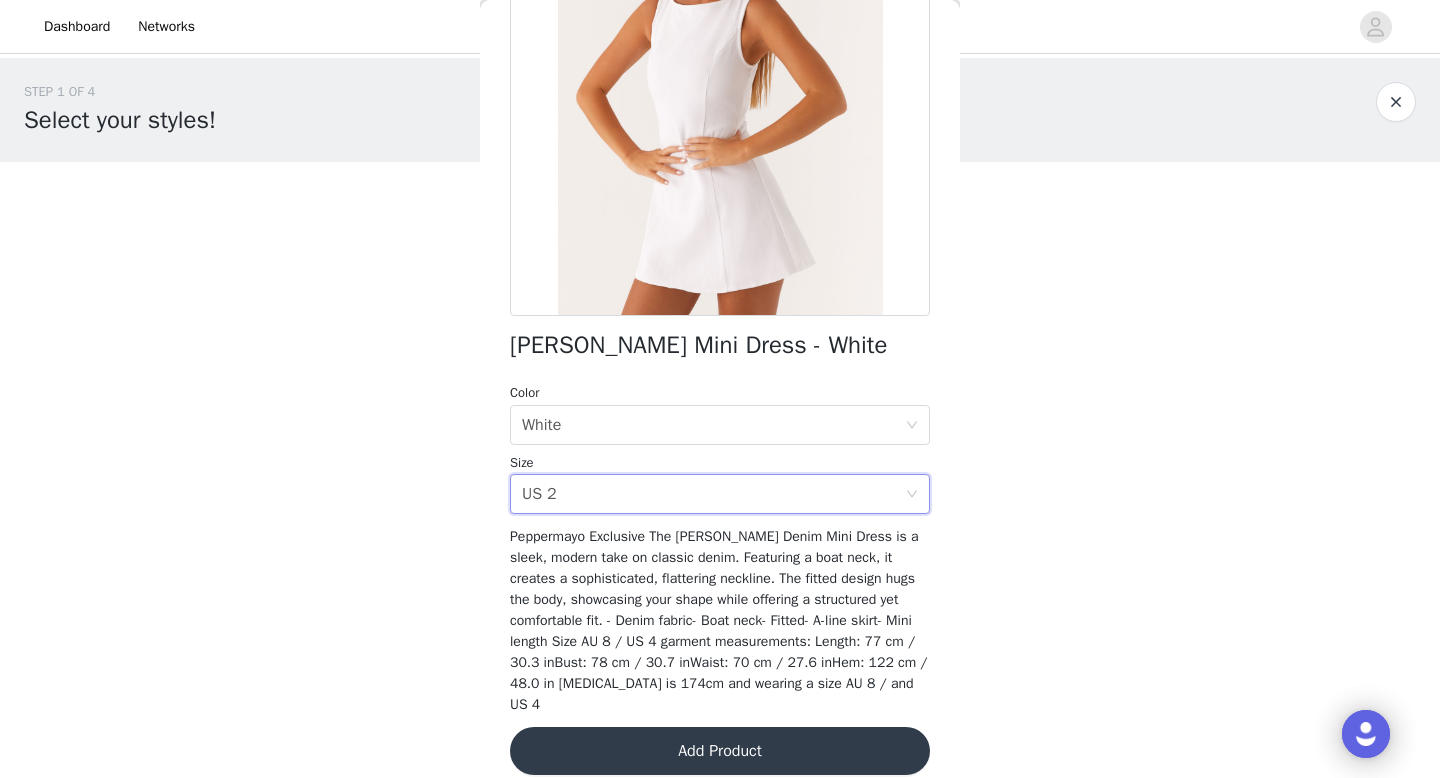 scroll, scrollTop: 0, scrollLeft: 0, axis: both 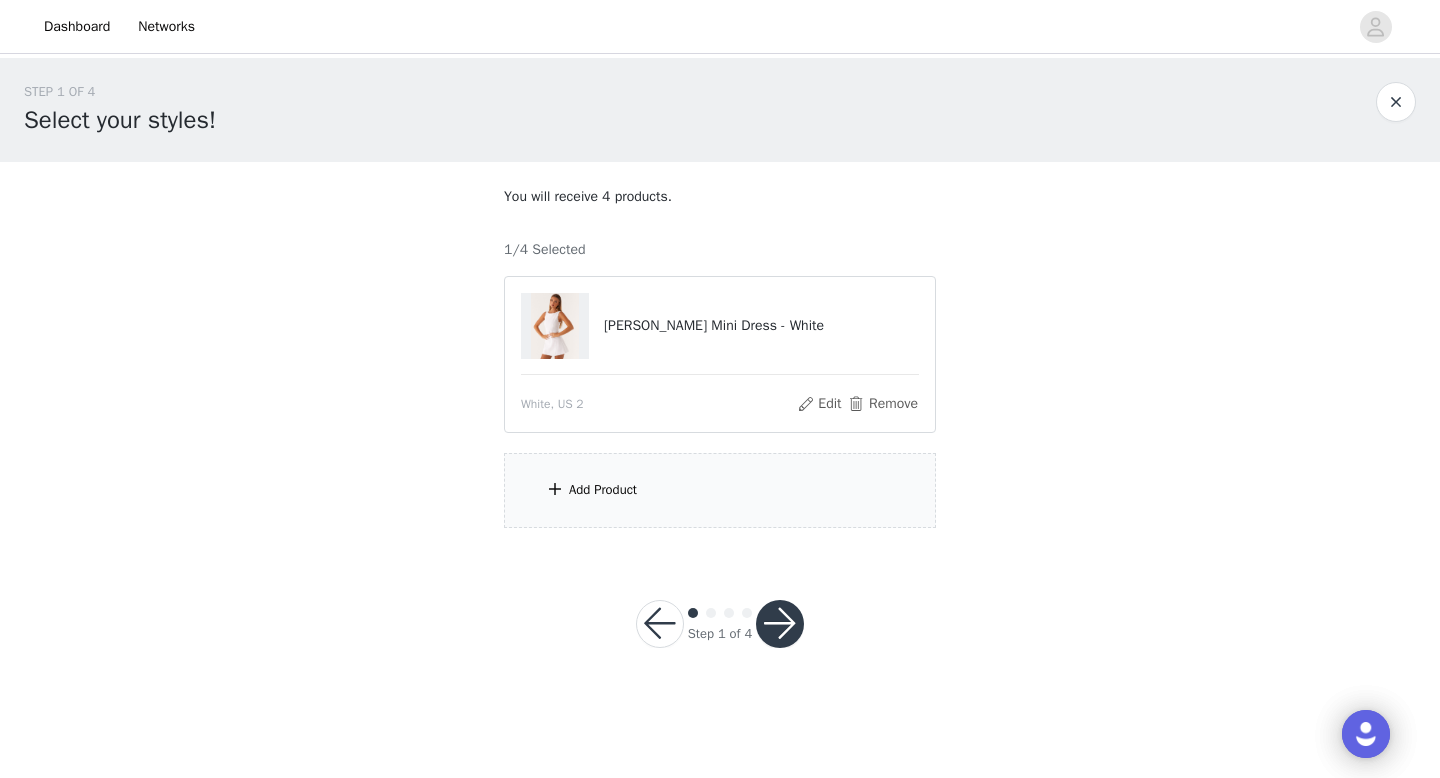 click on "Add Product" at bounding box center [720, 490] 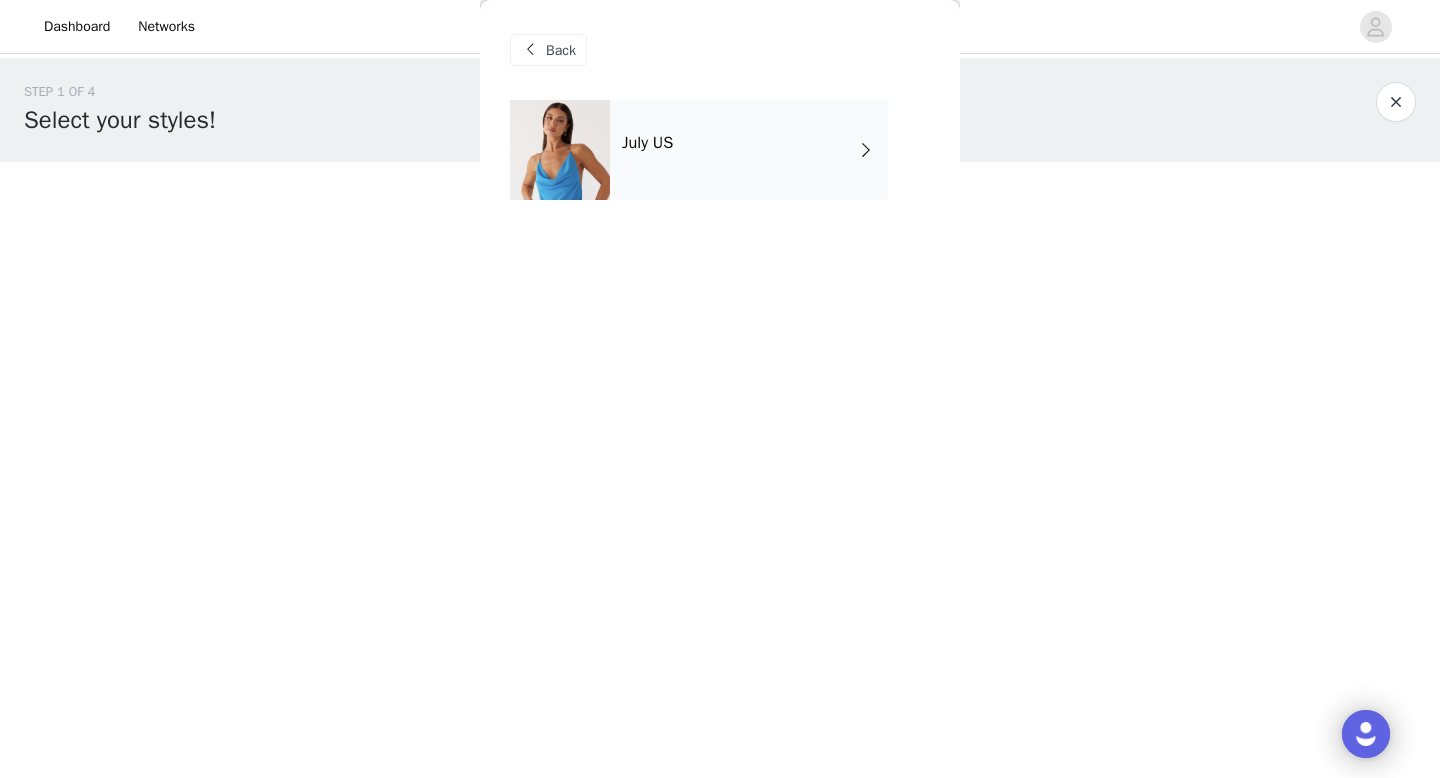 click on "July US" at bounding box center (749, 150) 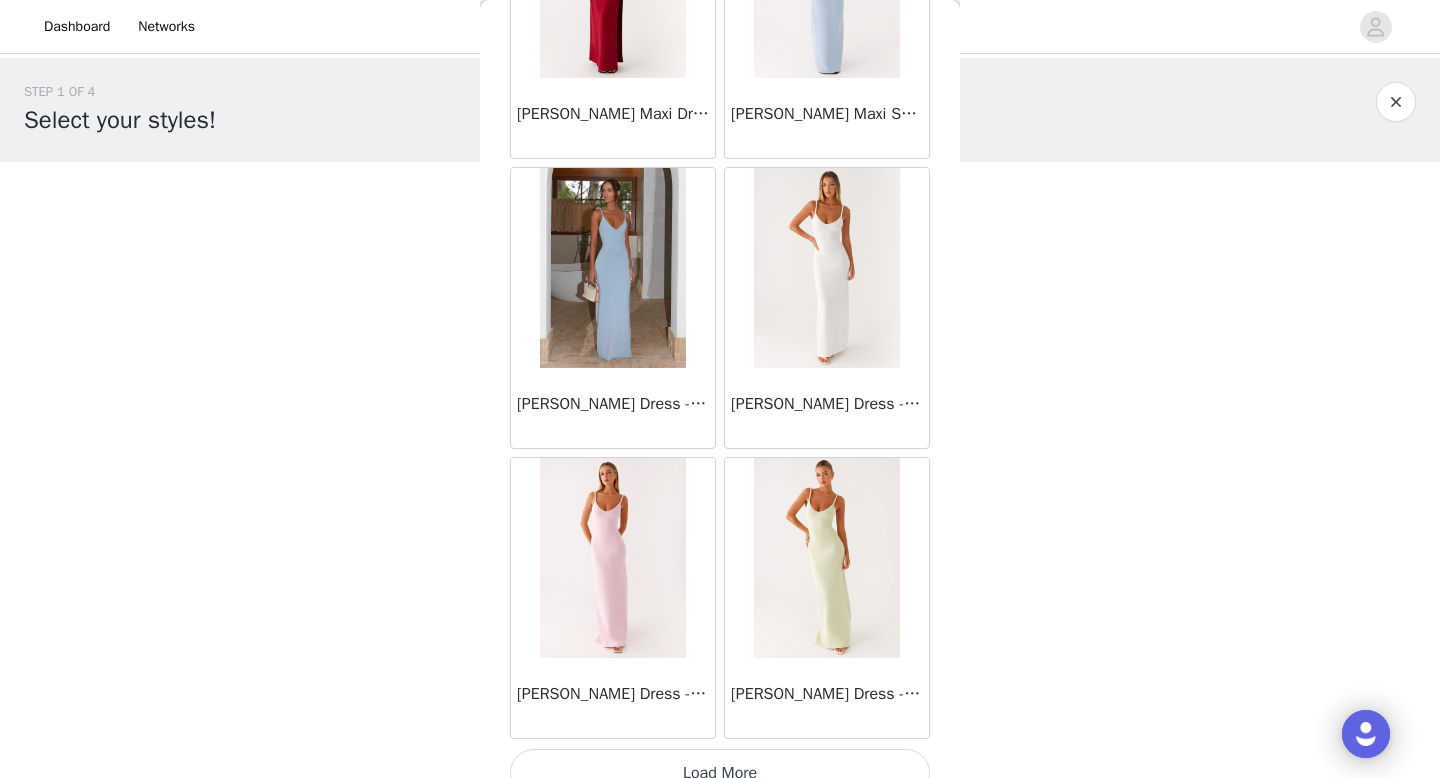 scroll, scrollTop: 2282, scrollLeft: 0, axis: vertical 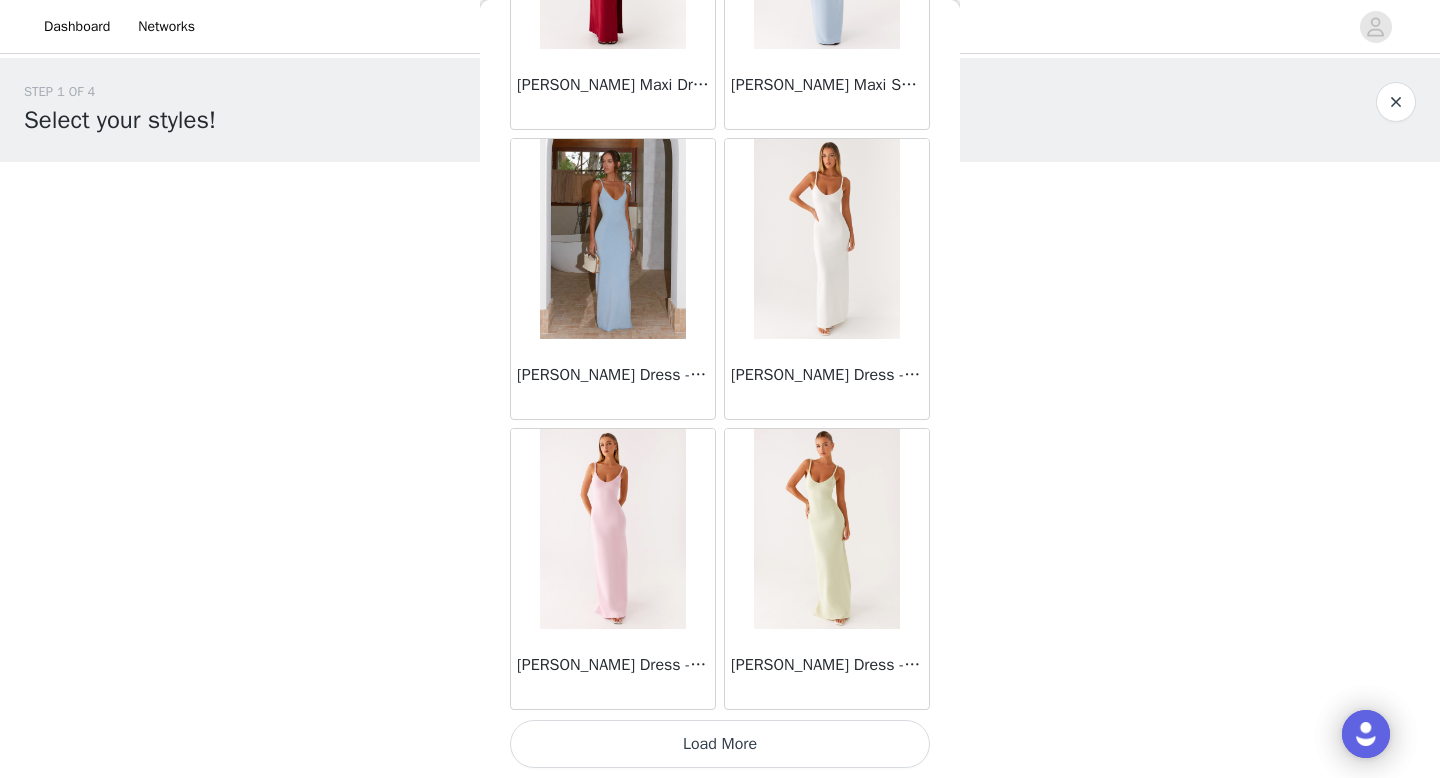 click on "Load More" at bounding box center [720, 744] 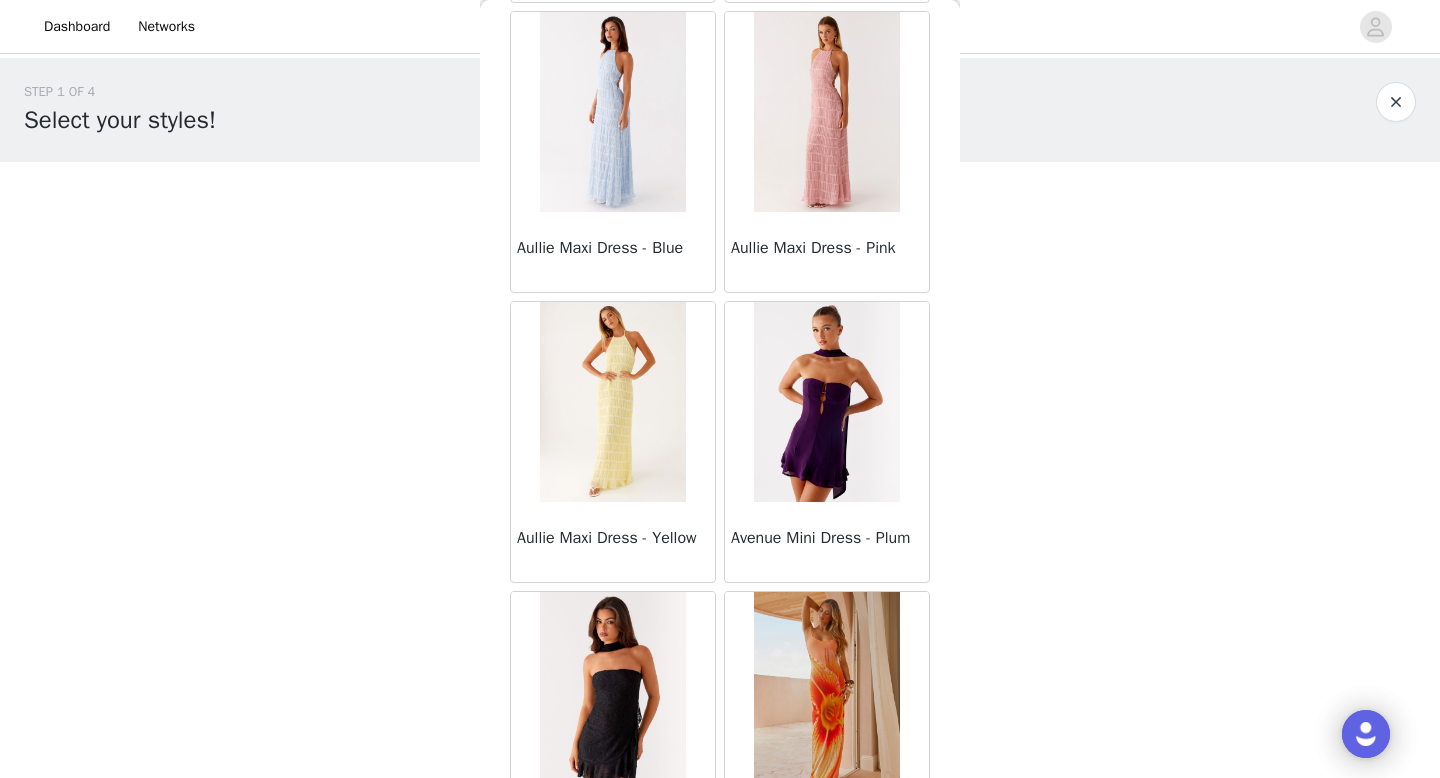 scroll, scrollTop: 4749, scrollLeft: 0, axis: vertical 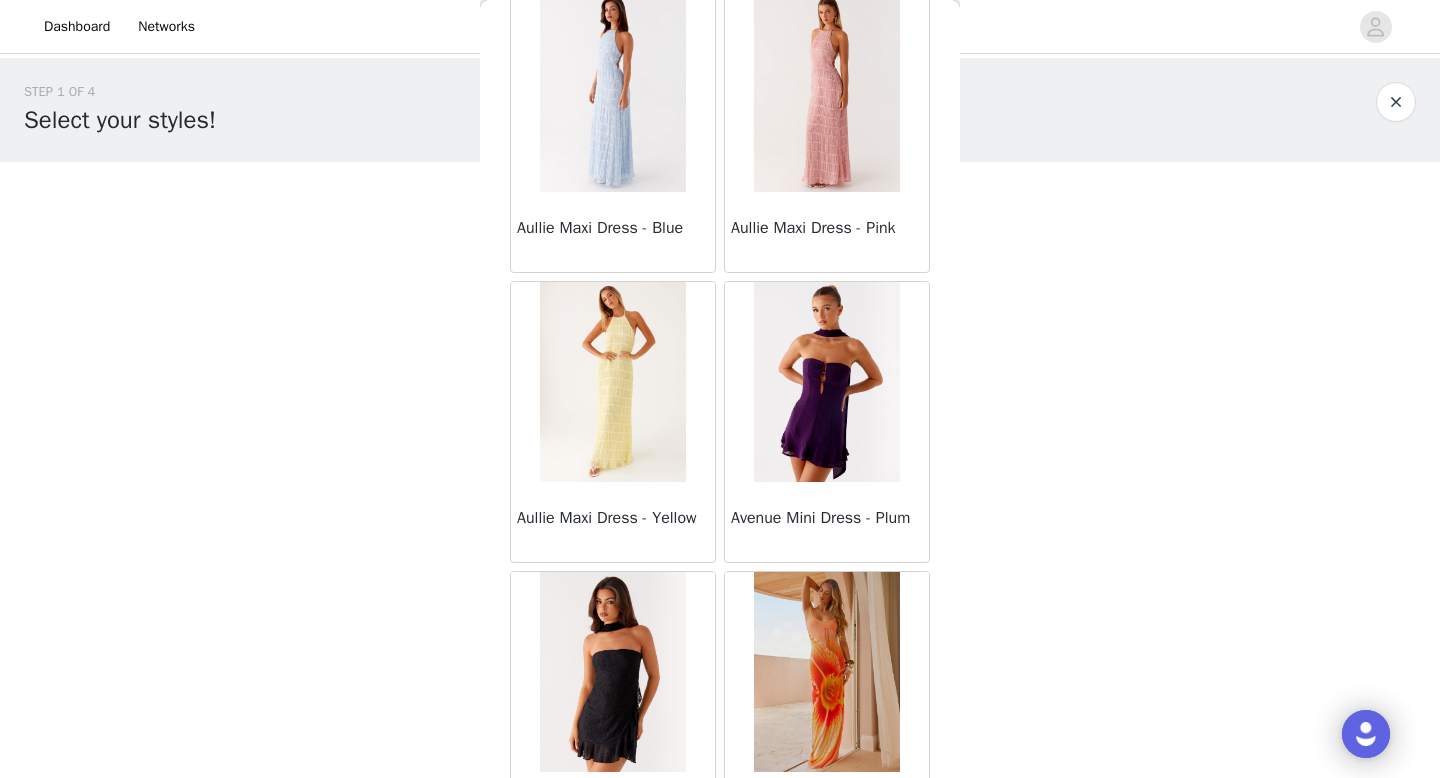 click at bounding box center (826, 382) 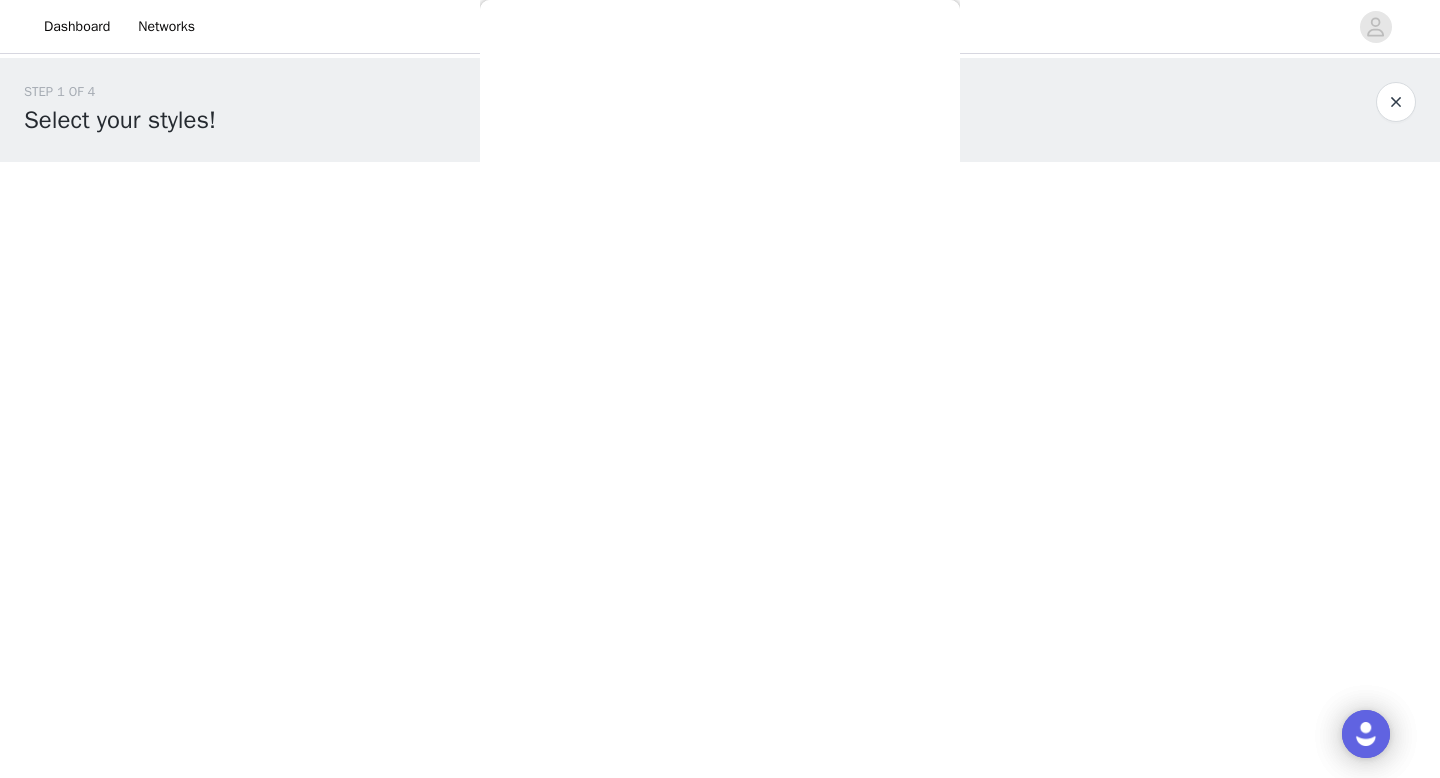 scroll, scrollTop: 0, scrollLeft: 0, axis: both 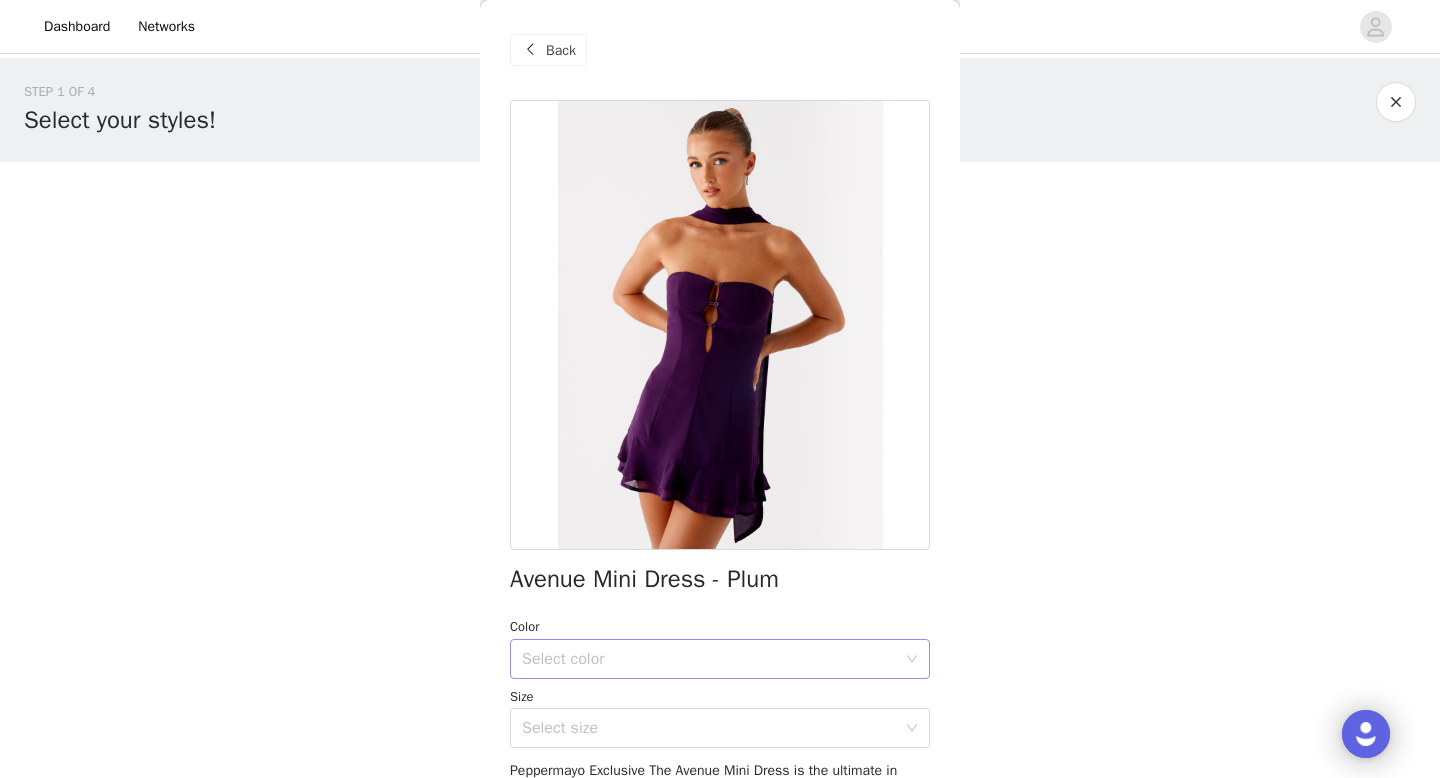 click on "Select color" at bounding box center (709, 659) 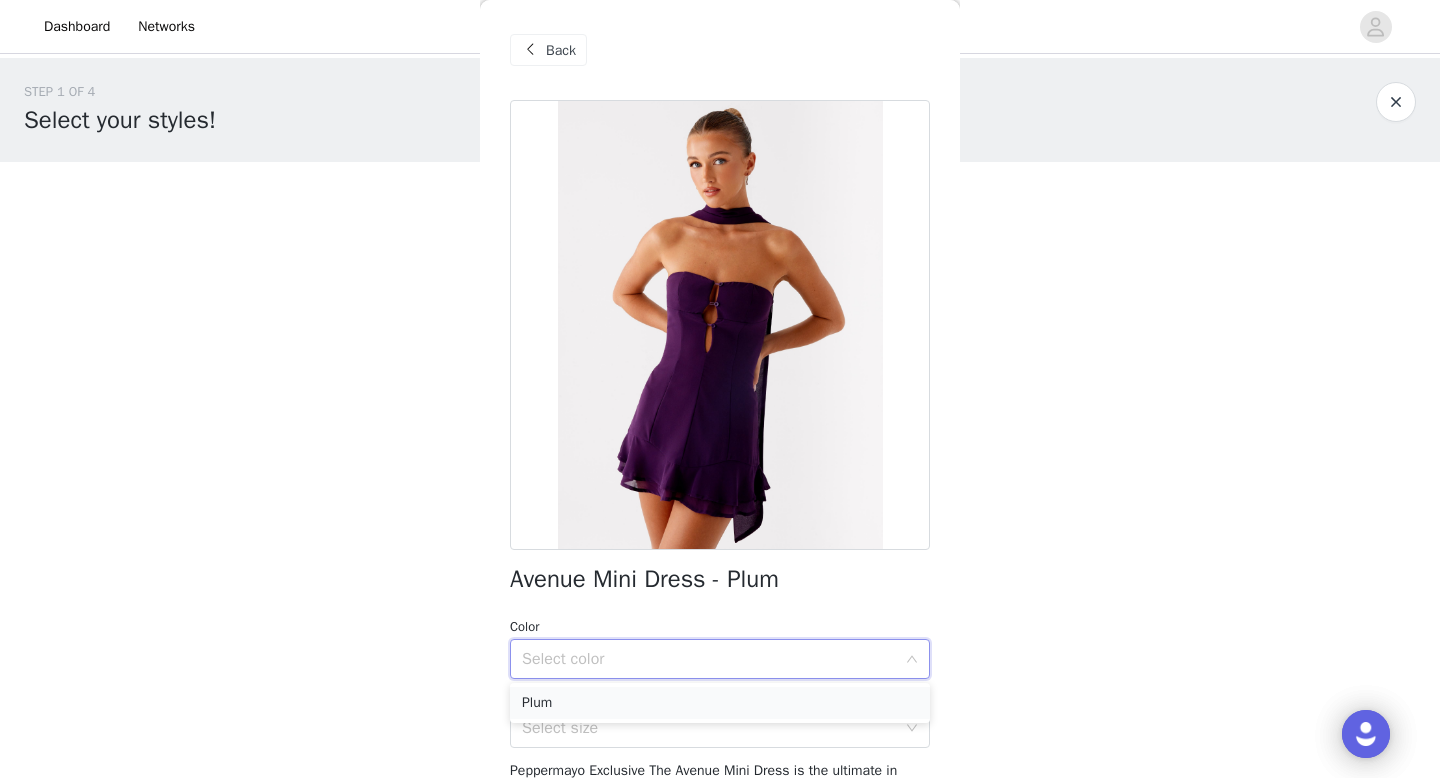 click on "Plum" at bounding box center (720, 703) 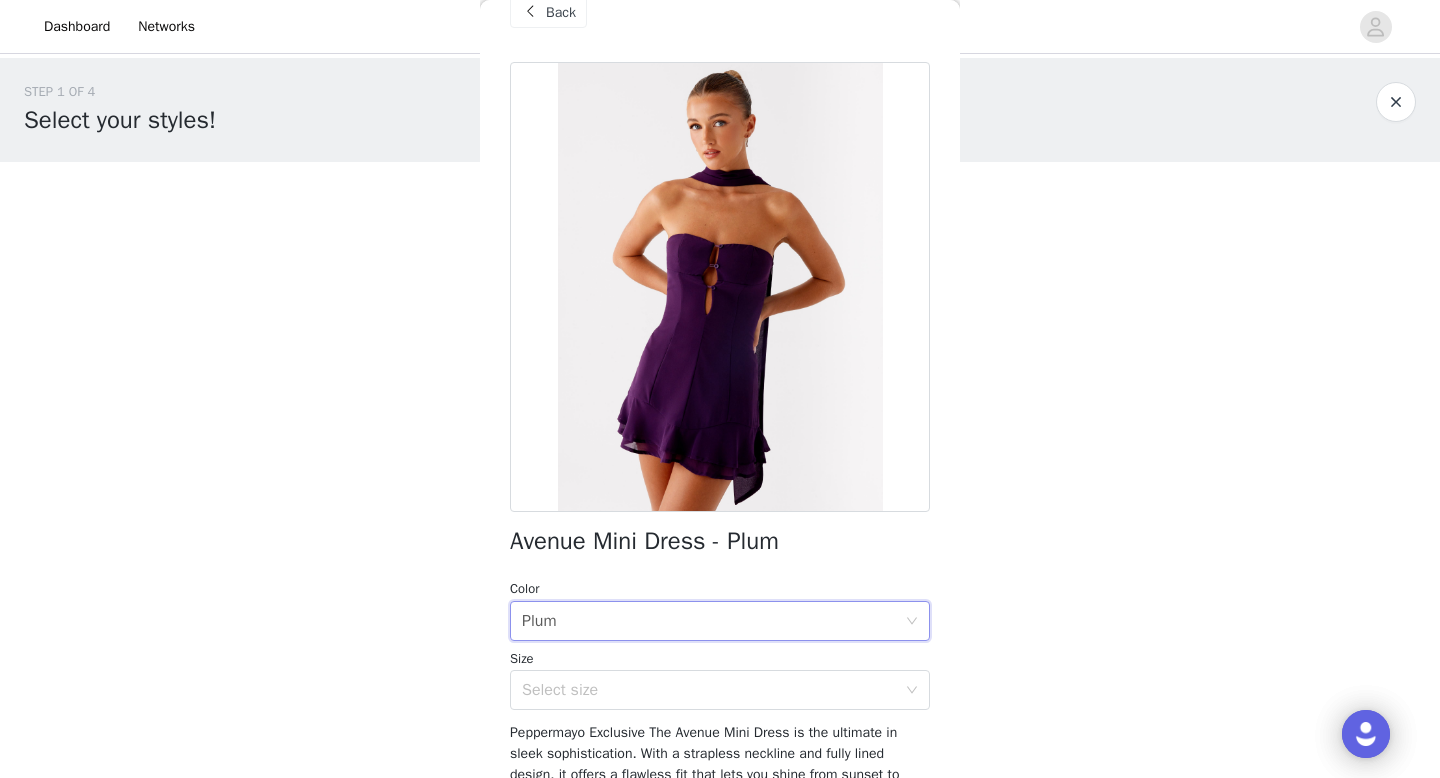 scroll, scrollTop: 42, scrollLeft: 0, axis: vertical 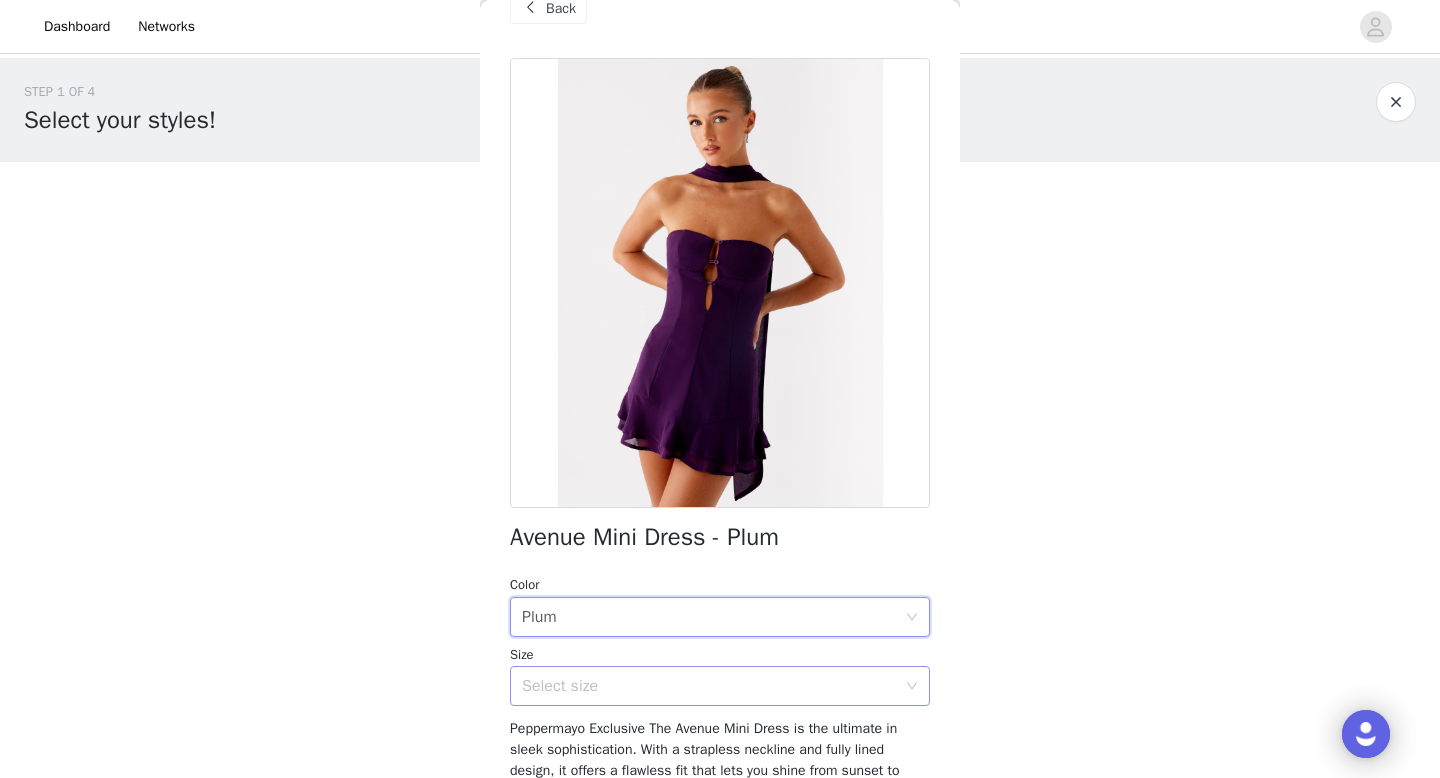 click on "Select size" at bounding box center [709, 686] 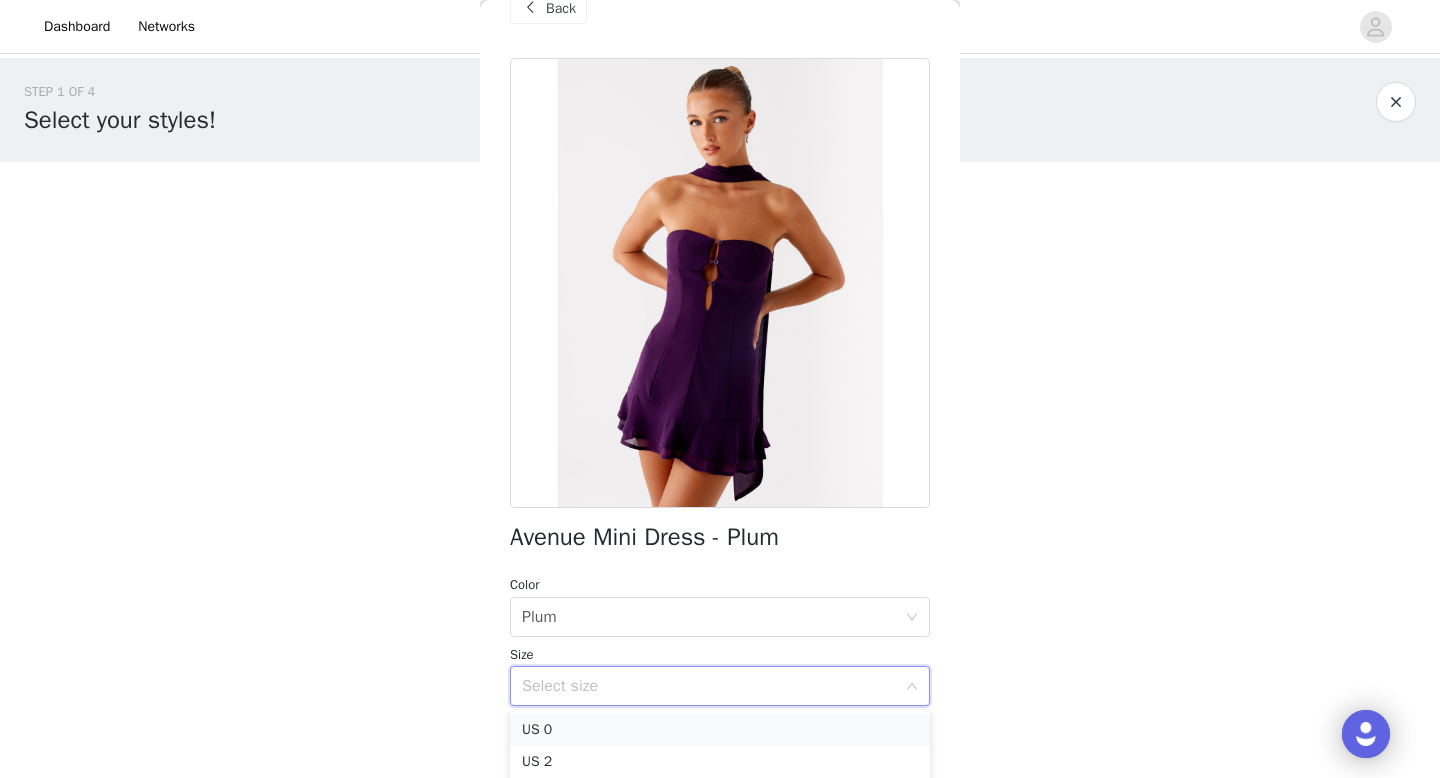 click on "US 0" at bounding box center (720, 730) 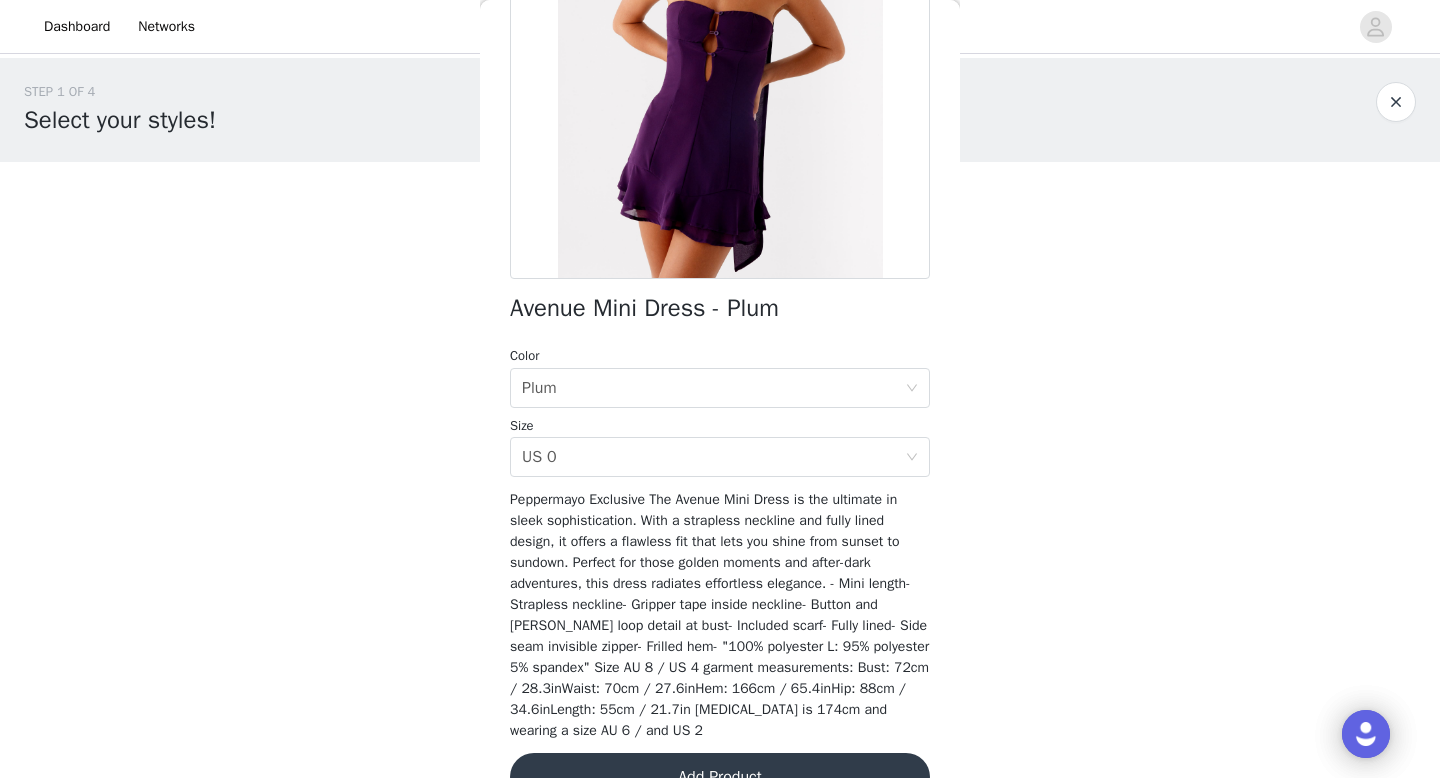scroll, scrollTop: 318, scrollLeft: 0, axis: vertical 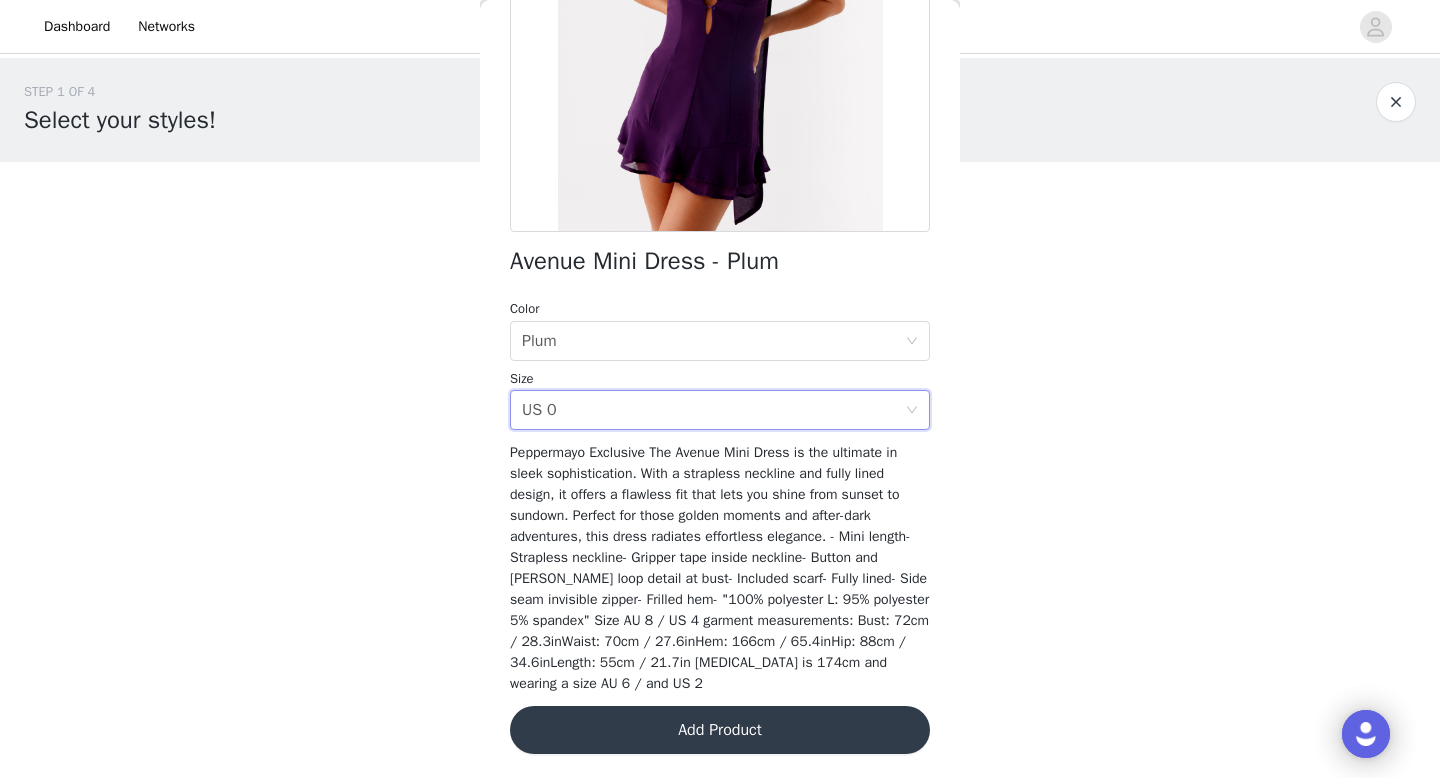 click on "Add Product" at bounding box center (720, 730) 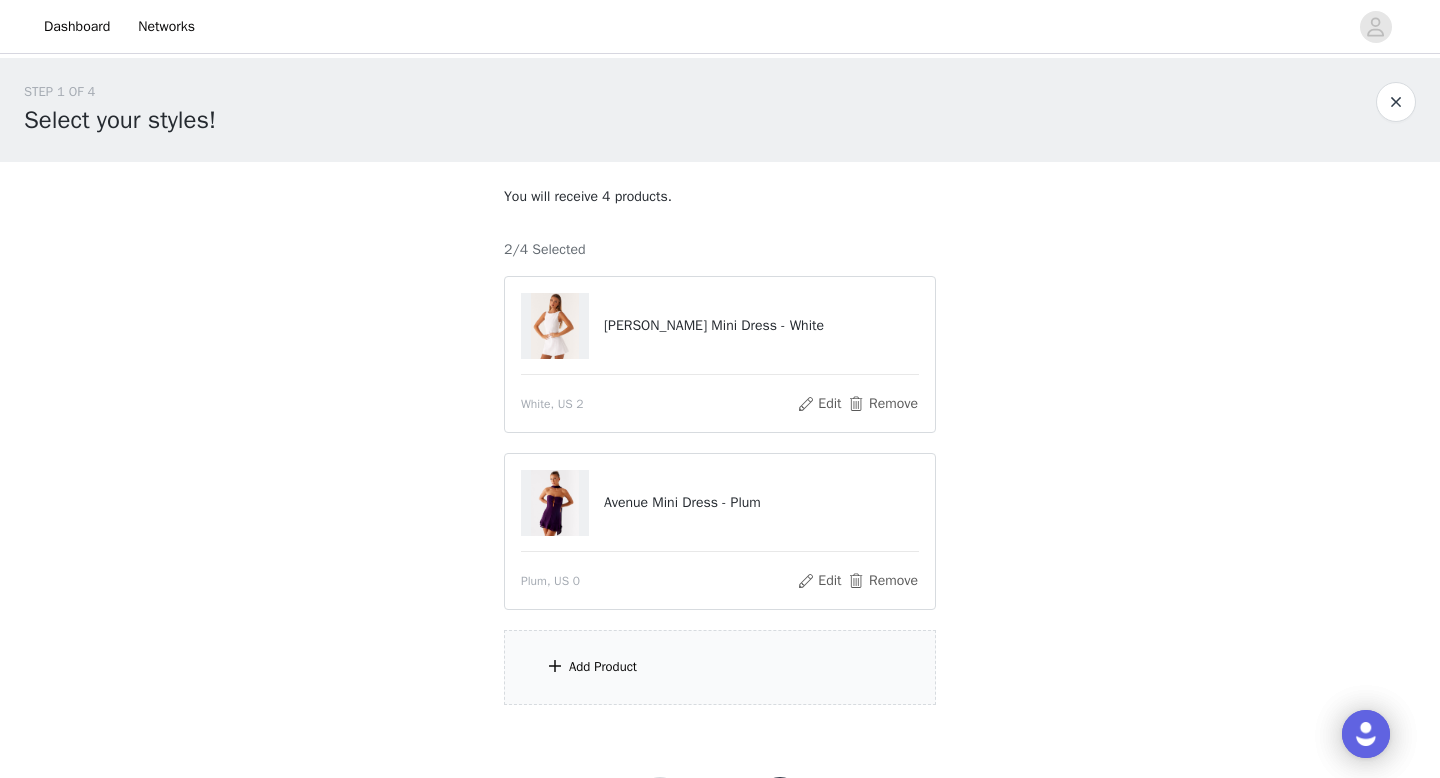 click on "Add Product" at bounding box center (720, 667) 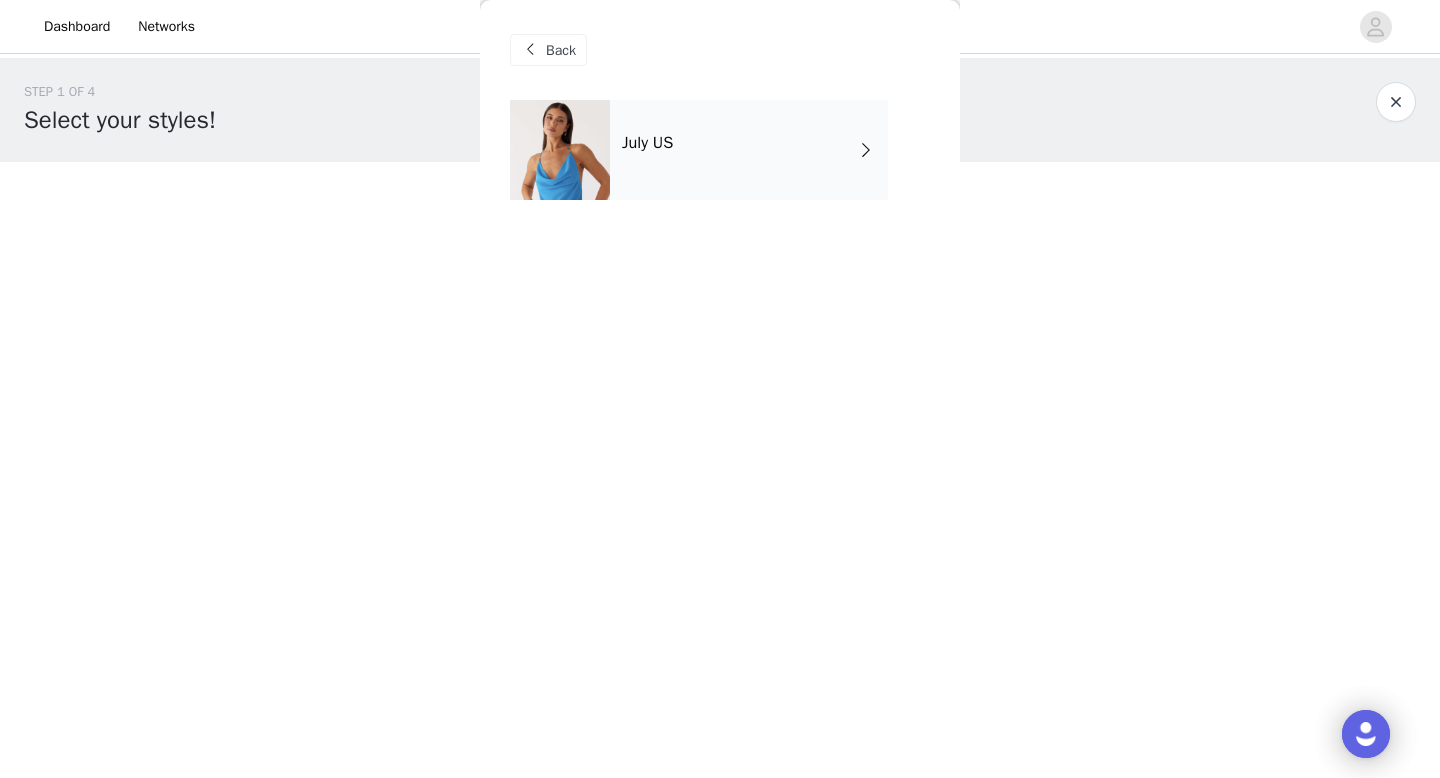 click on "July US" at bounding box center (749, 150) 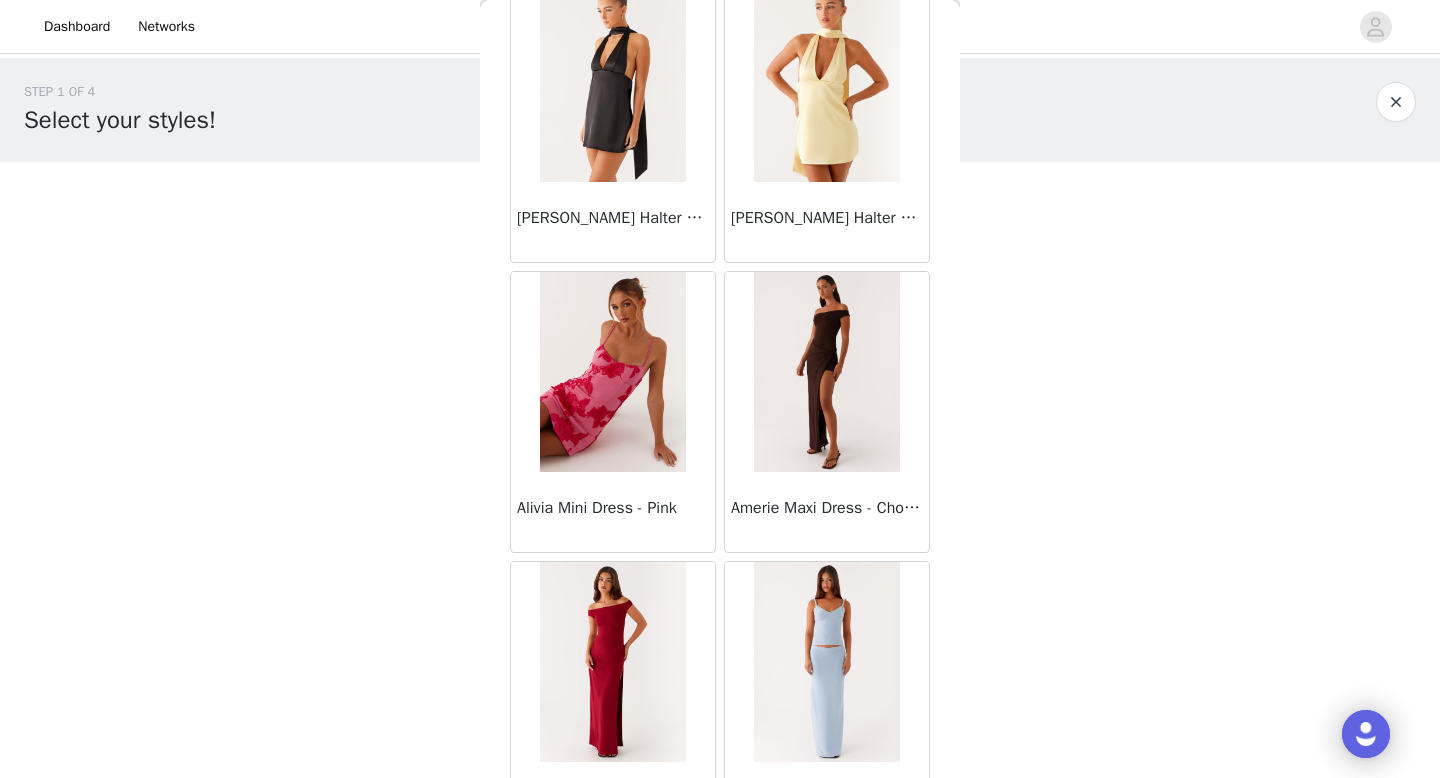 scroll, scrollTop: 2282, scrollLeft: 0, axis: vertical 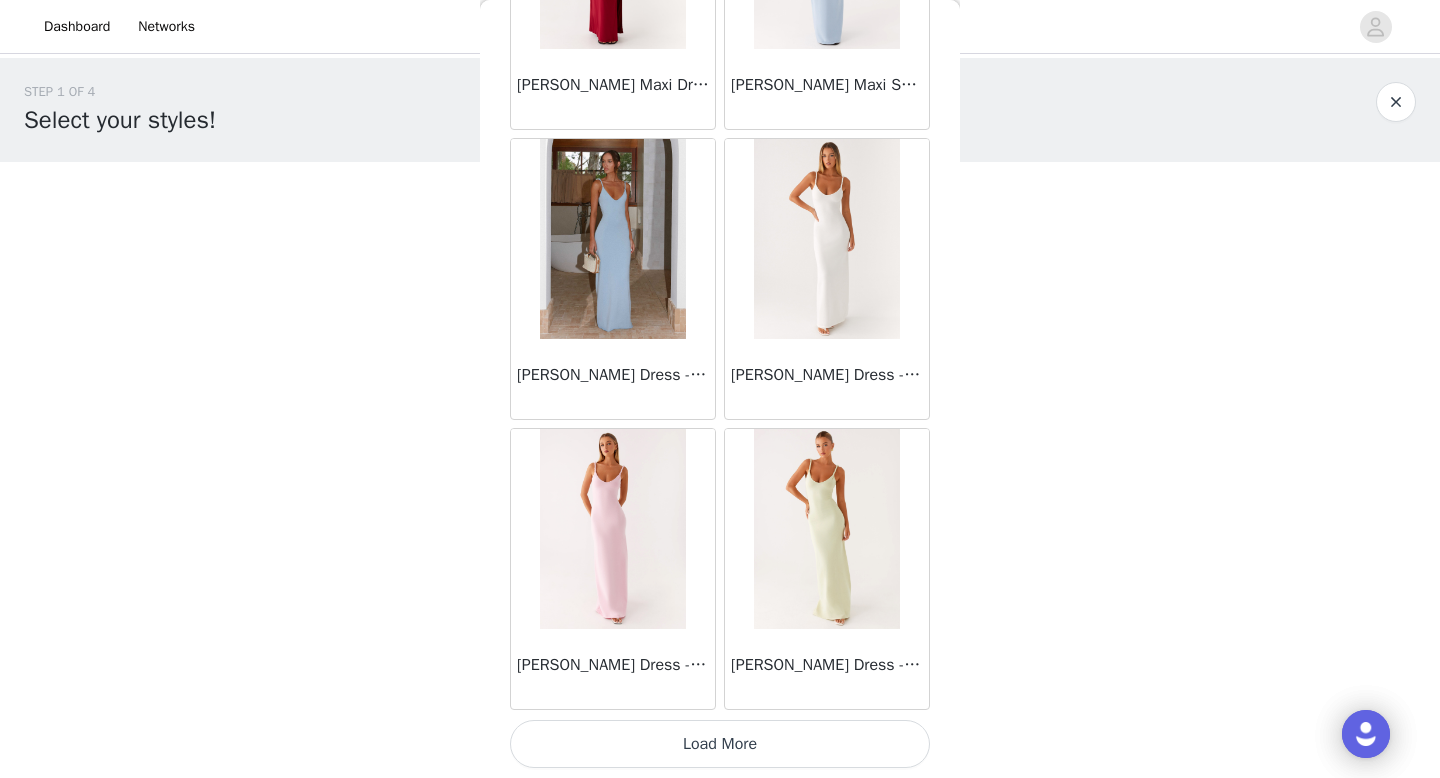 click on "Load More" at bounding box center [720, 744] 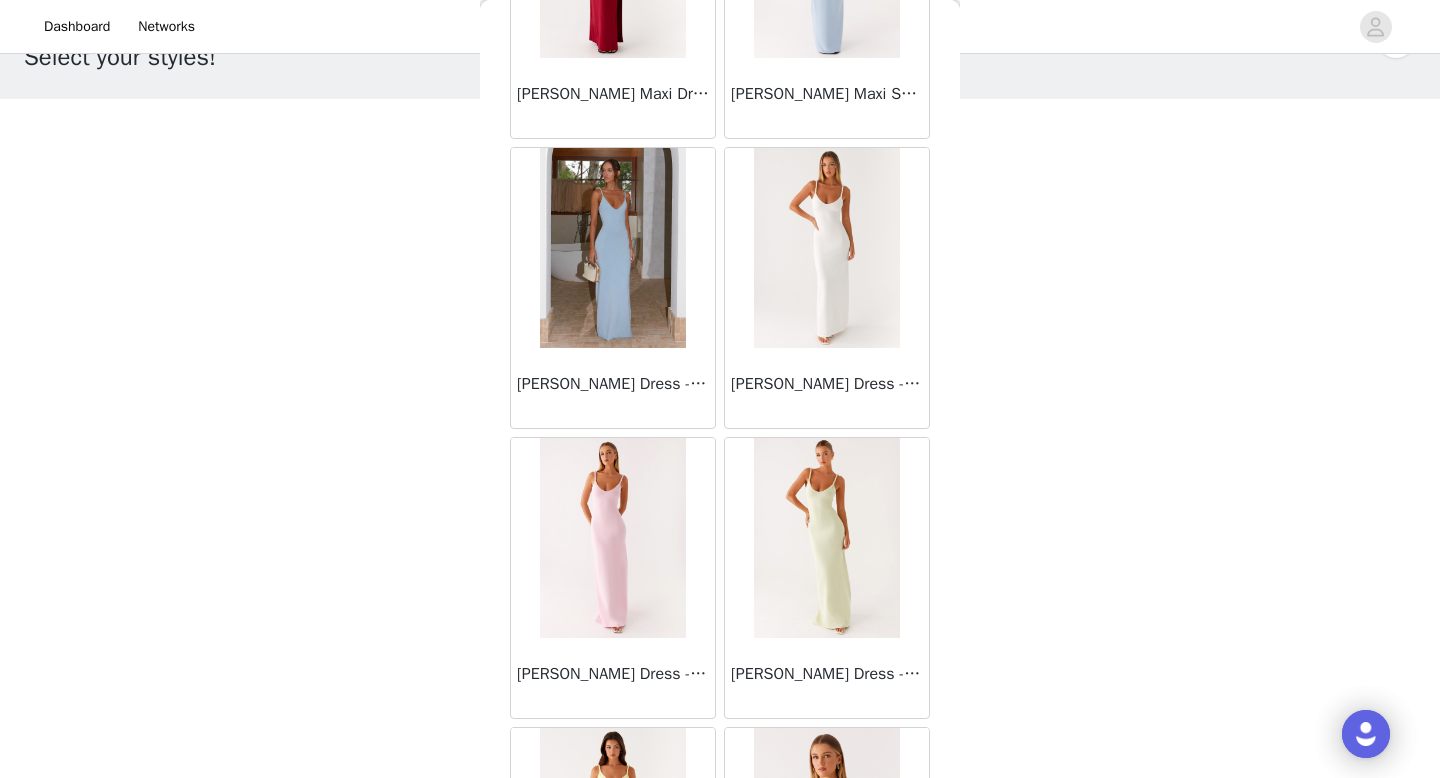 scroll, scrollTop: 94, scrollLeft: 0, axis: vertical 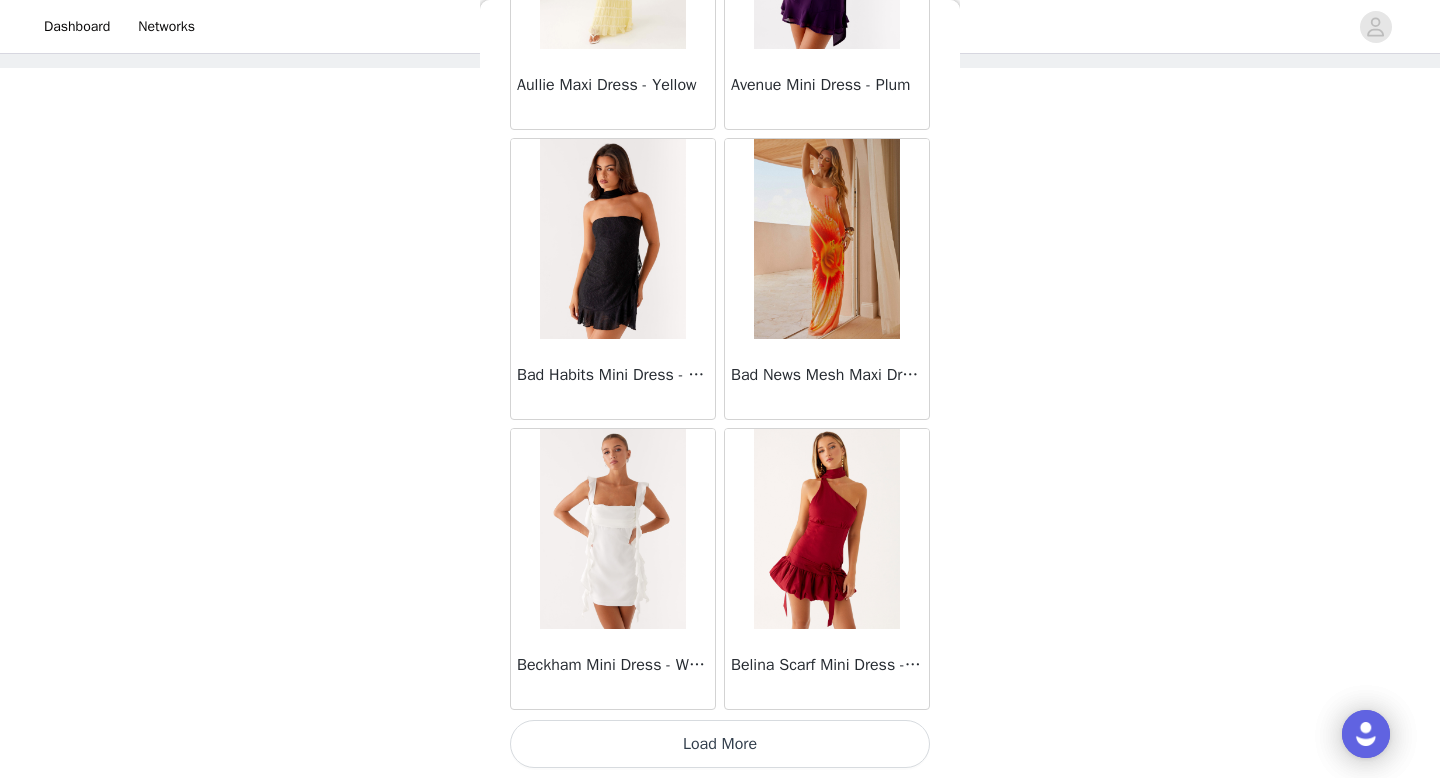click on "Load More" at bounding box center [720, 744] 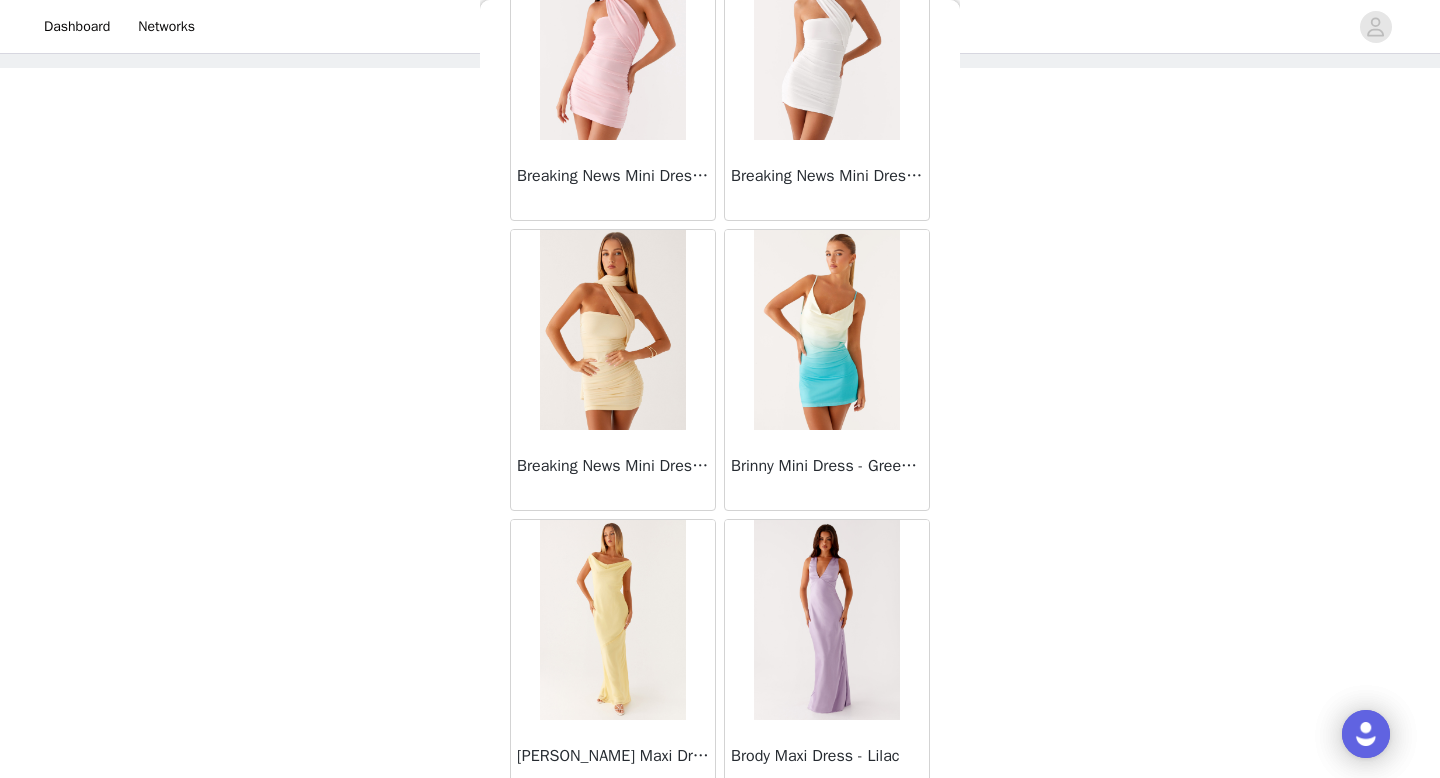 scroll, scrollTop: 8082, scrollLeft: 0, axis: vertical 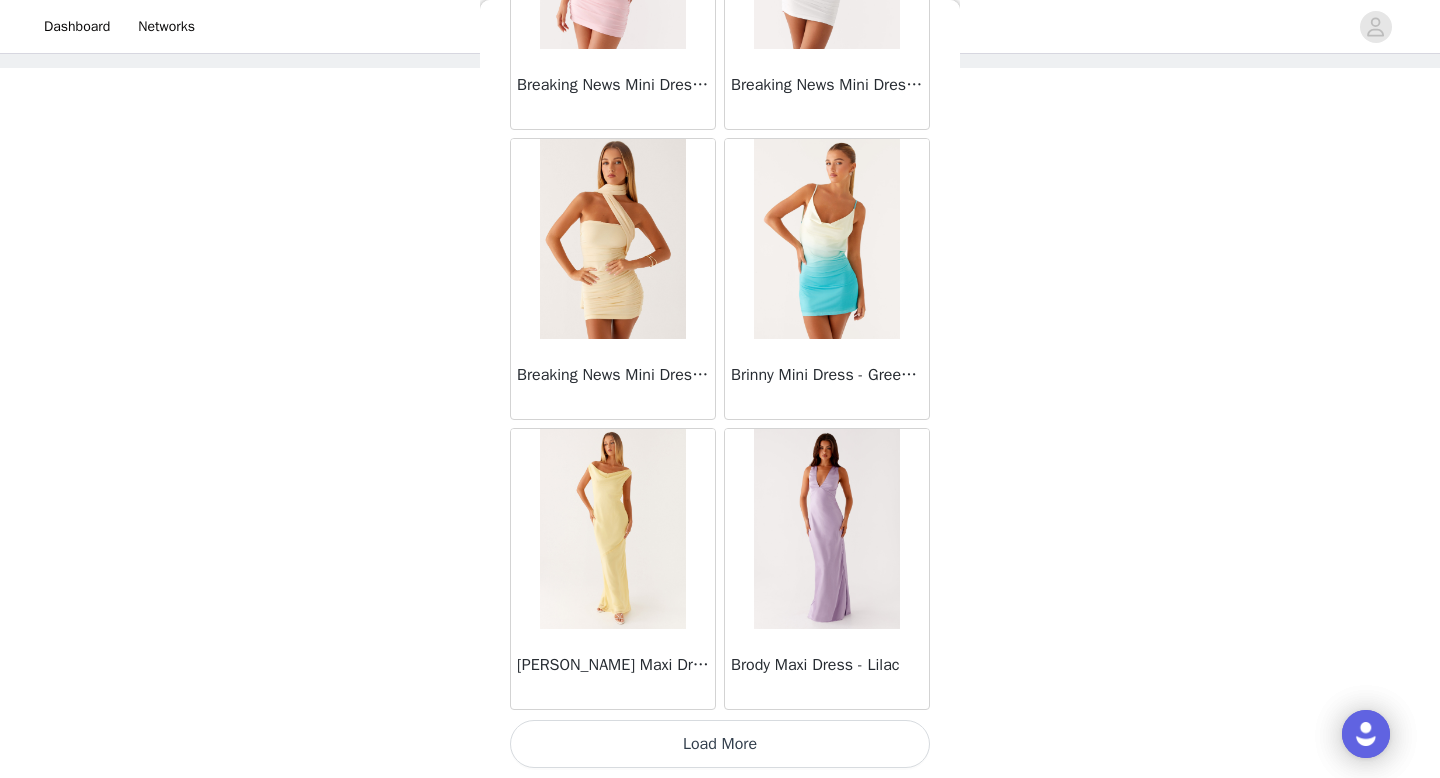 click on "Load More" at bounding box center (720, 744) 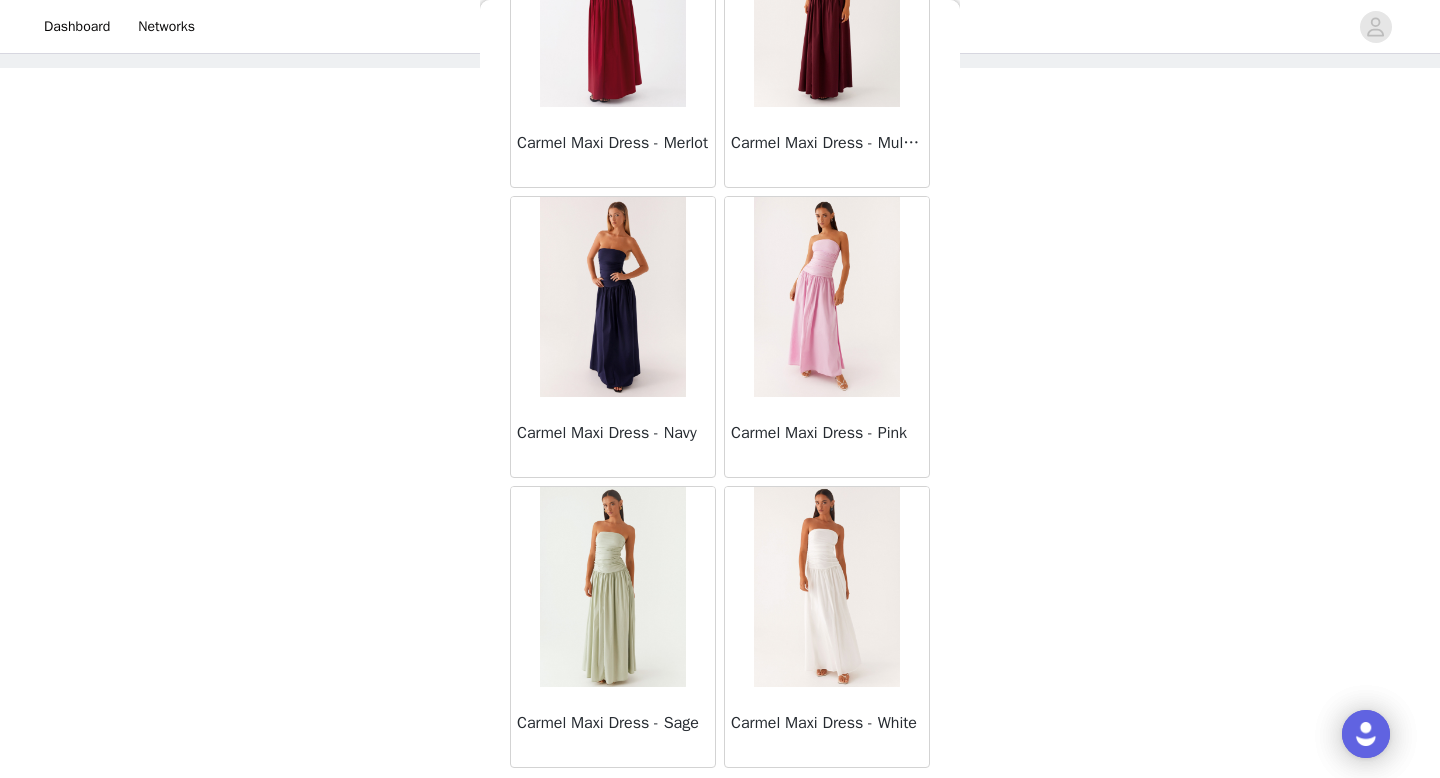scroll, scrollTop: 10982, scrollLeft: 0, axis: vertical 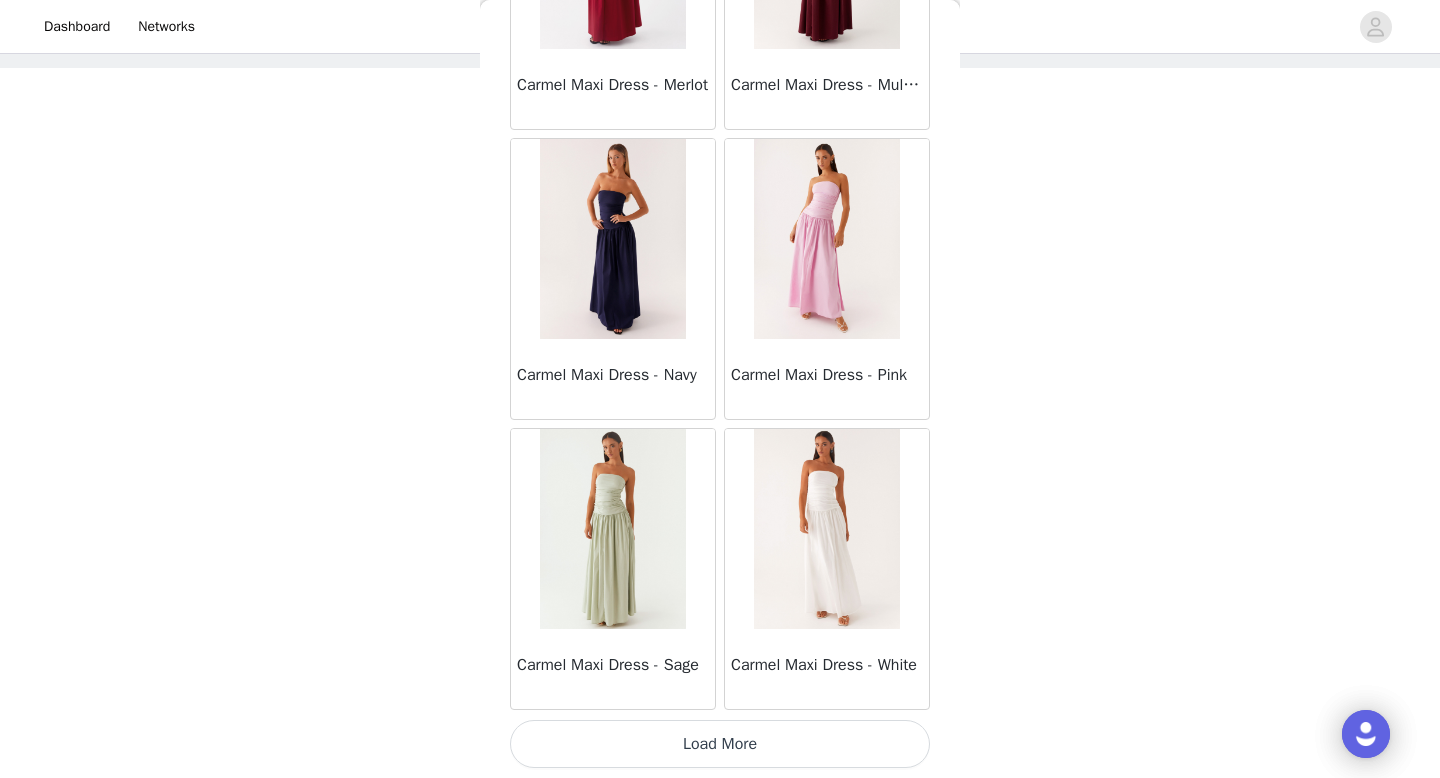 click on "Load More" at bounding box center [720, 744] 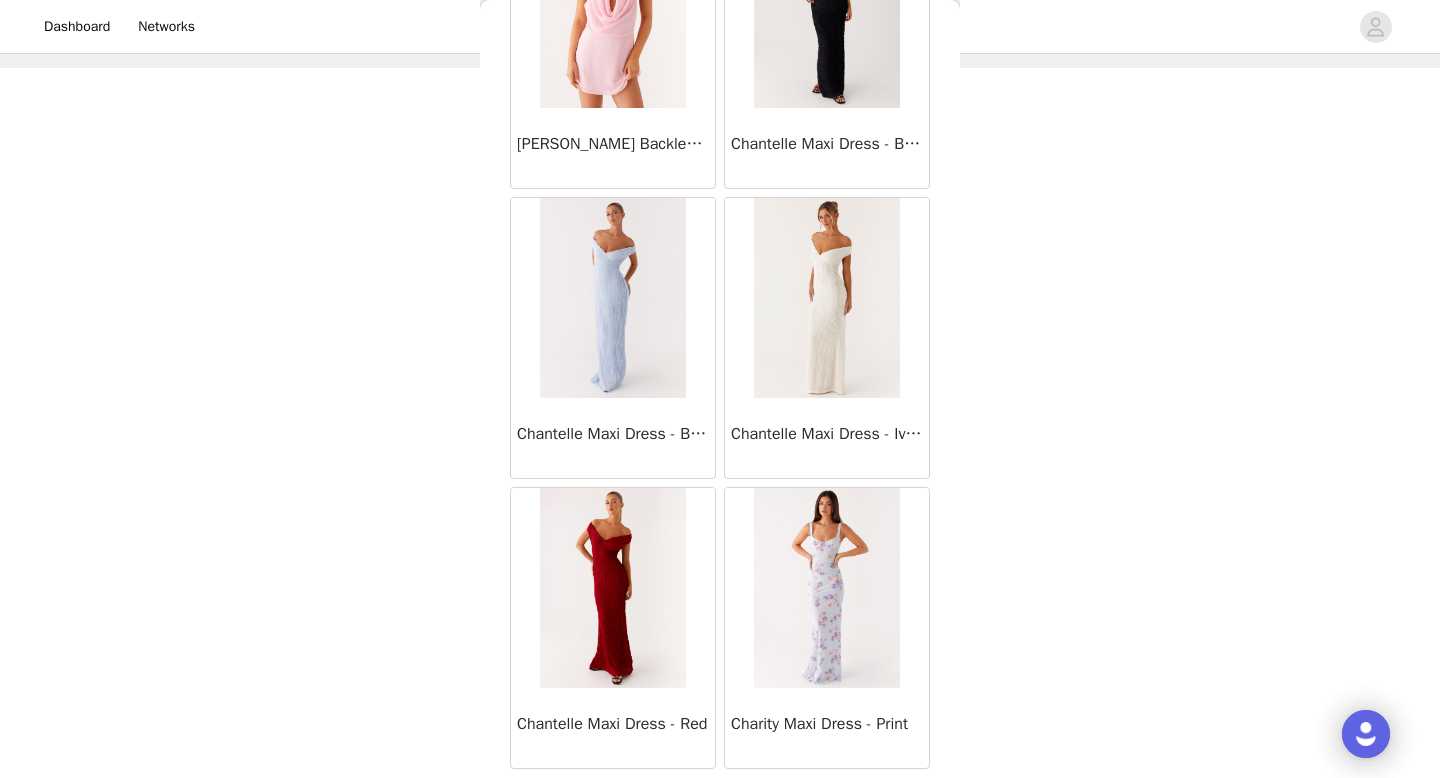 scroll, scrollTop: 13882, scrollLeft: 0, axis: vertical 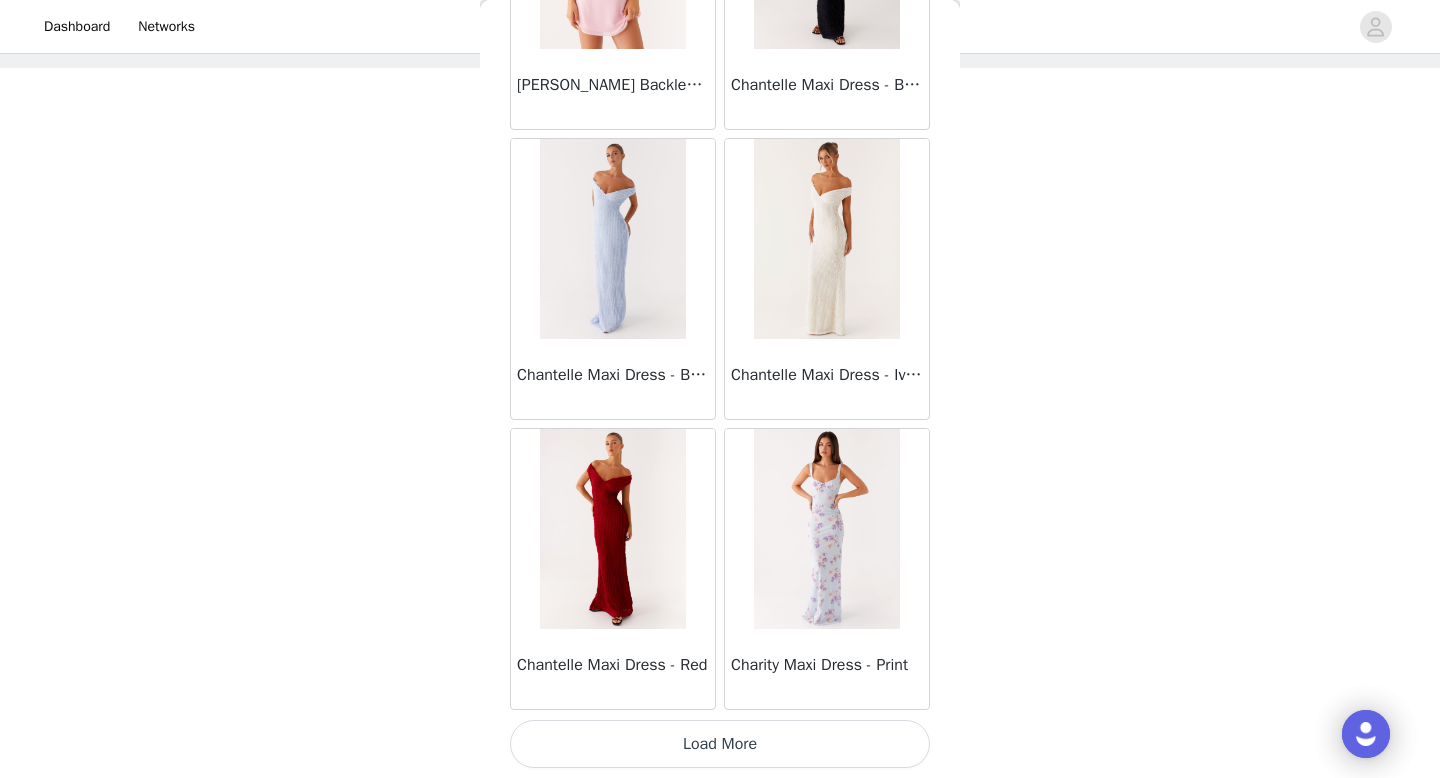 click on "Load More" at bounding box center [720, 744] 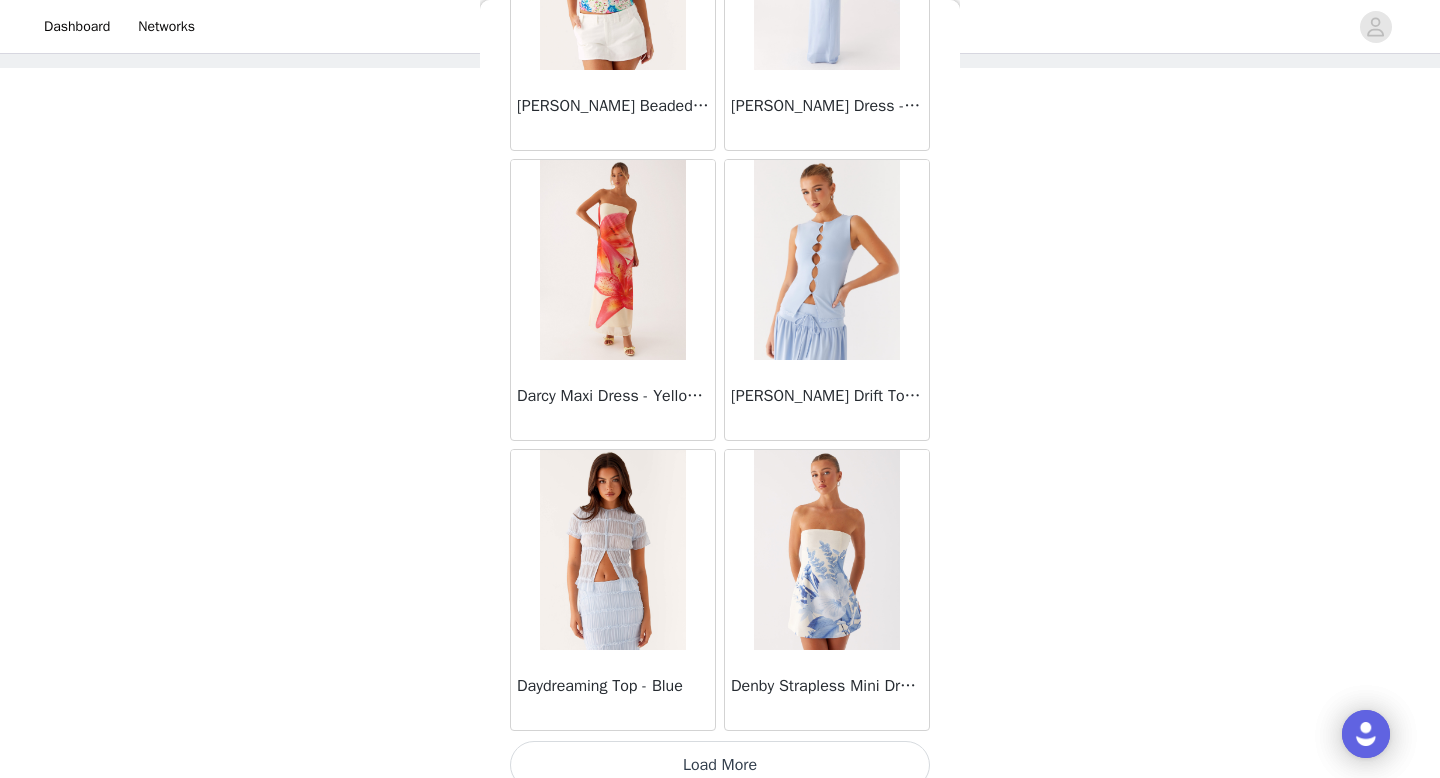 scroll, scrollTop: 16782, scrollLeft: 0, axis: vertical 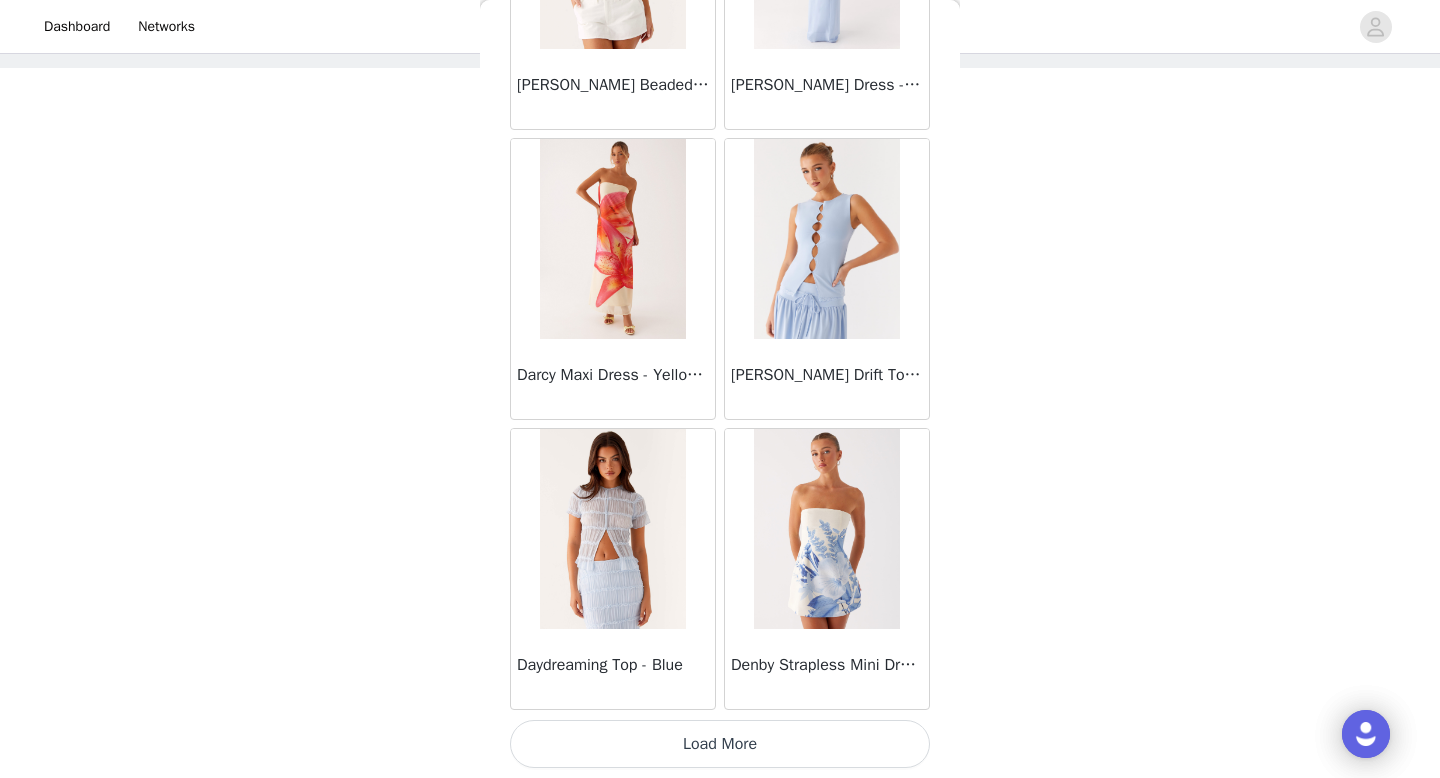 click on "Load More" at bounding box center [720, 744] 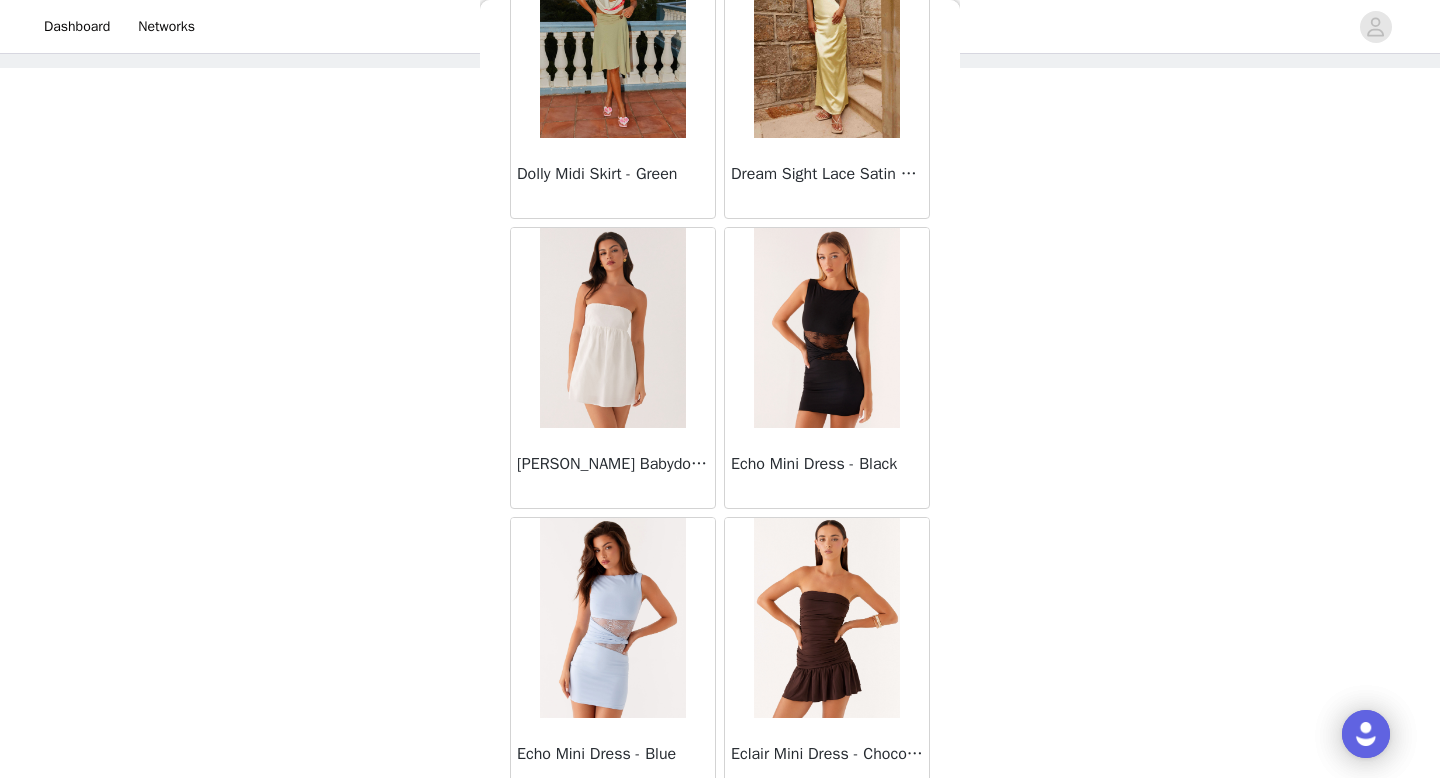 scroll, scrollTop: 18453, scrollLeft: 0, axis: vertical 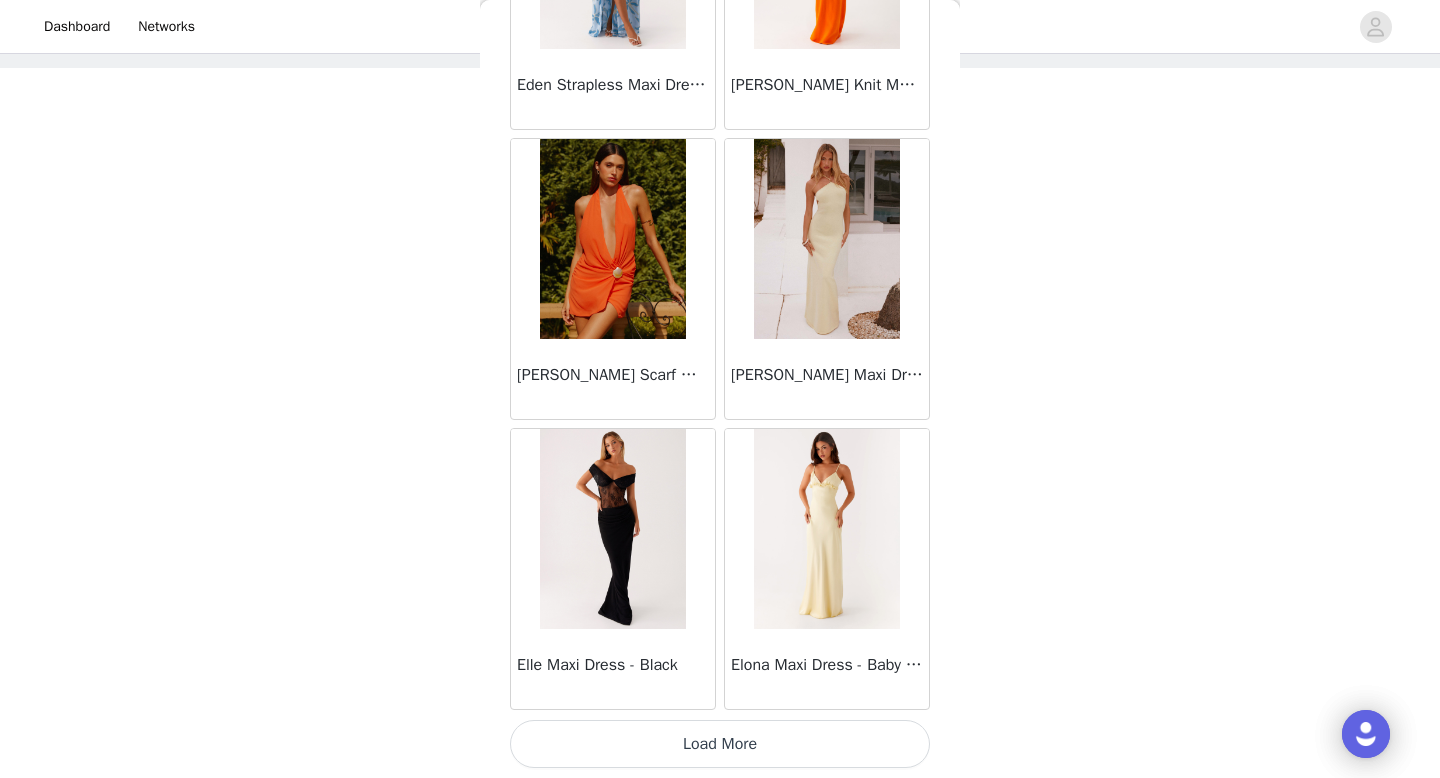 click on "Load More" at bounding box center [720, 744] 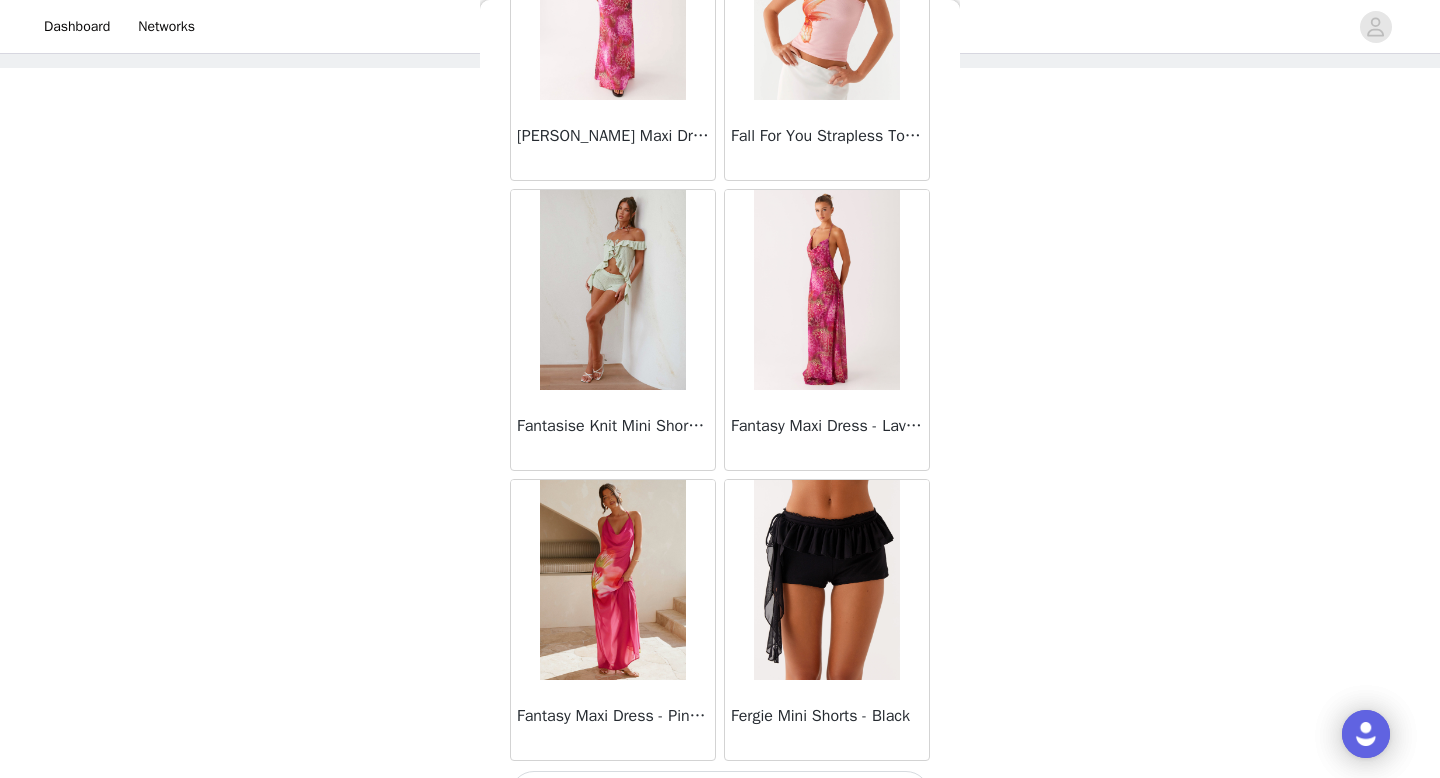 scroll, scrollTop: 22582, scrollLeft: 0, axis: vertical 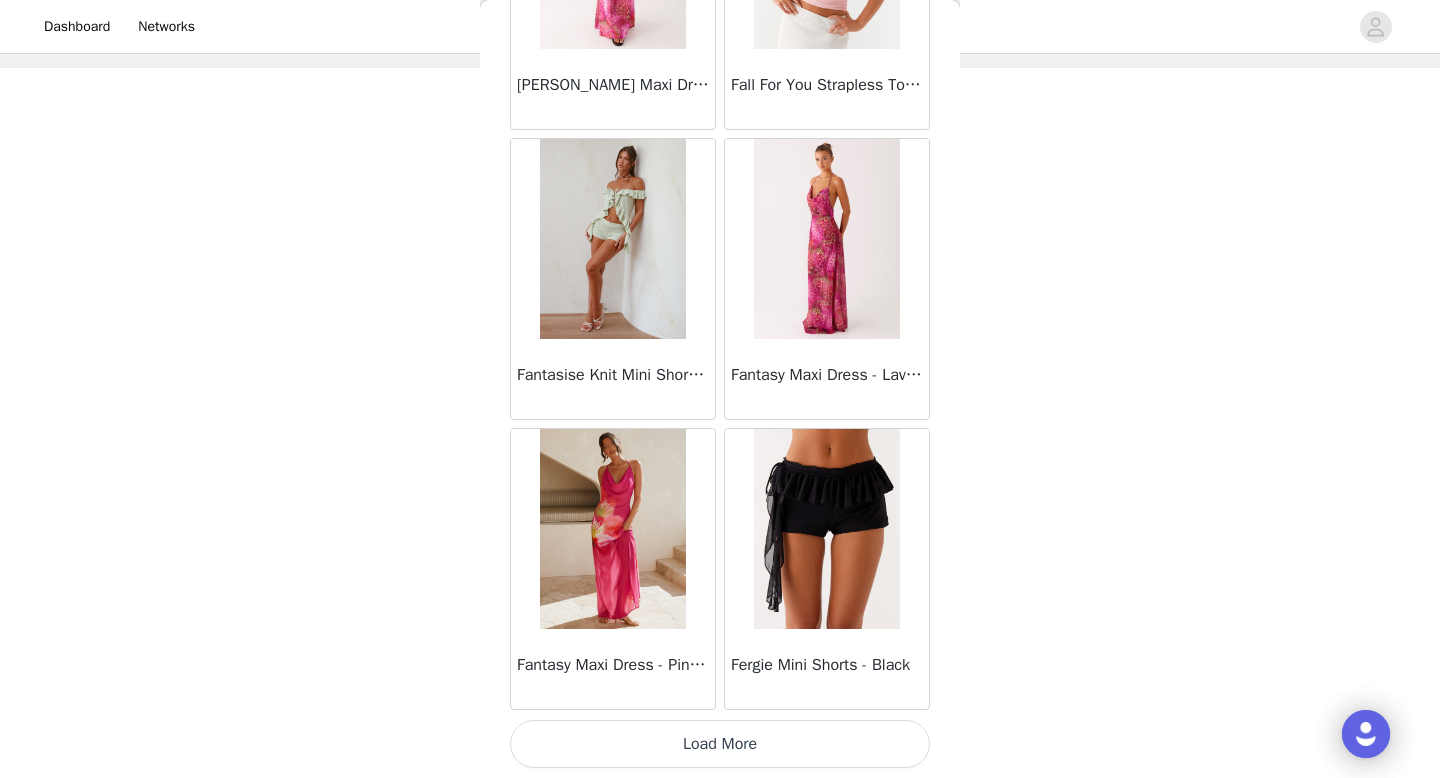 click on "Load More" at bounding box center (720, 744) 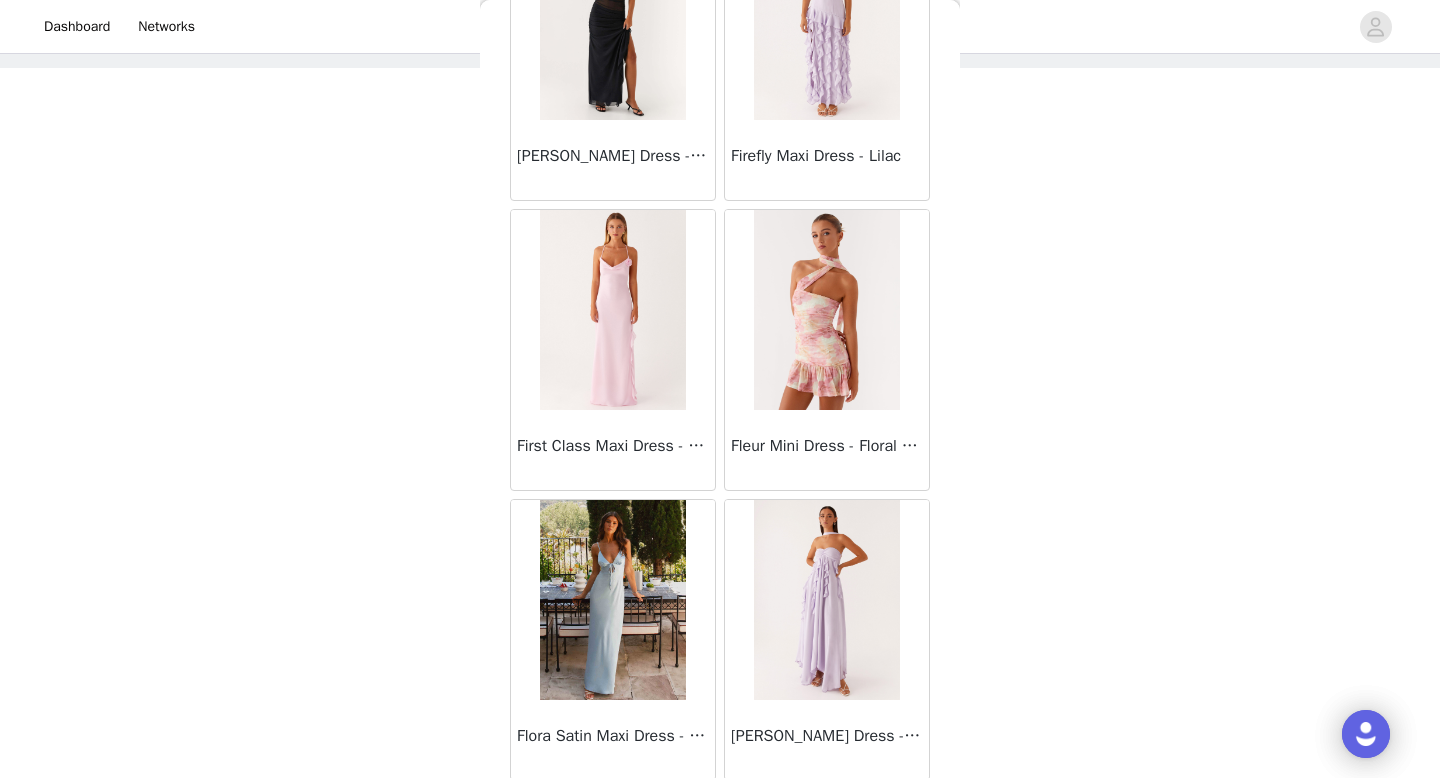 scroll, scrollTop: 23672, scrollLeft: 0, axis: vertical 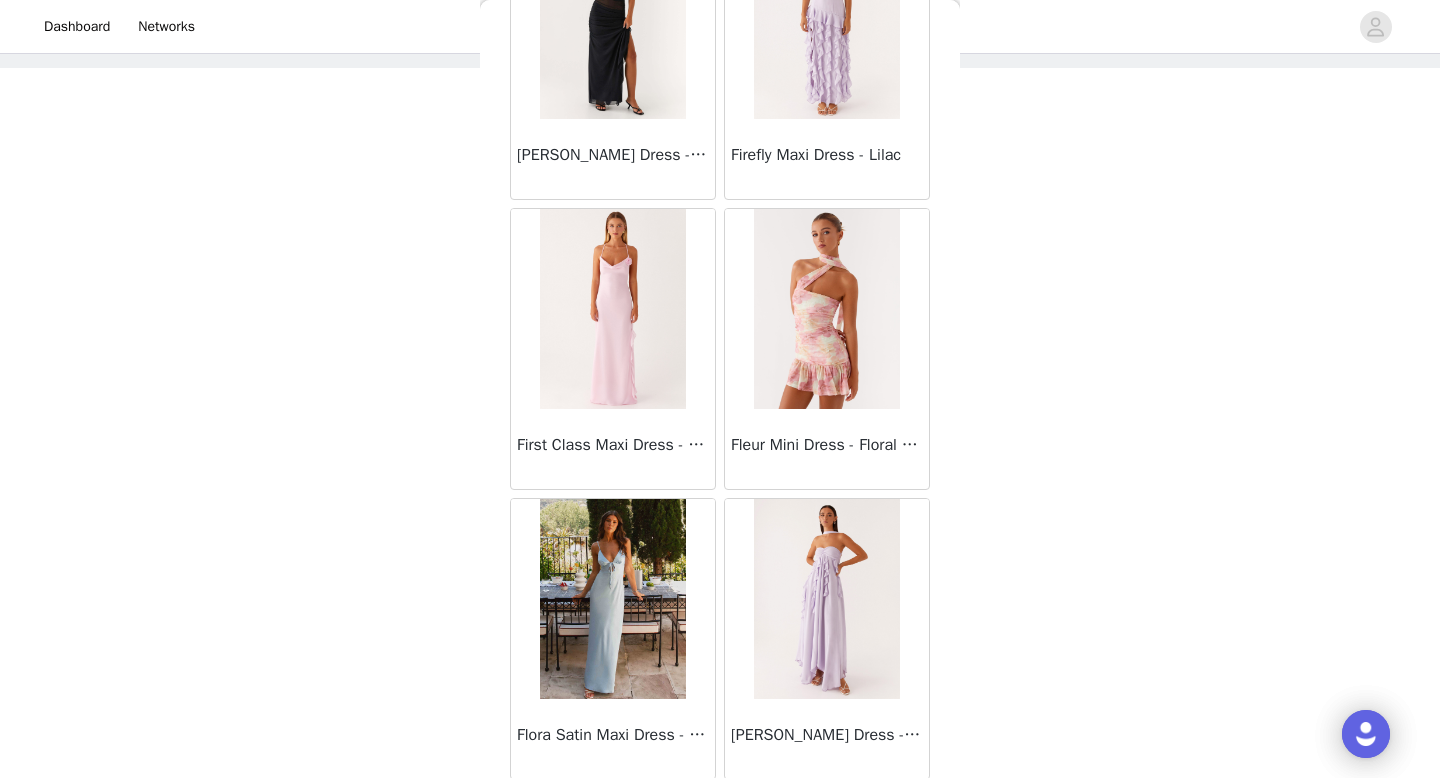 click at bounding box center (612, 309) 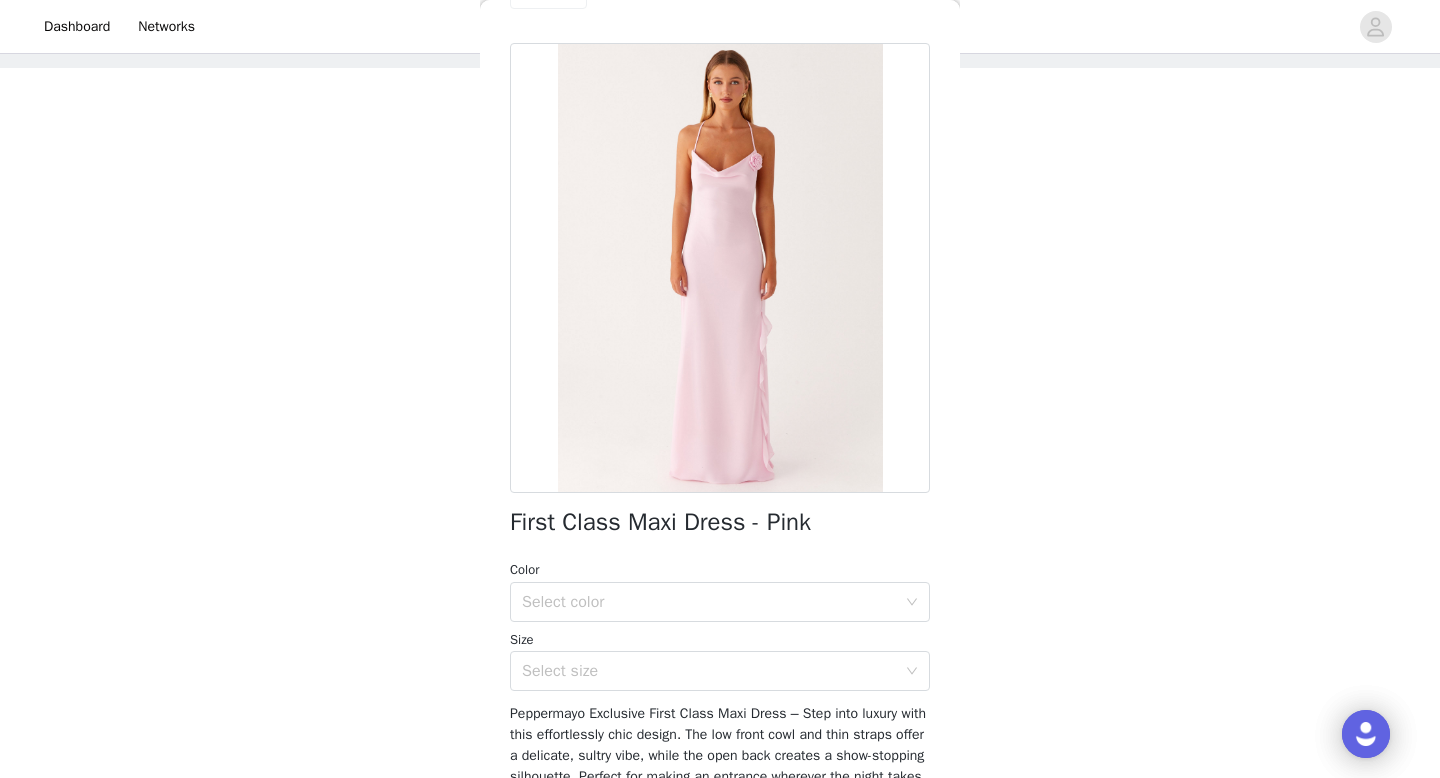scroll, scrollTop: 61, scrollLeft: 0, axis: vertical 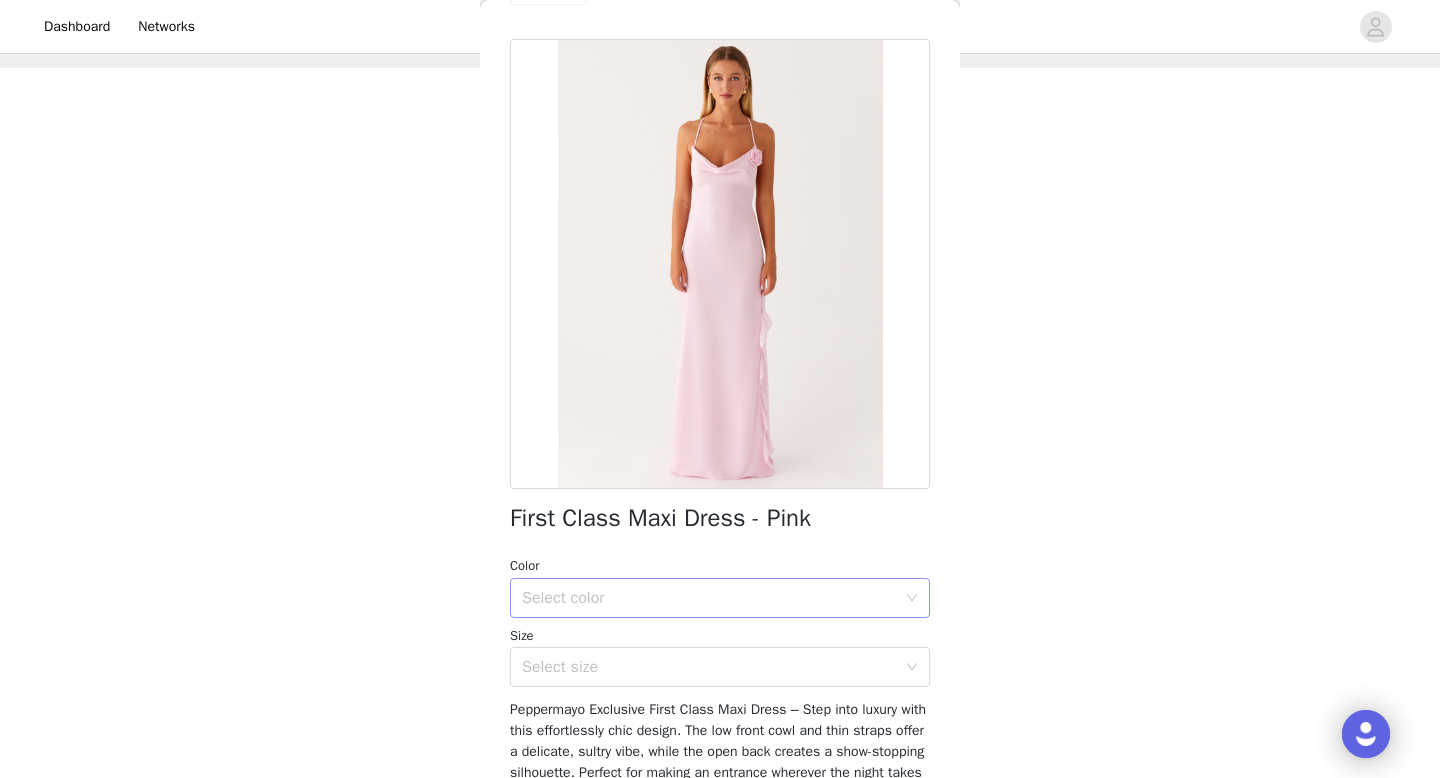 click on "Select color" at bounding box center [709, 598] 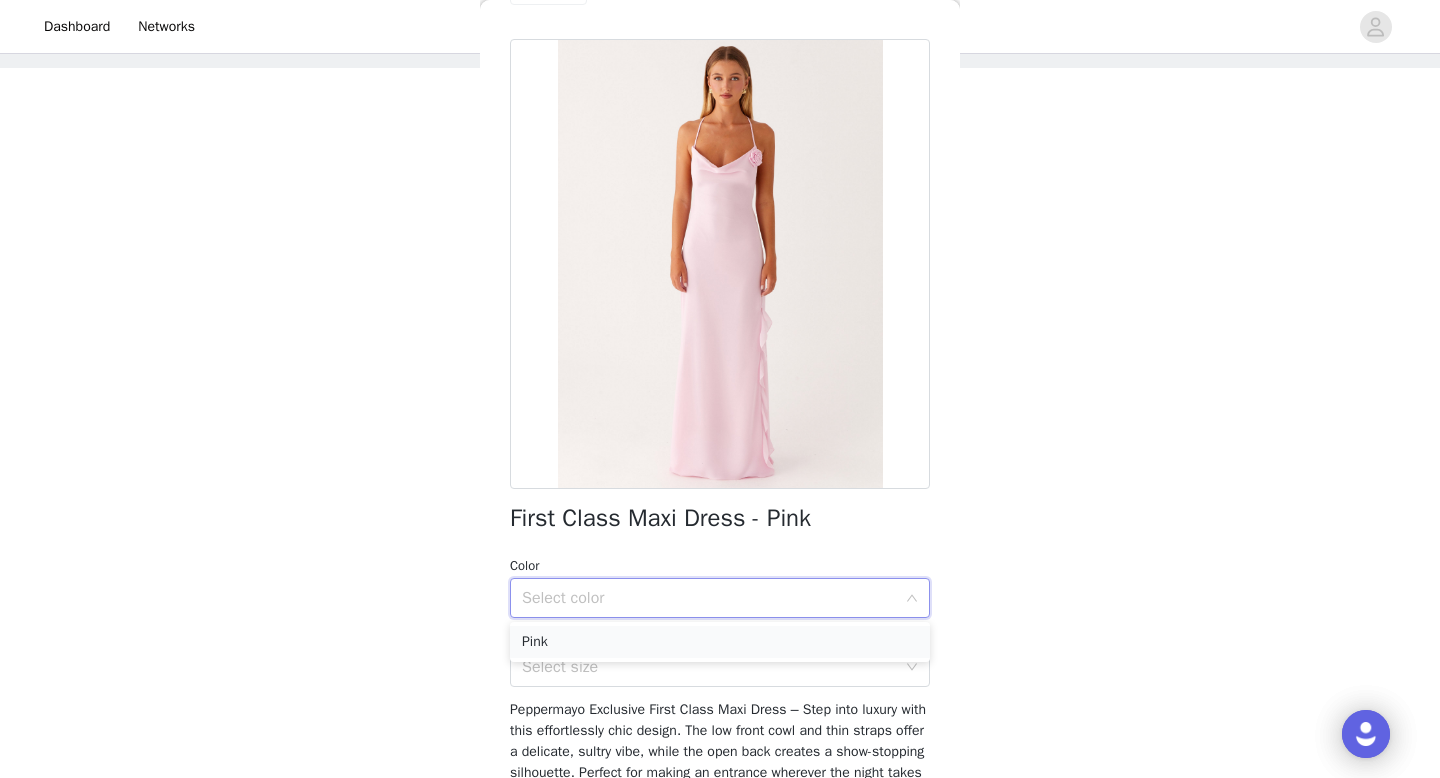 click on "Pink" at bounding box center [720, 642] 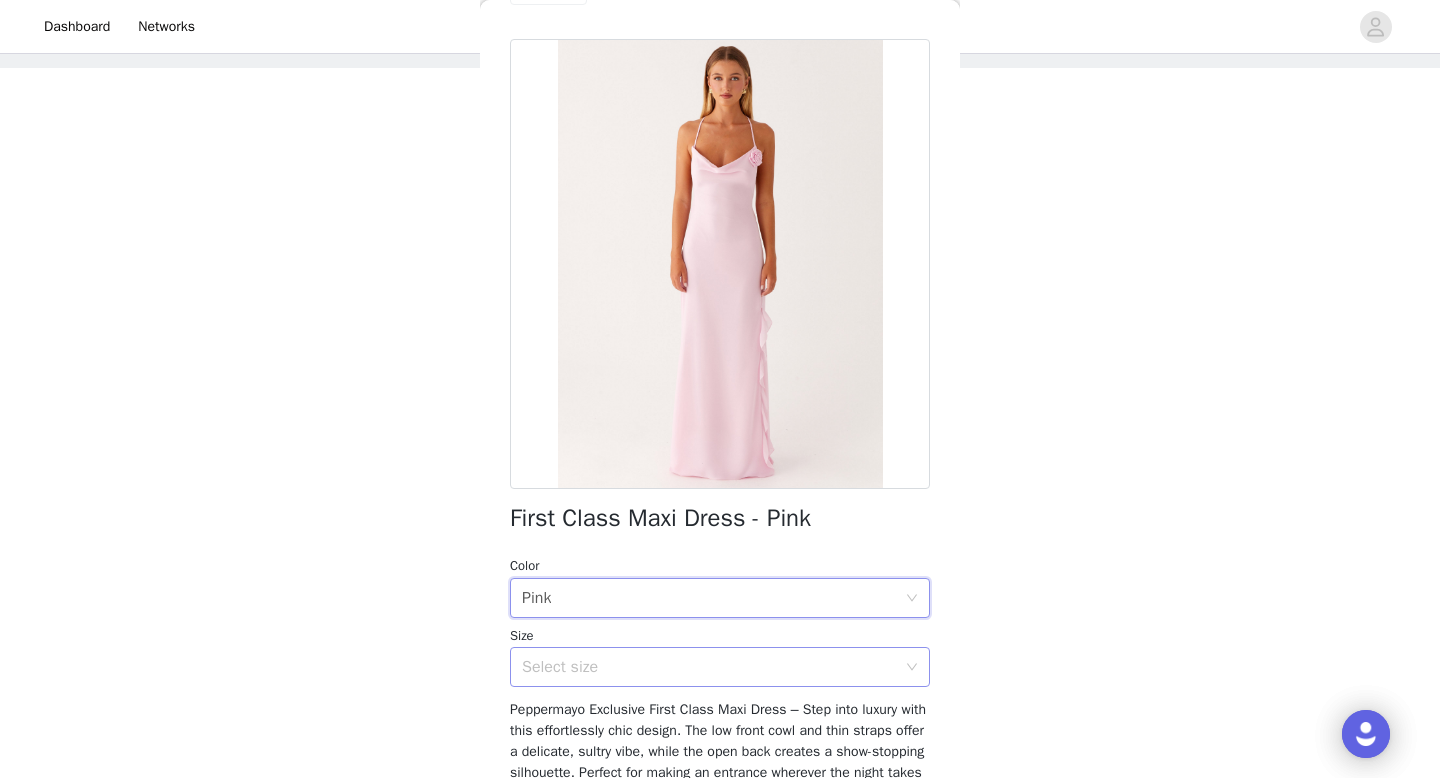 click on "Select size" at bounding box center (709, 667) 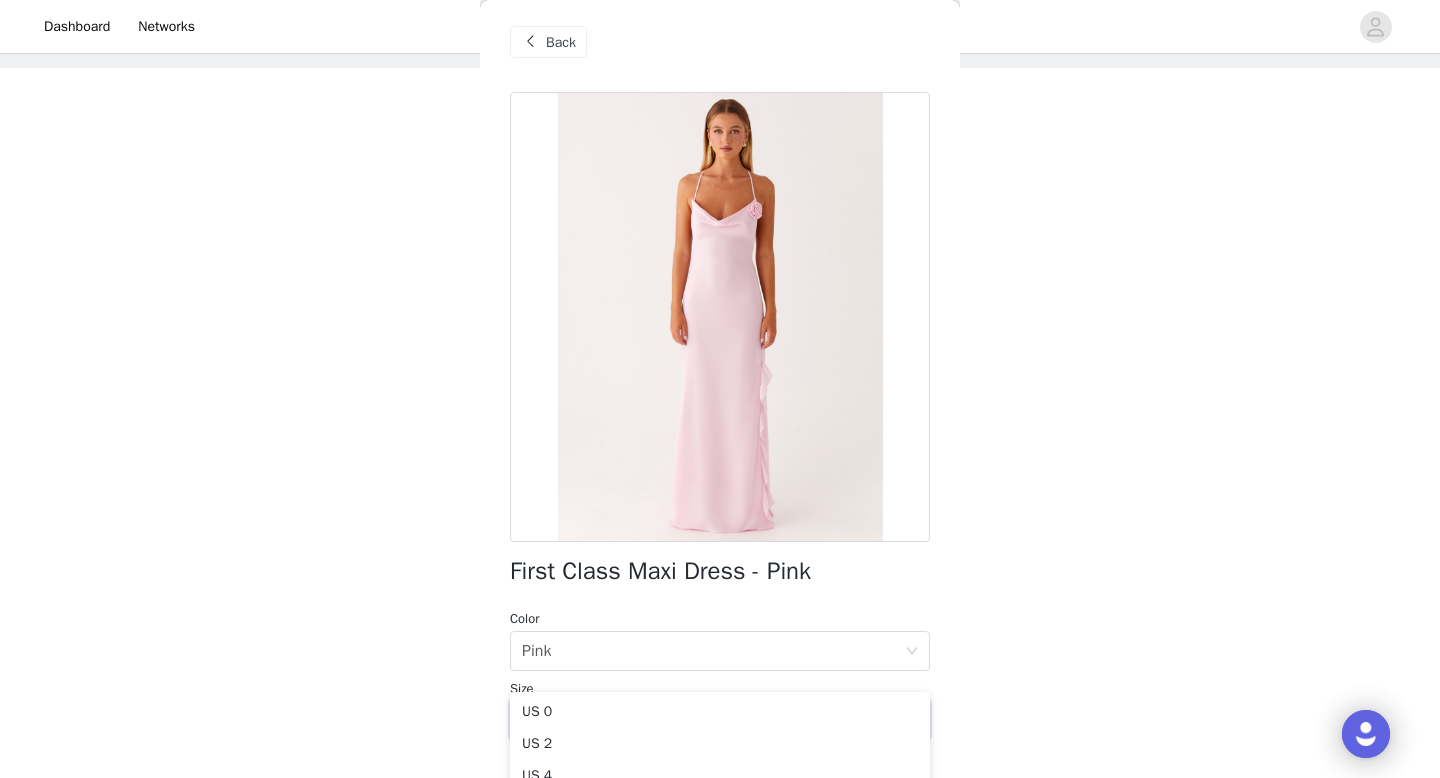 scroll, scrollTop: 0, scrollLeft: 0, axis: both 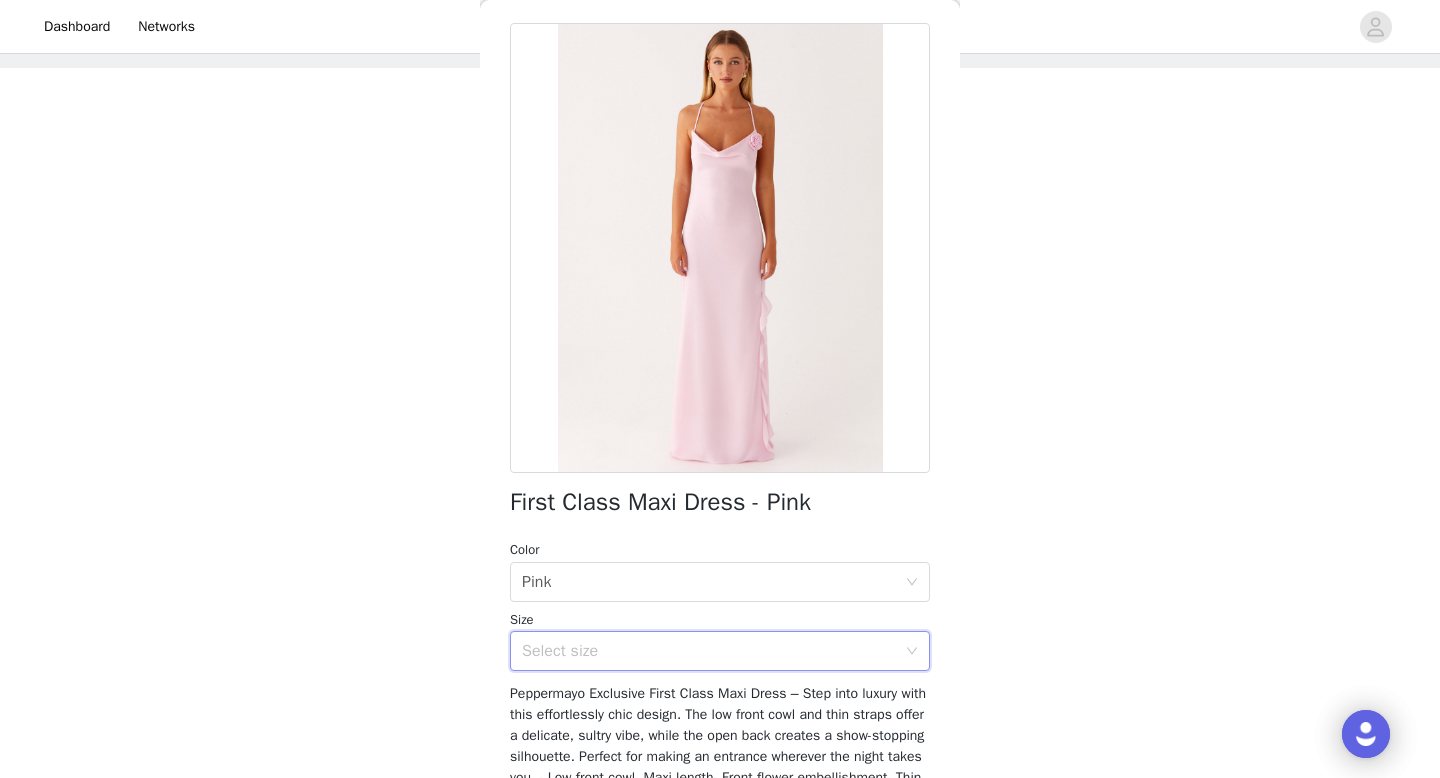 click 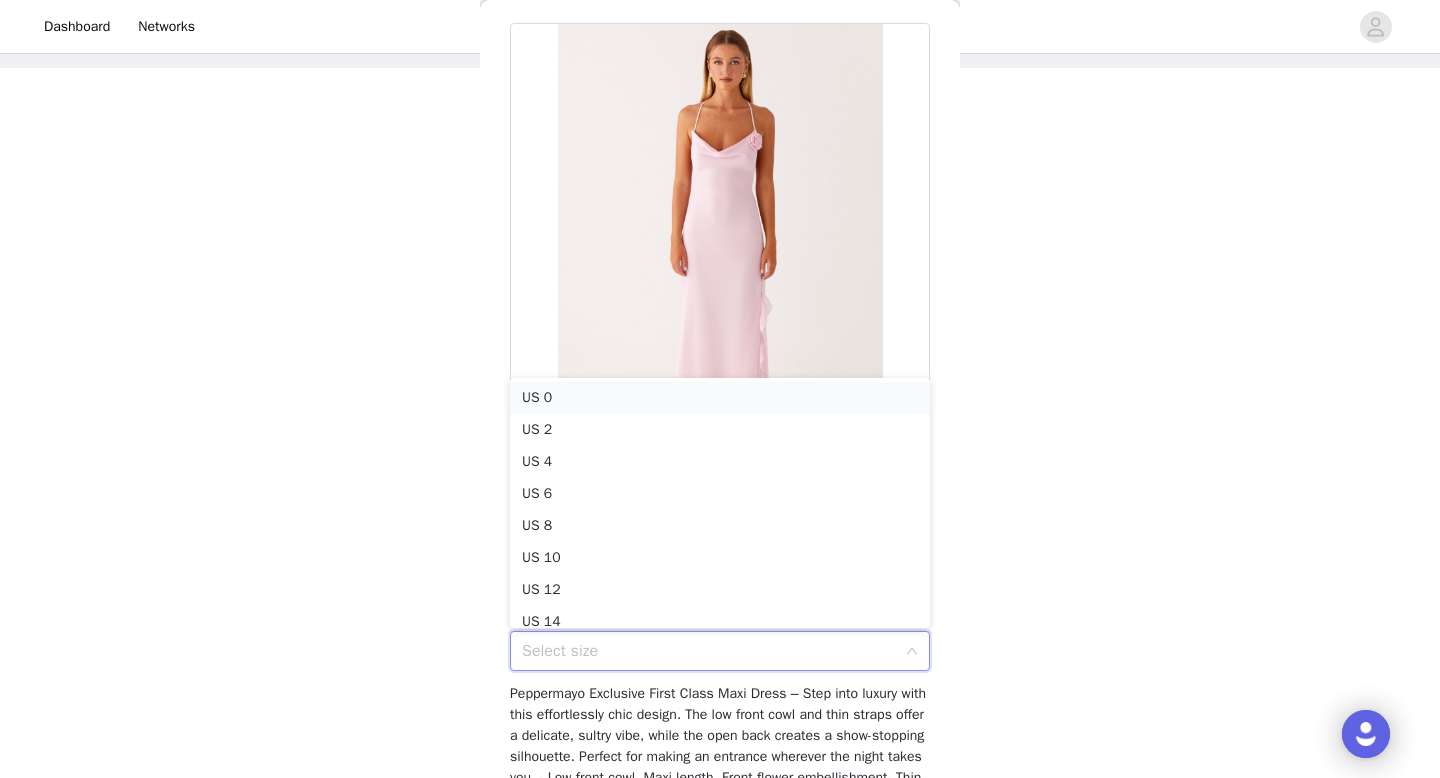 click on "US 0" at bounding box center (720, 398) 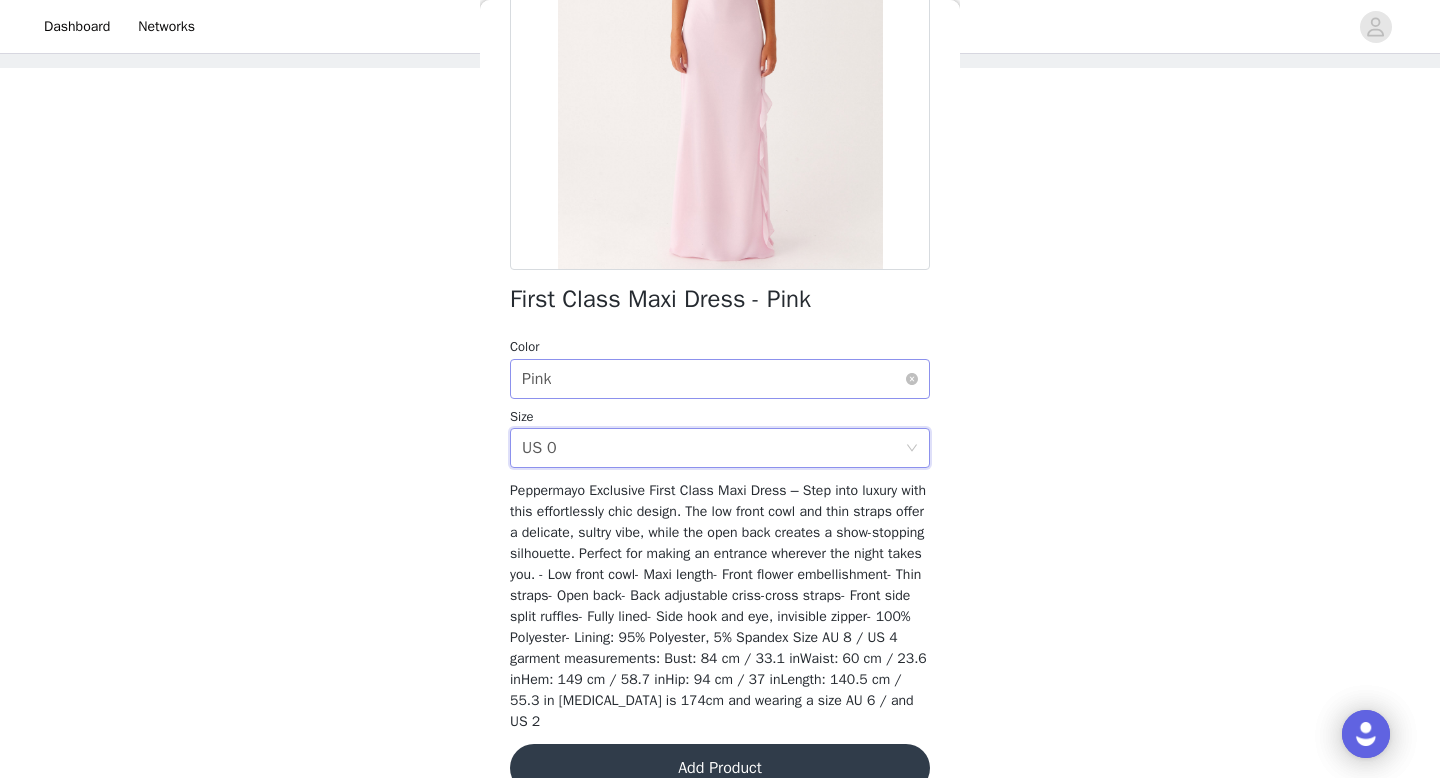 scroll, scrollTop: 318, scrollLeft: 0, axis: vertical 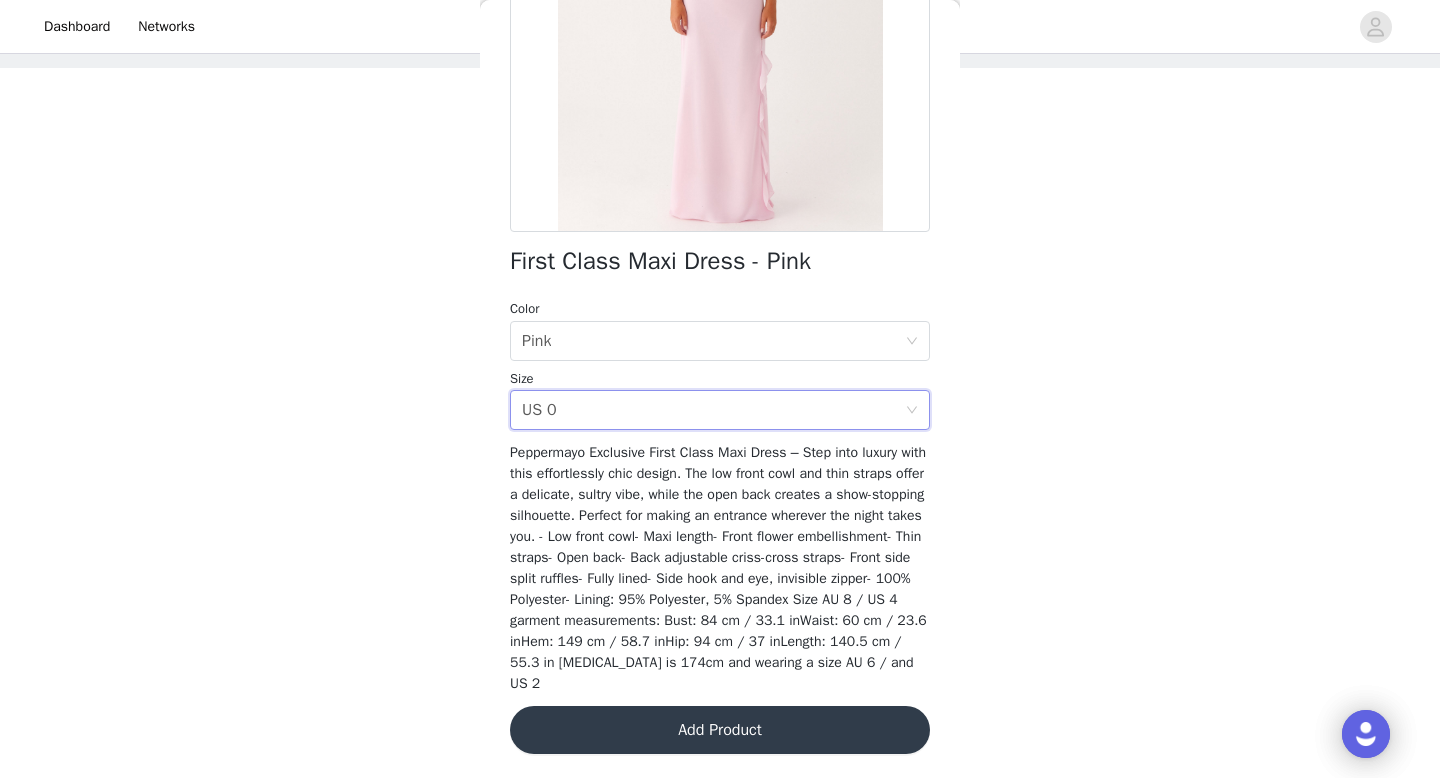 click on "Add Product" at bounding box center [720, 730] 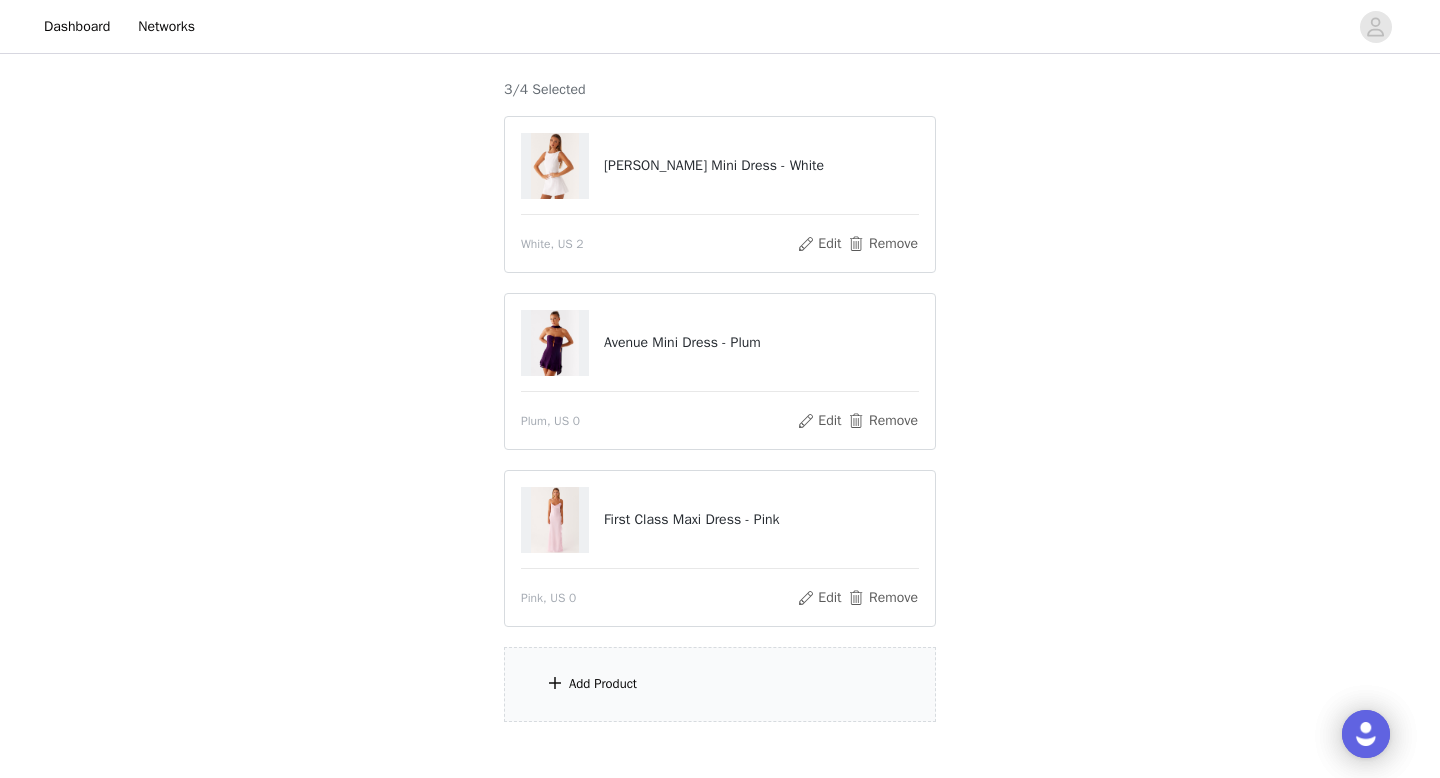 scroll, scrollTop: 165, scrollLeft: 0, axis: vertical 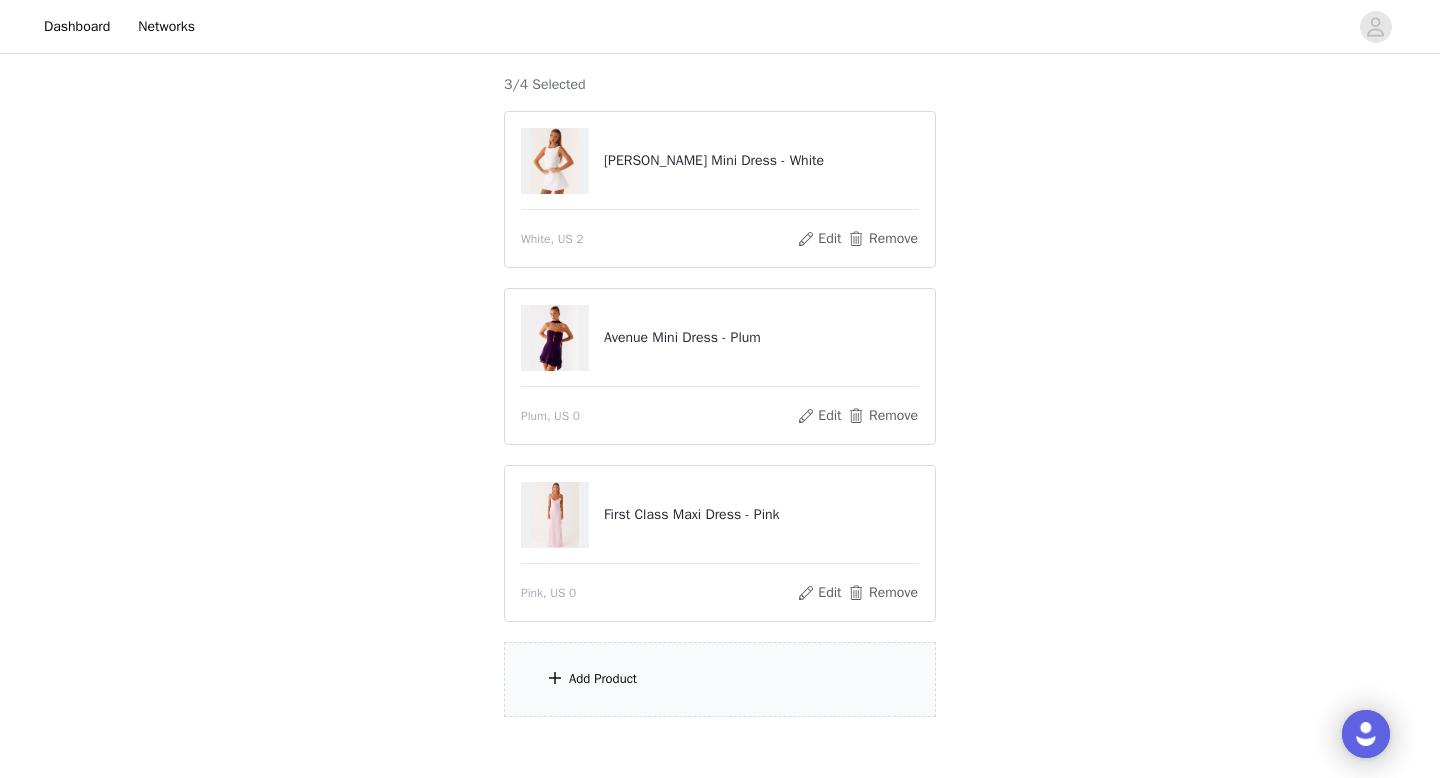 click on "Add Product" at bounding box center [603, 679] 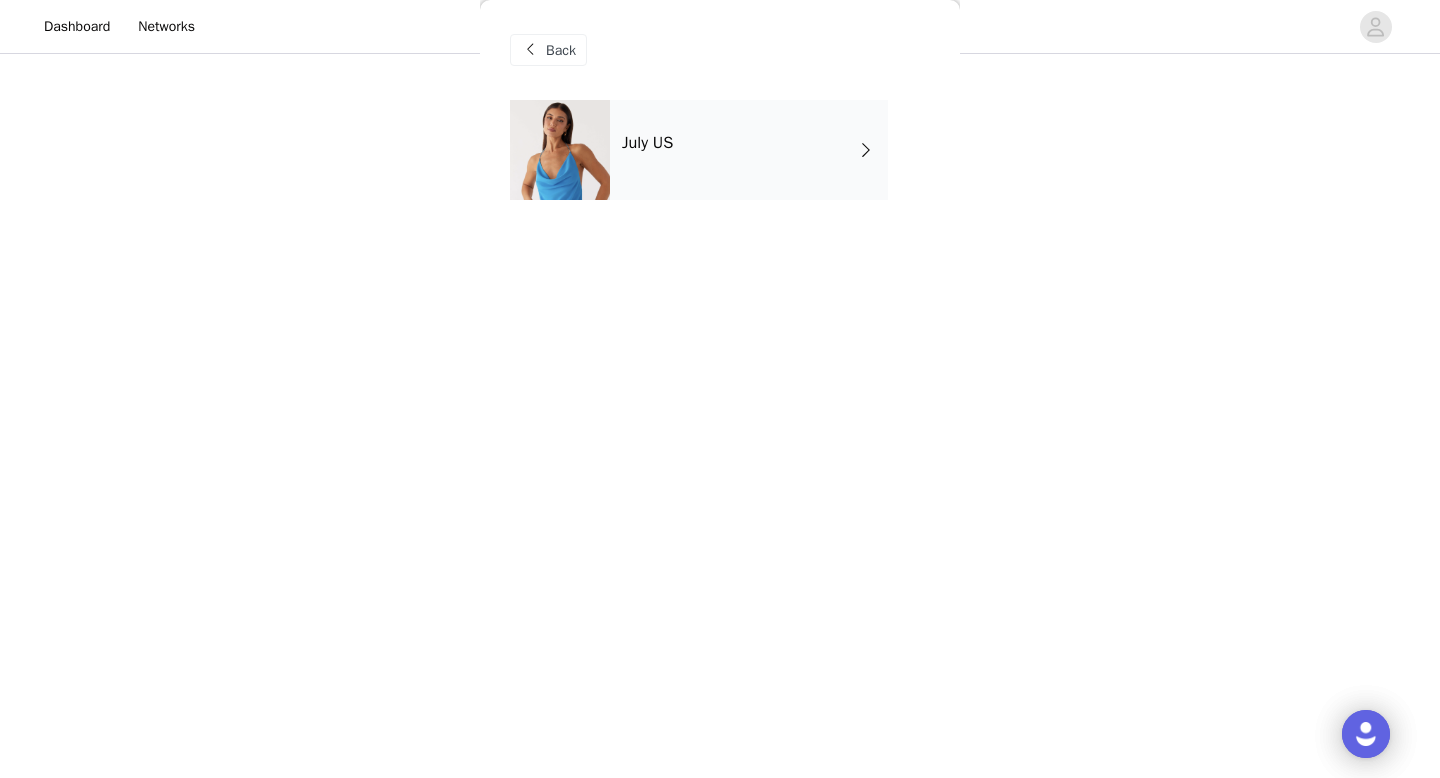 click on "July US" at bounding box center [749, 150] 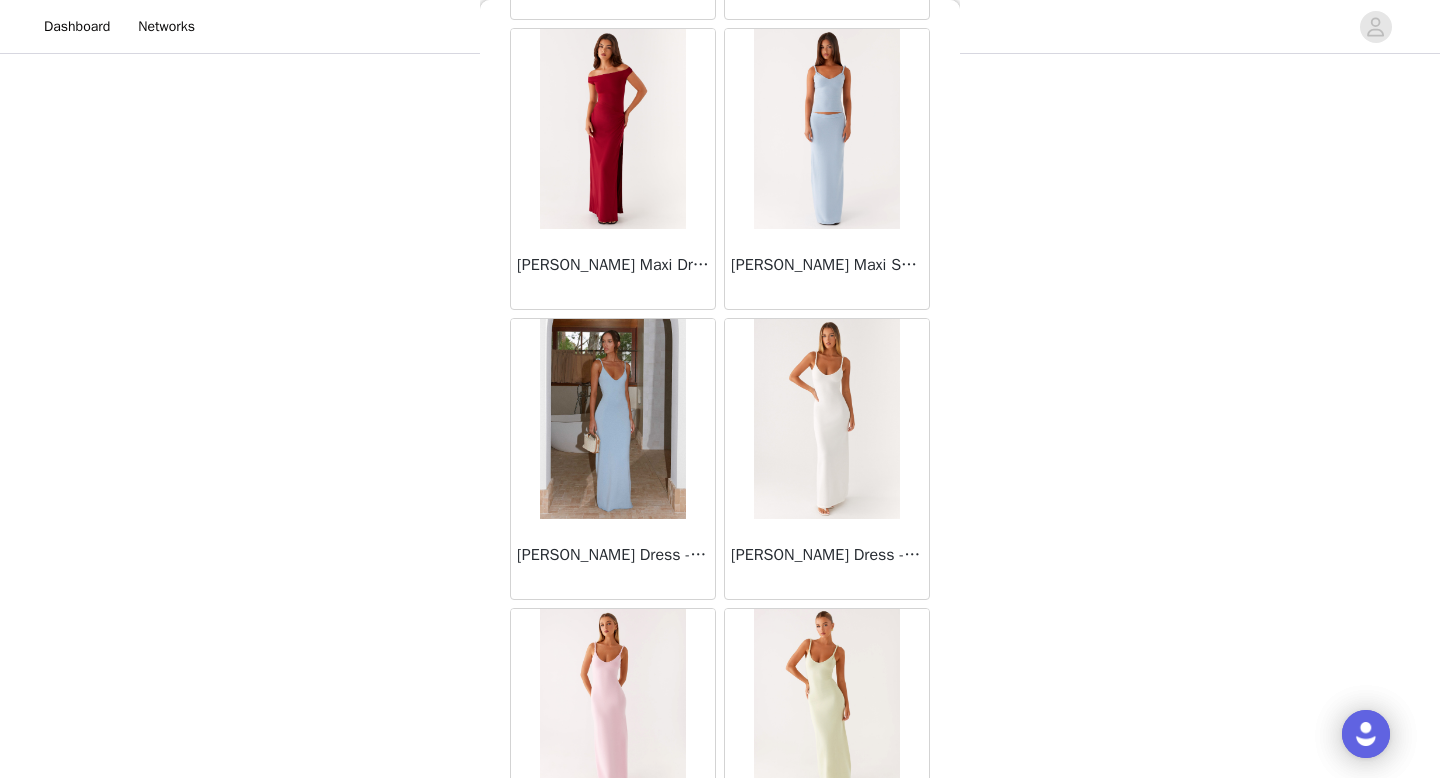 scroll, scrollTop: 2282, scrollLeft: 0, axis: vertical 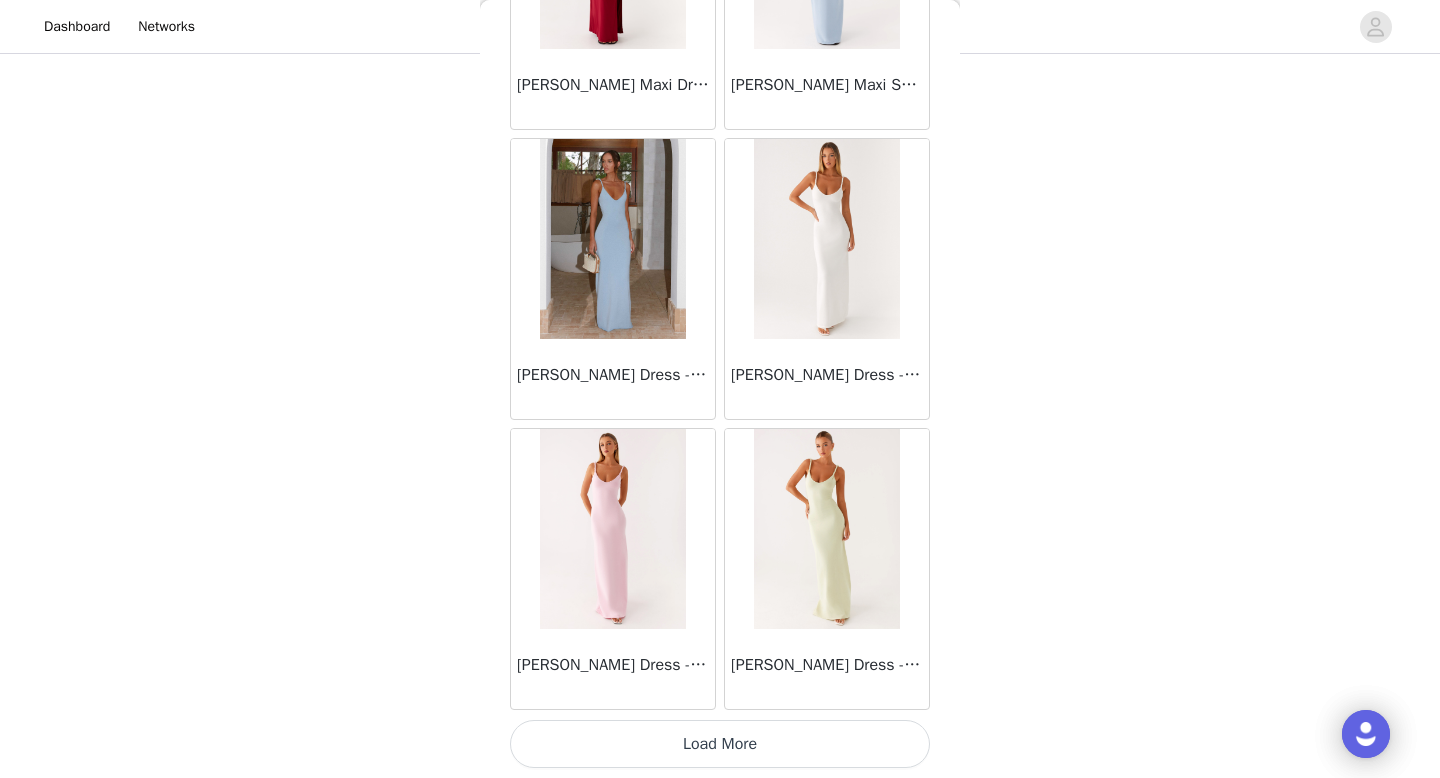 click on "Load More" at bounding box center (720, 744) 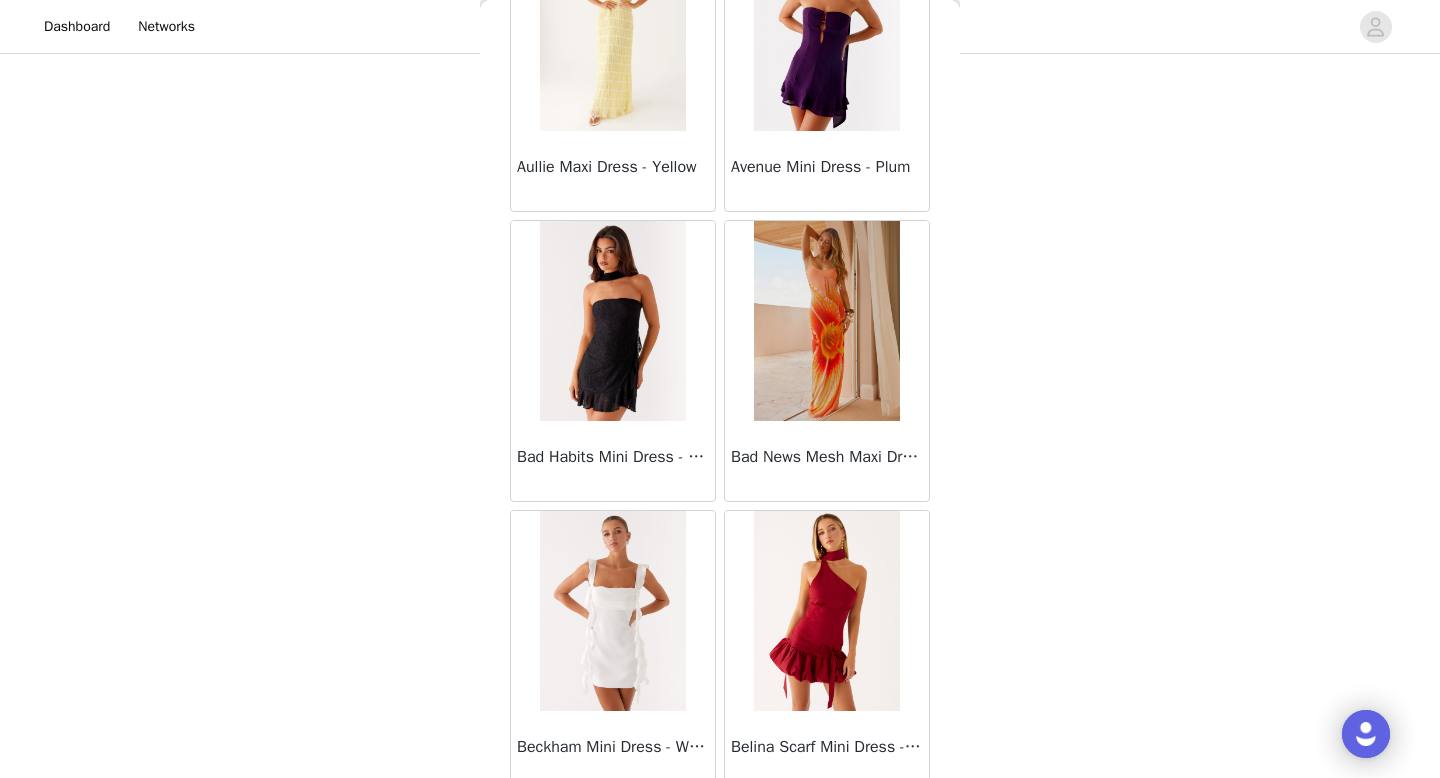 scroll, scrollTop: 5182, scrollLeft: 0, axis: vertical 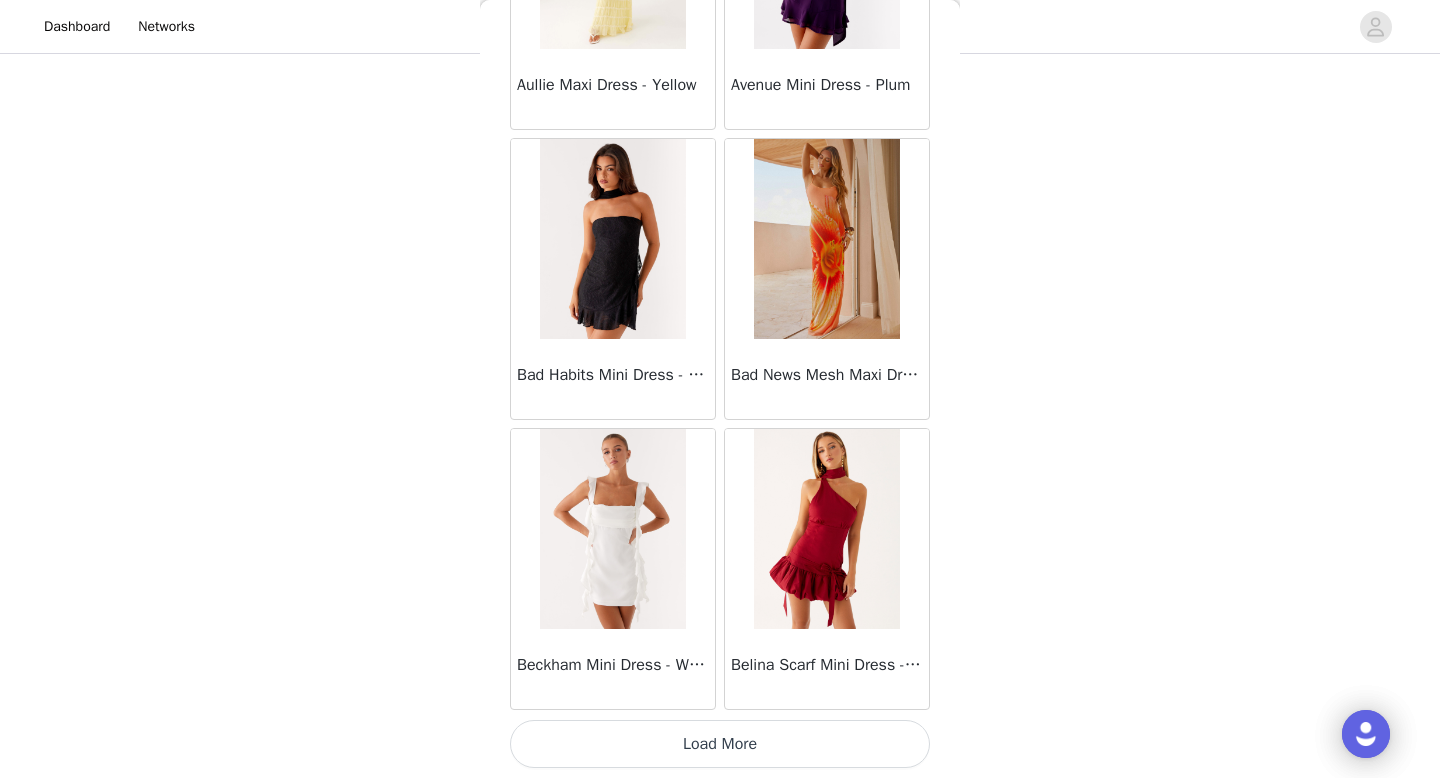 click on "Load More" at bounding box center (720, 744) 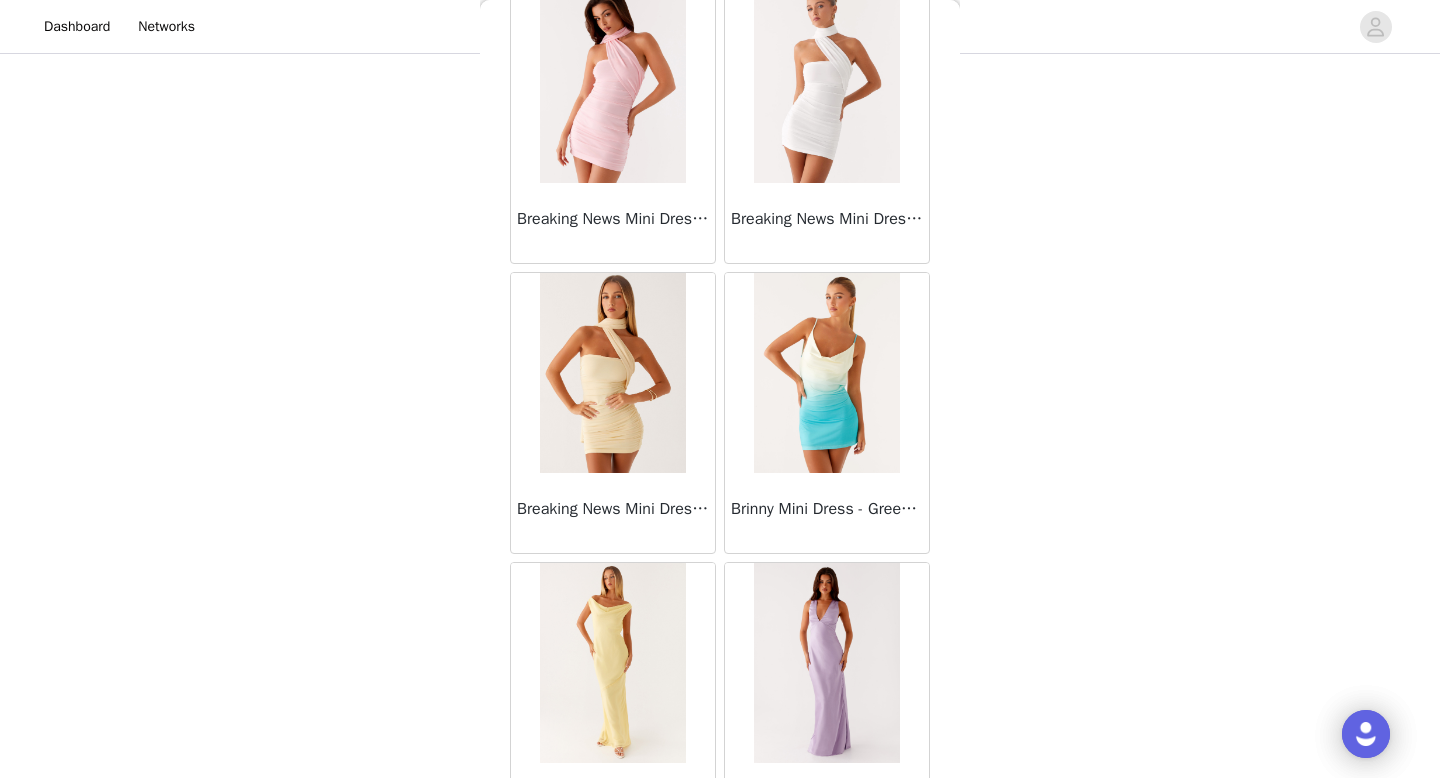 scroll, scrollTop: 8082, scrollLeft: 0, axis: vertical 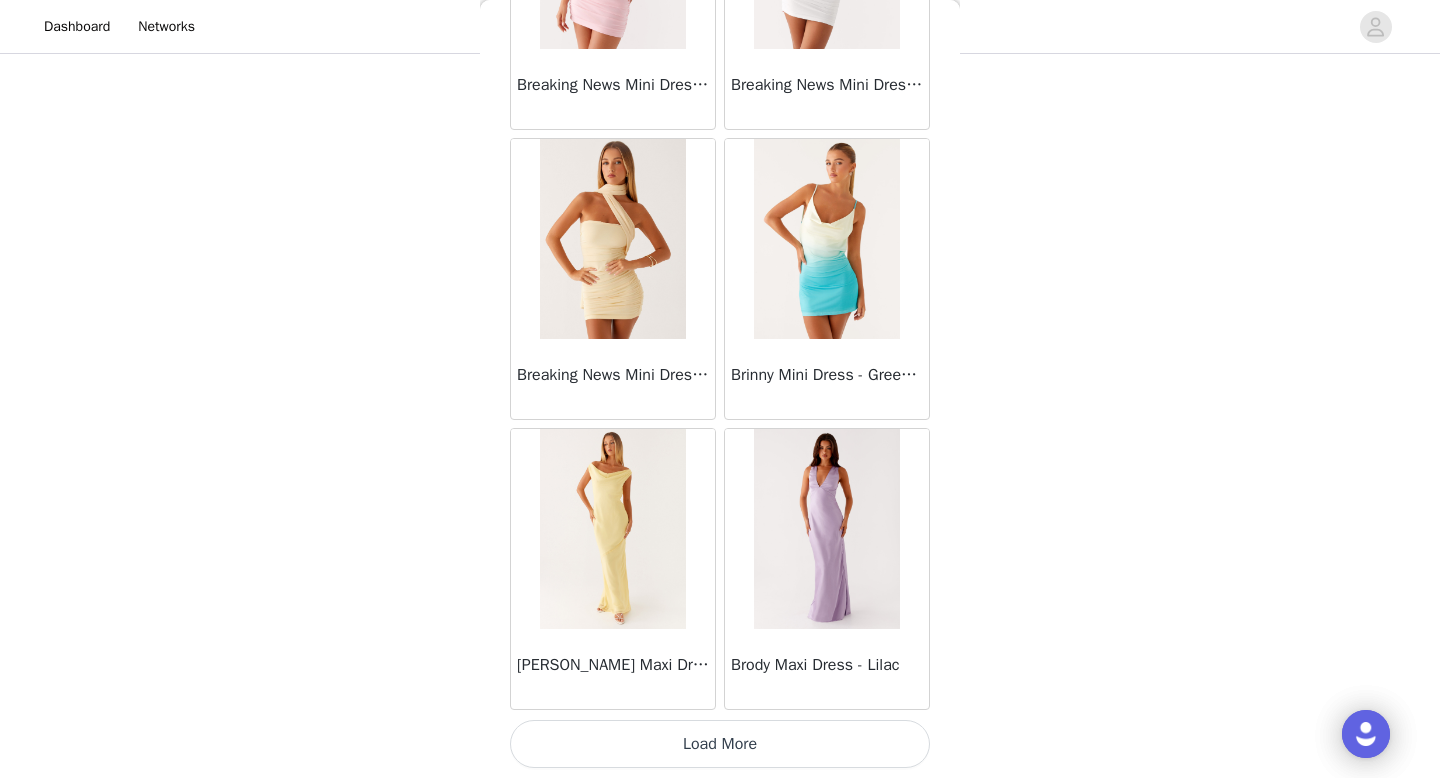 click on "Load More" at bounding box center [720, 744] 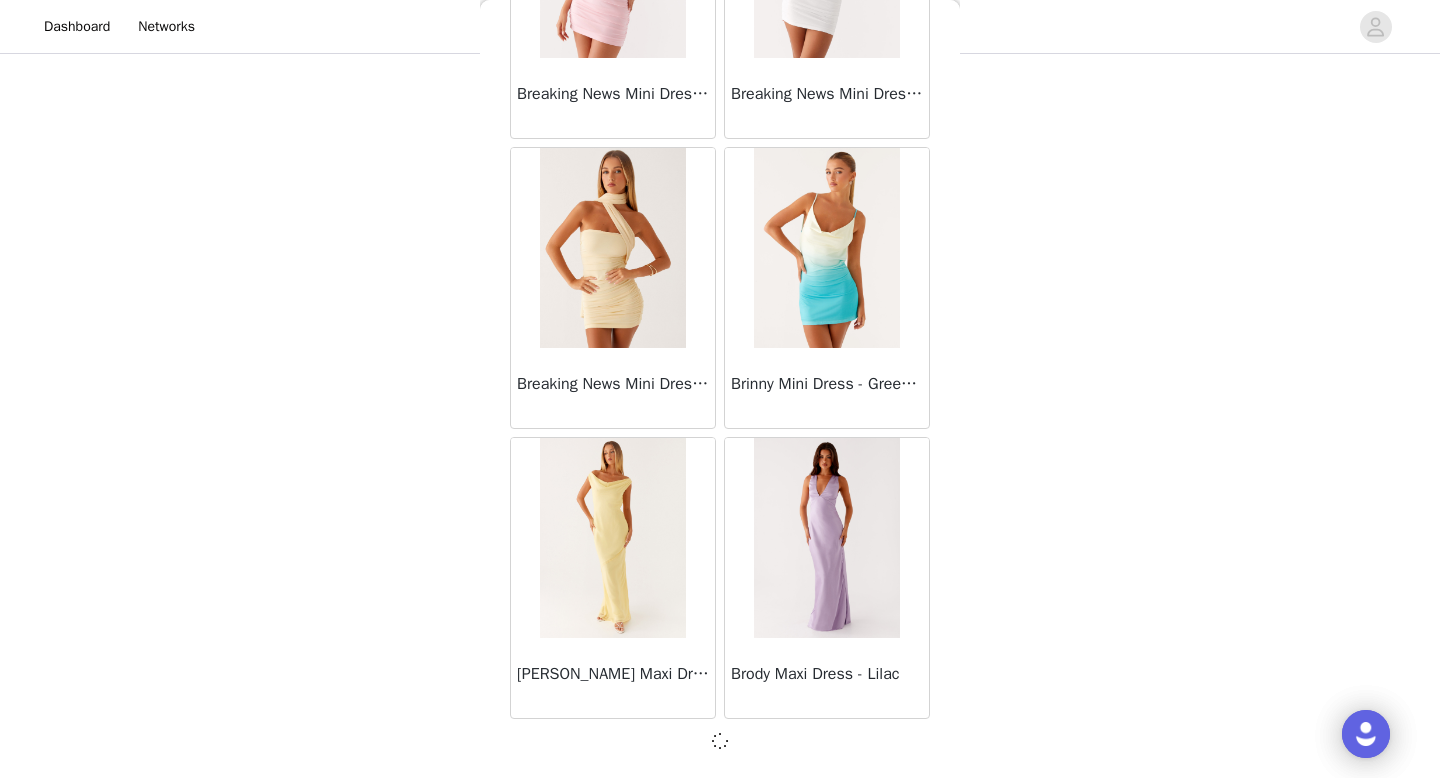 scroll, scrollTop: 8073, scrollLeft: 0, axis: vertical 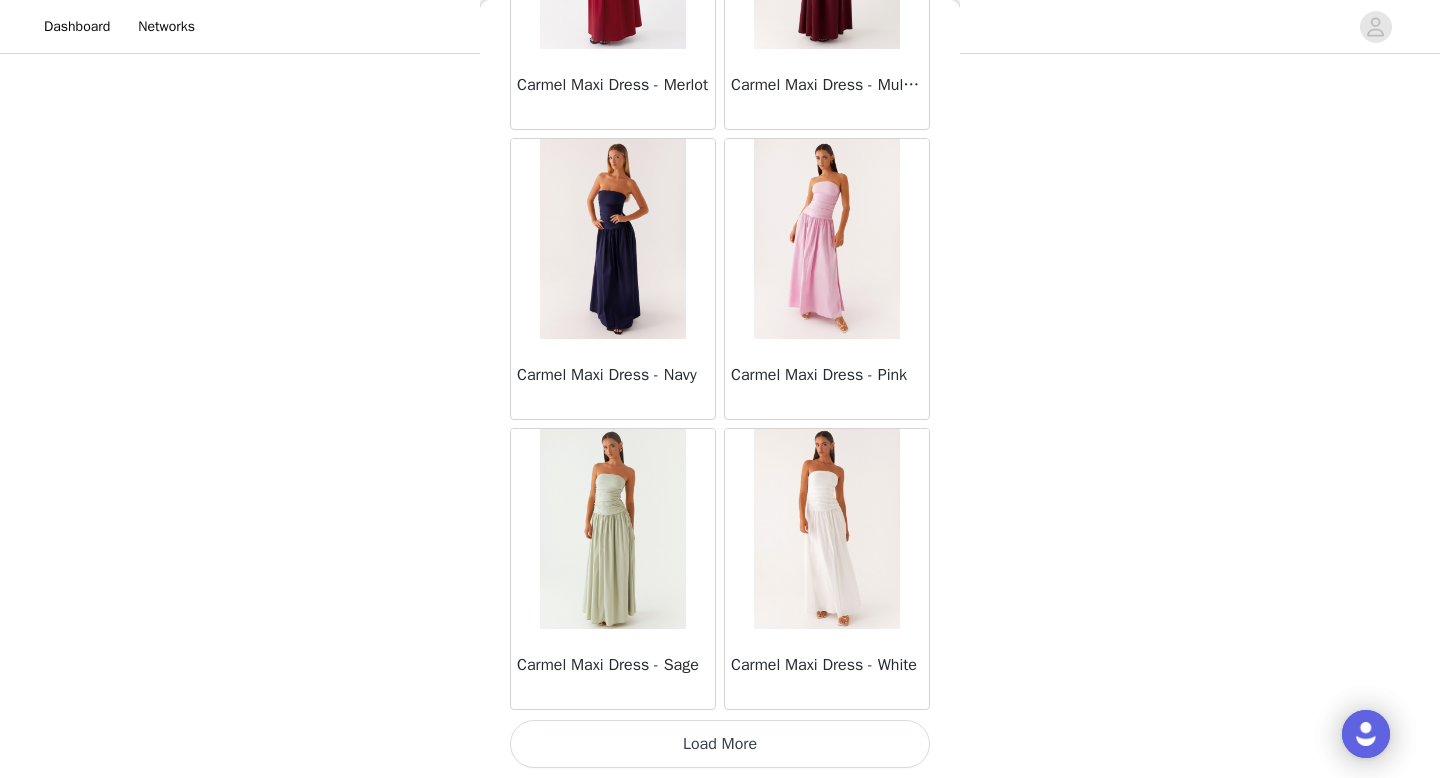 click on "Load More" at bounding box center [720, 744] 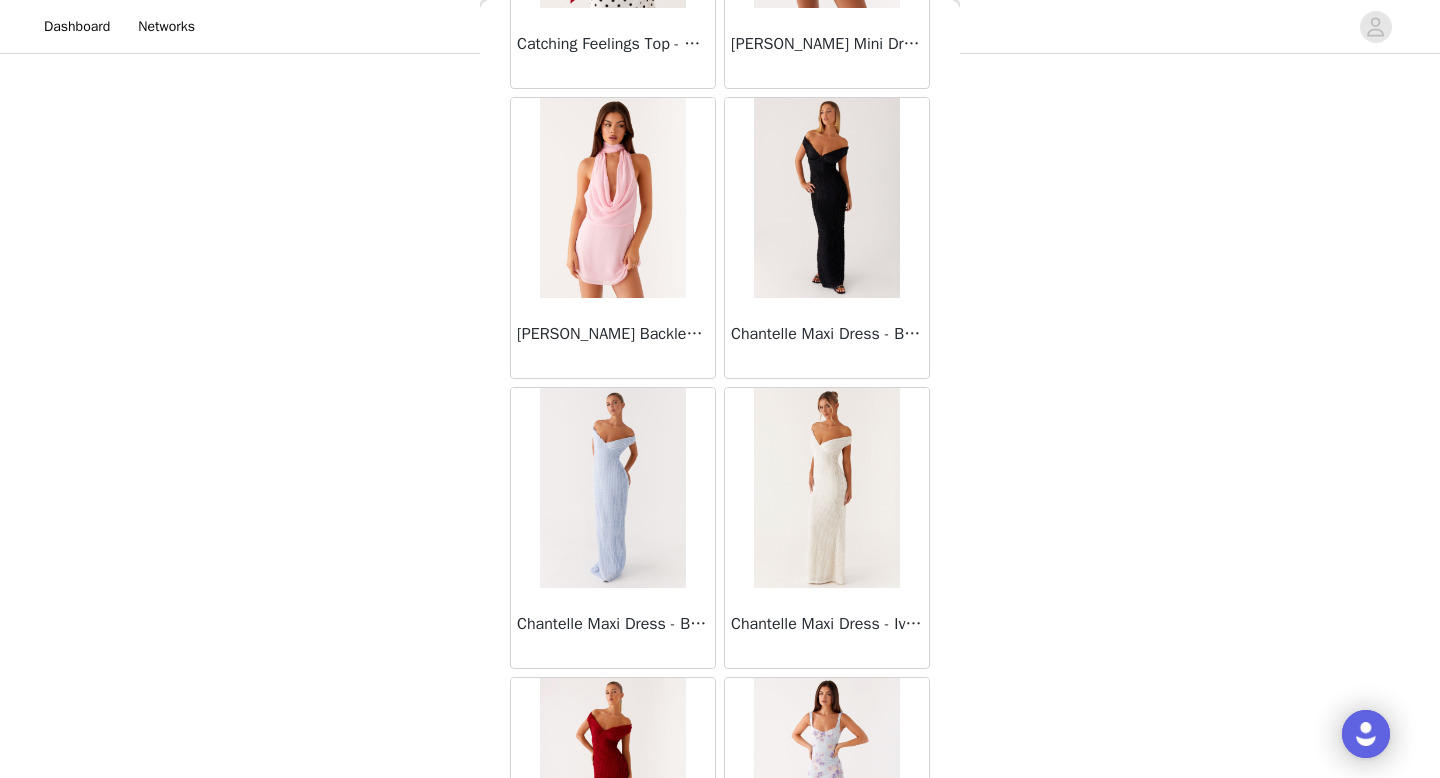 scroll, scrollTop: 13882, scrollLeft: 0, axis: vertical 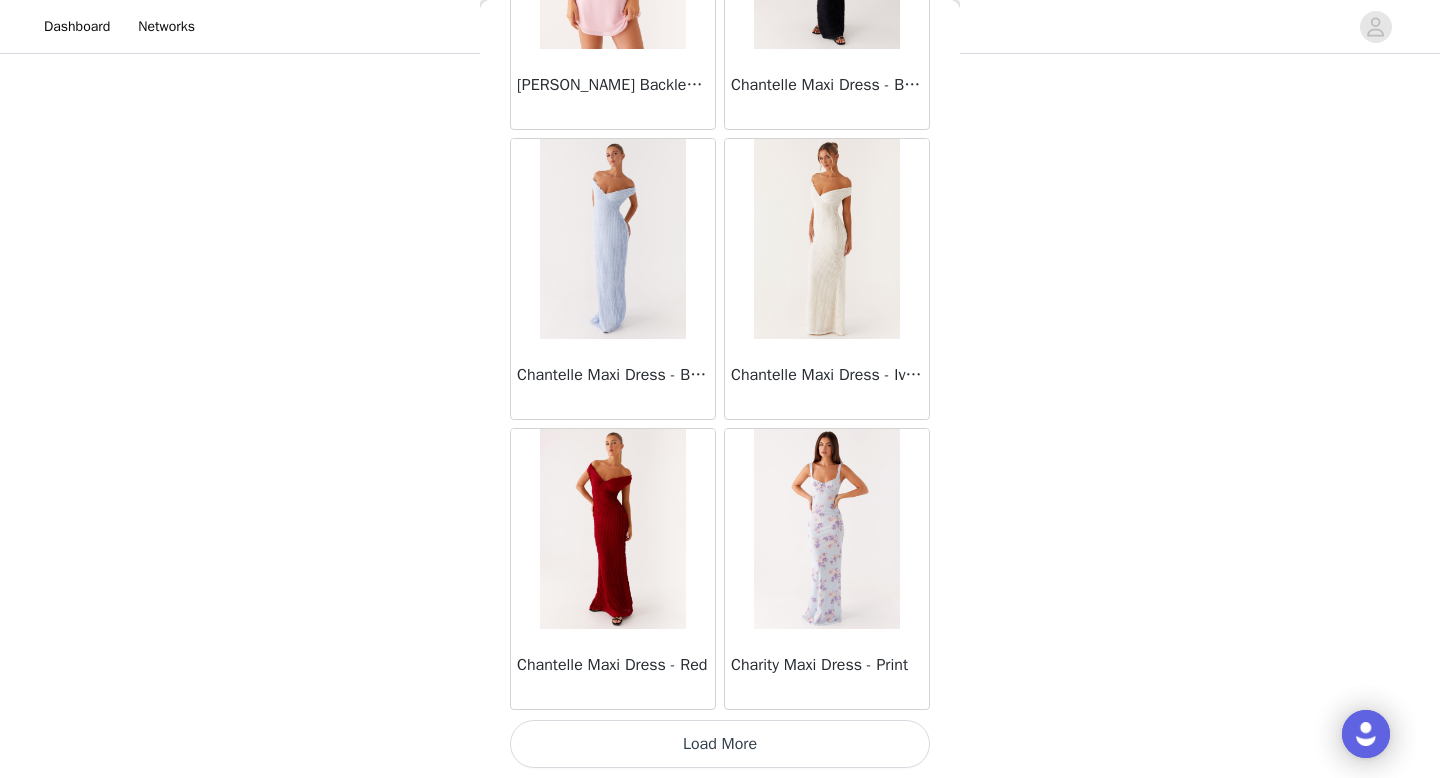 click on "Load More" at bounding box center (720, 744) 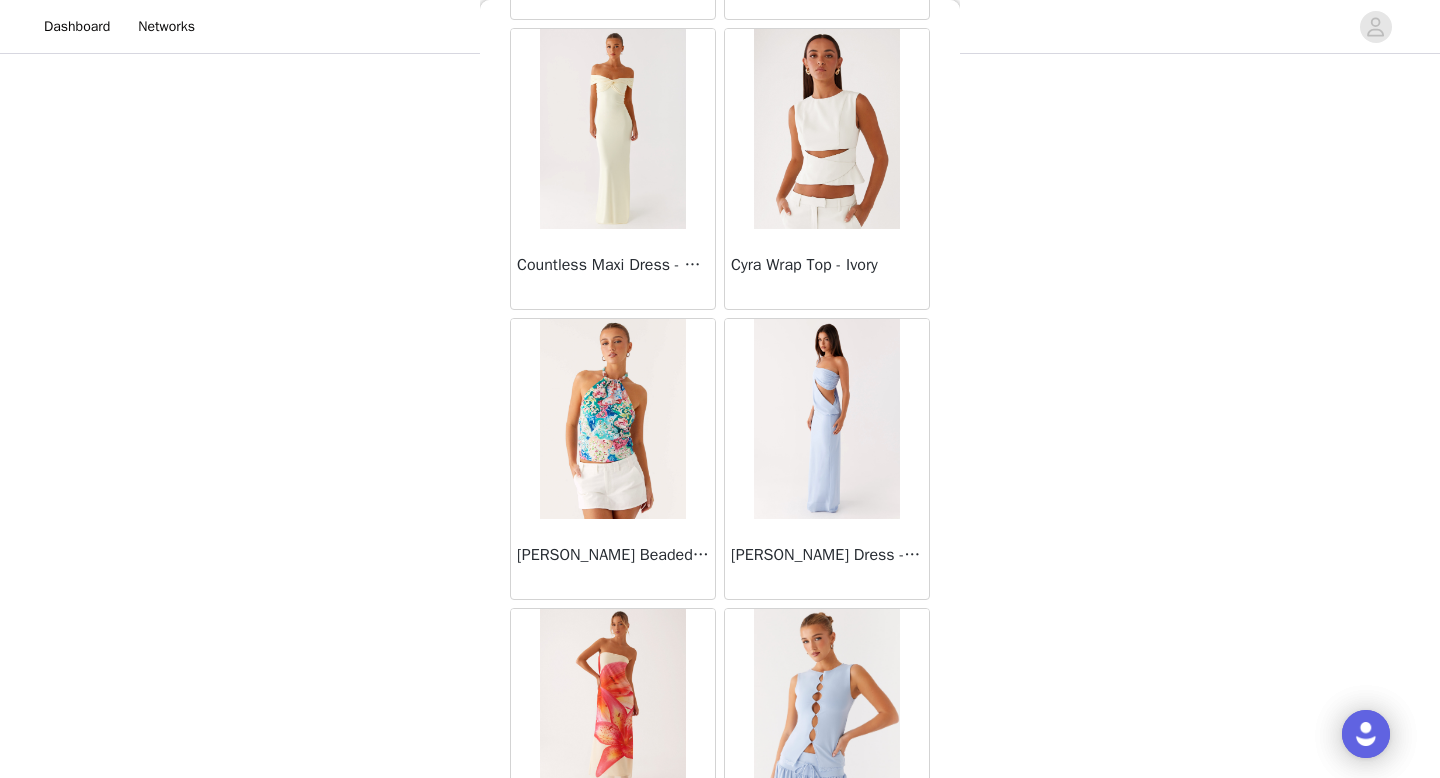 scroll, scrollTop: 16782, scrollLeft: 0, axis: vertical 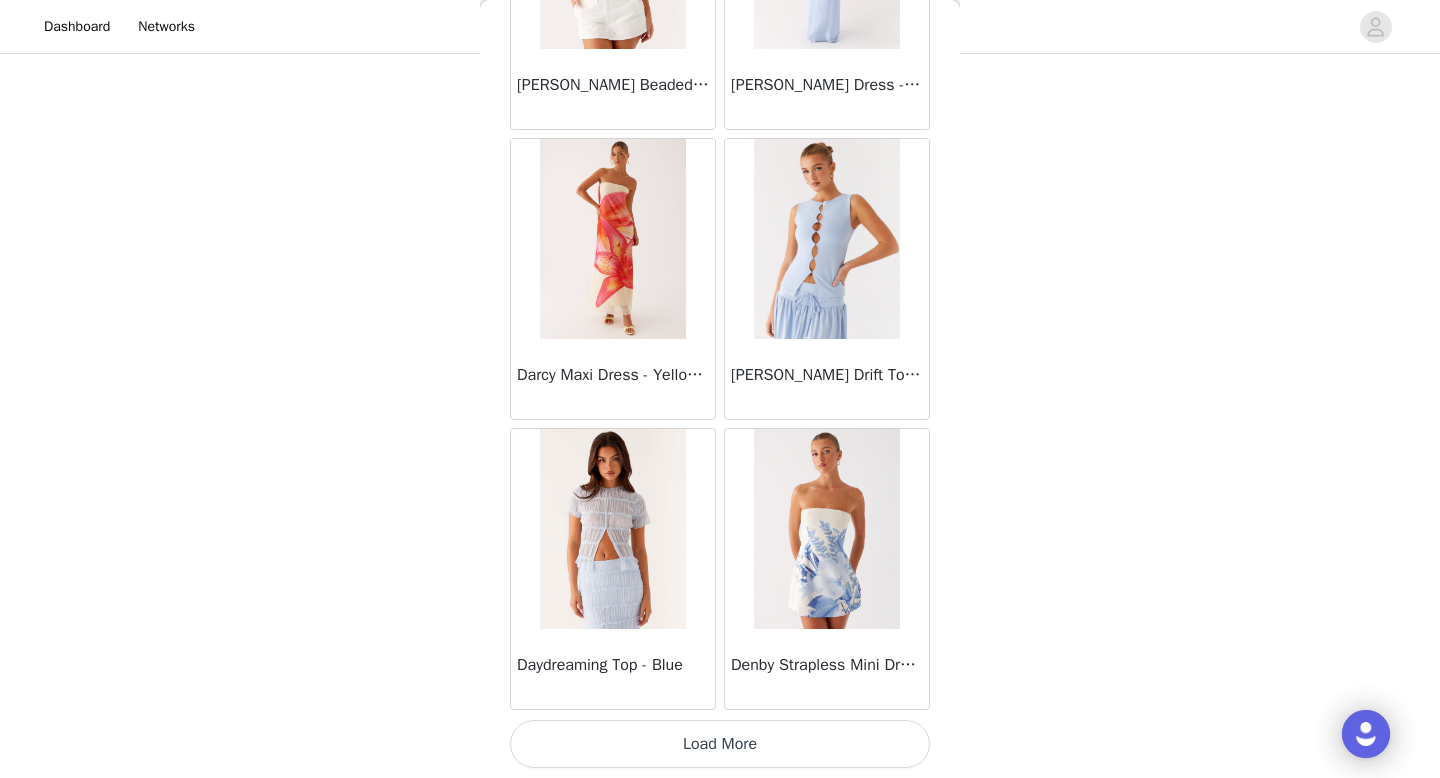 click on "Load More" at bounding box center (720, 744) 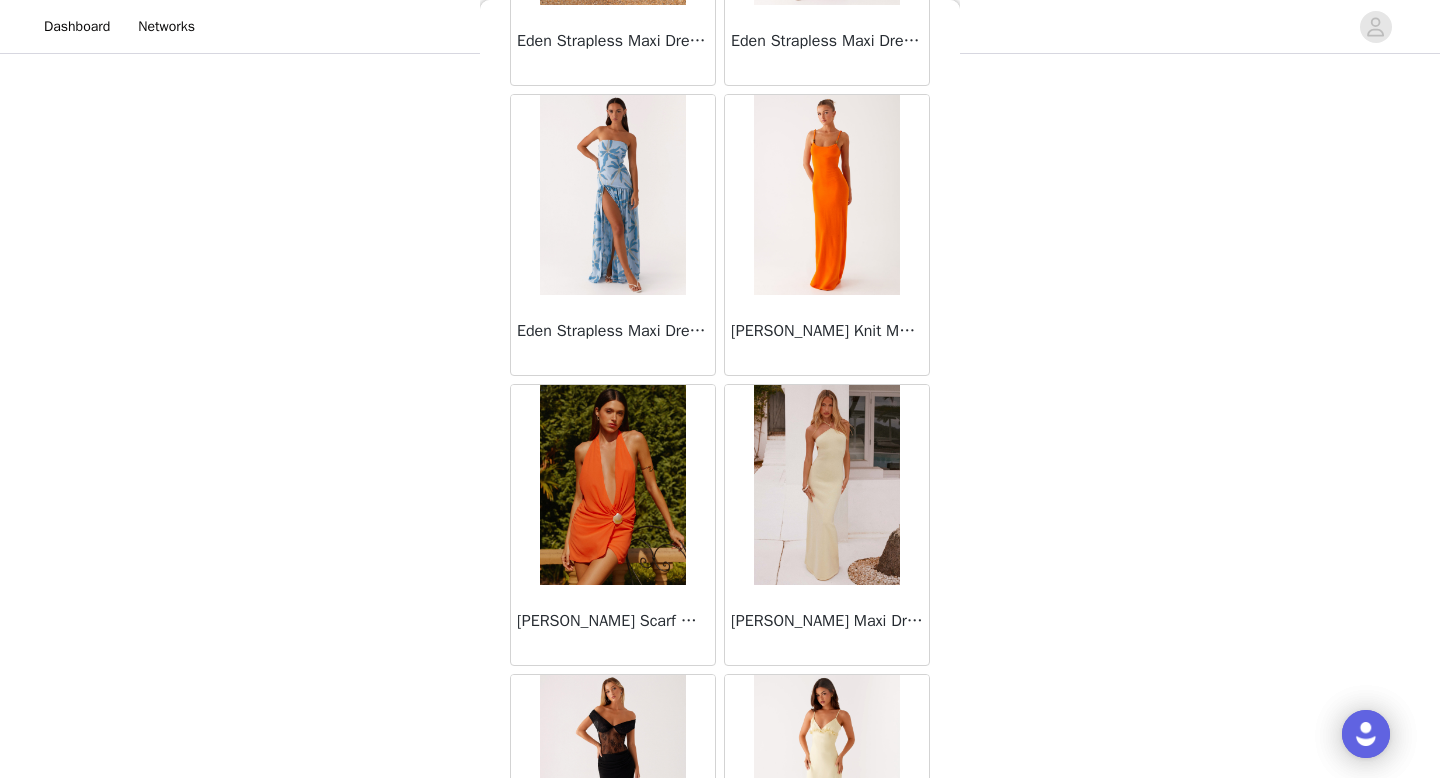 scroll, scrollTop: 19682, scrollLeft: 0, axis: vertical 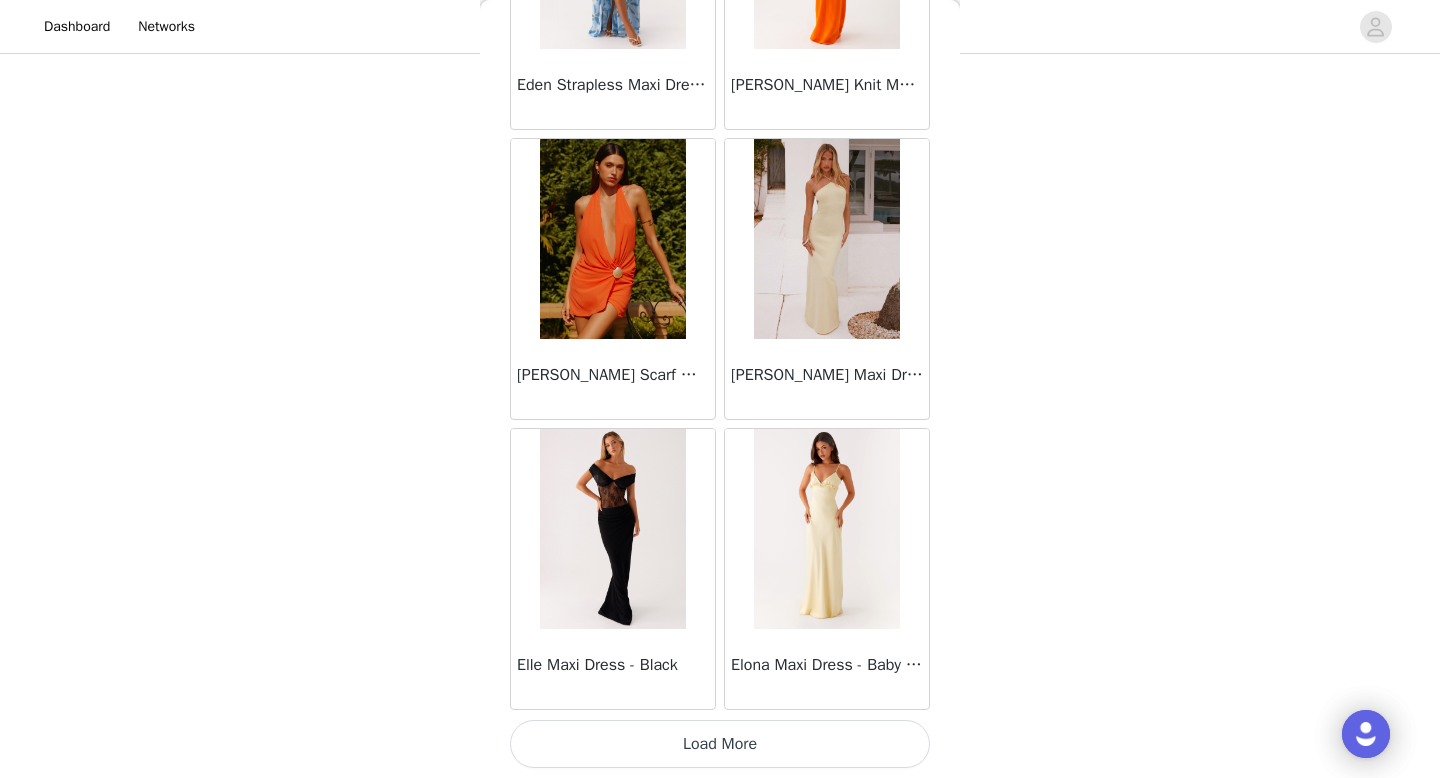 click on "Load More" at bounding box center (720, 744) 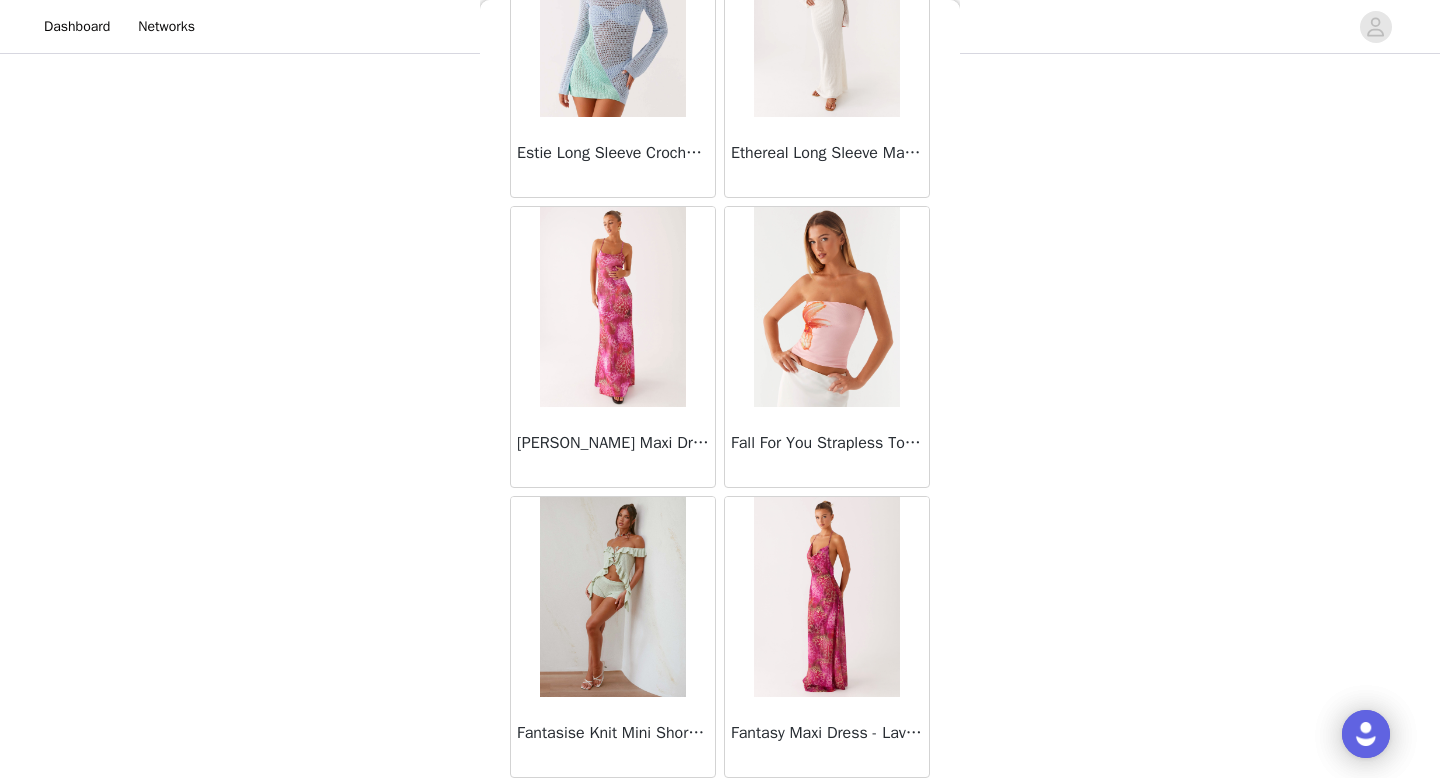 scroll, scrollTop: 22582, scrollLeft: 0, axis: vertical 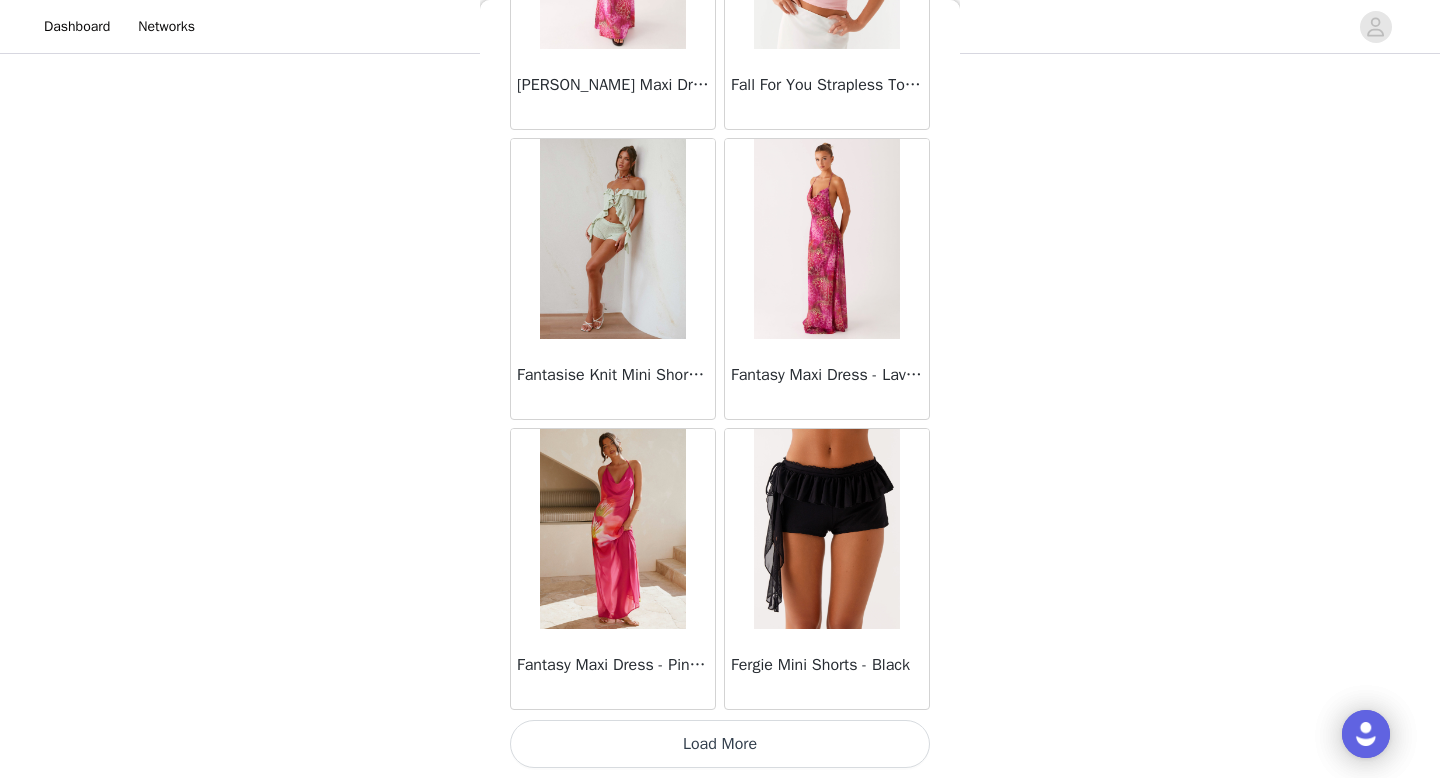 click on "Load More" at bounding box center (720, 744) 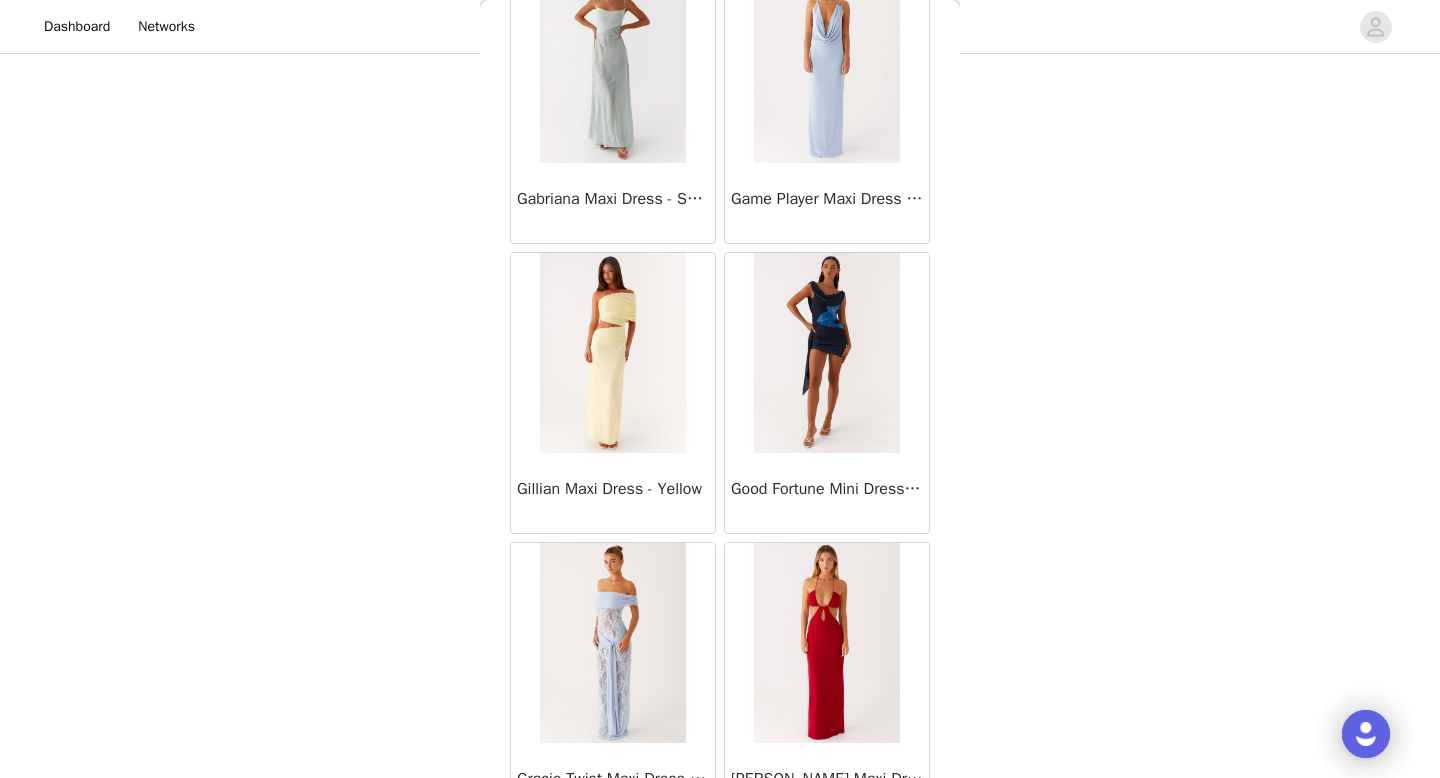 scroll, scrollTop: 25482, scrollLeft: 0, axis: vertical 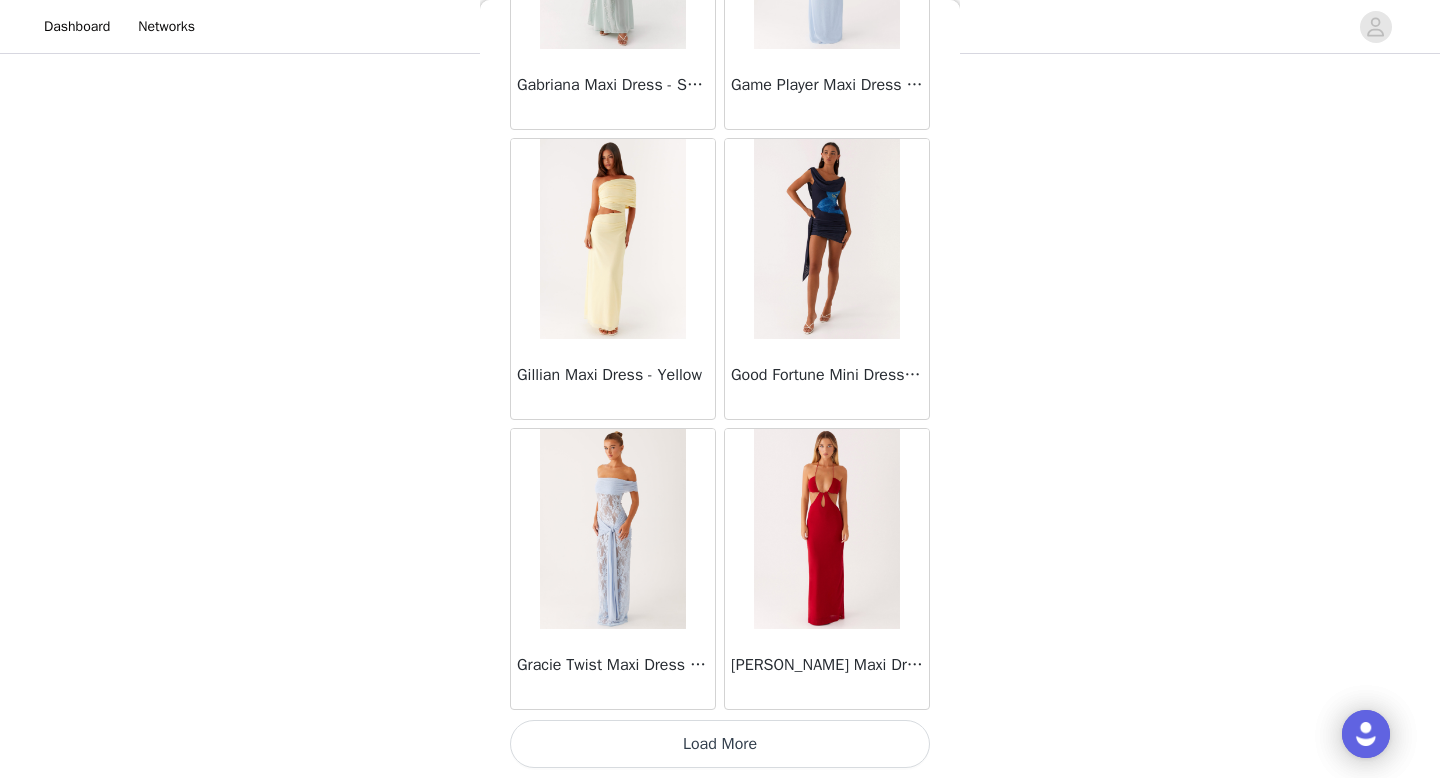 click on "Load More" at bounding box center [720, 744] 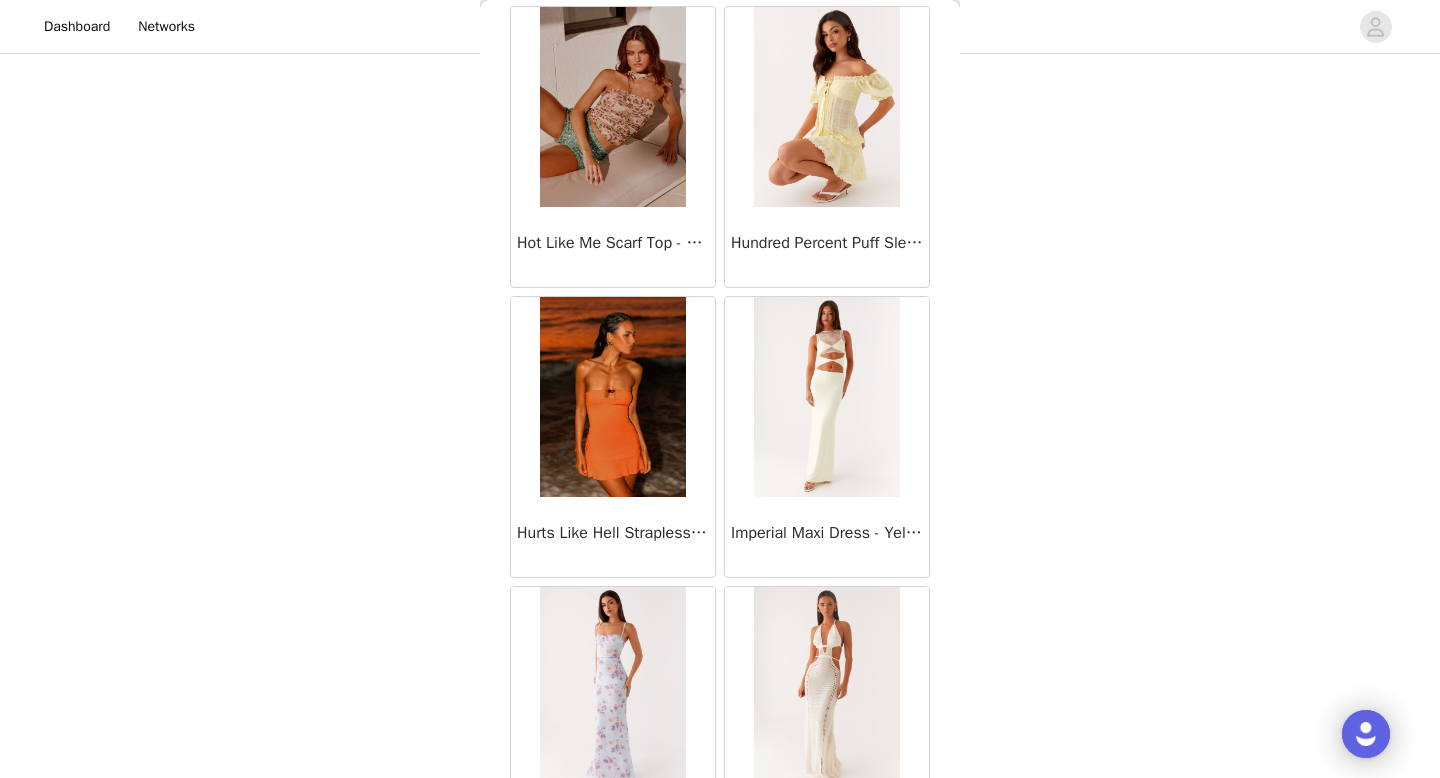 scroll, scrollTop: 28382, scrollLeft: 0, axis: vertical 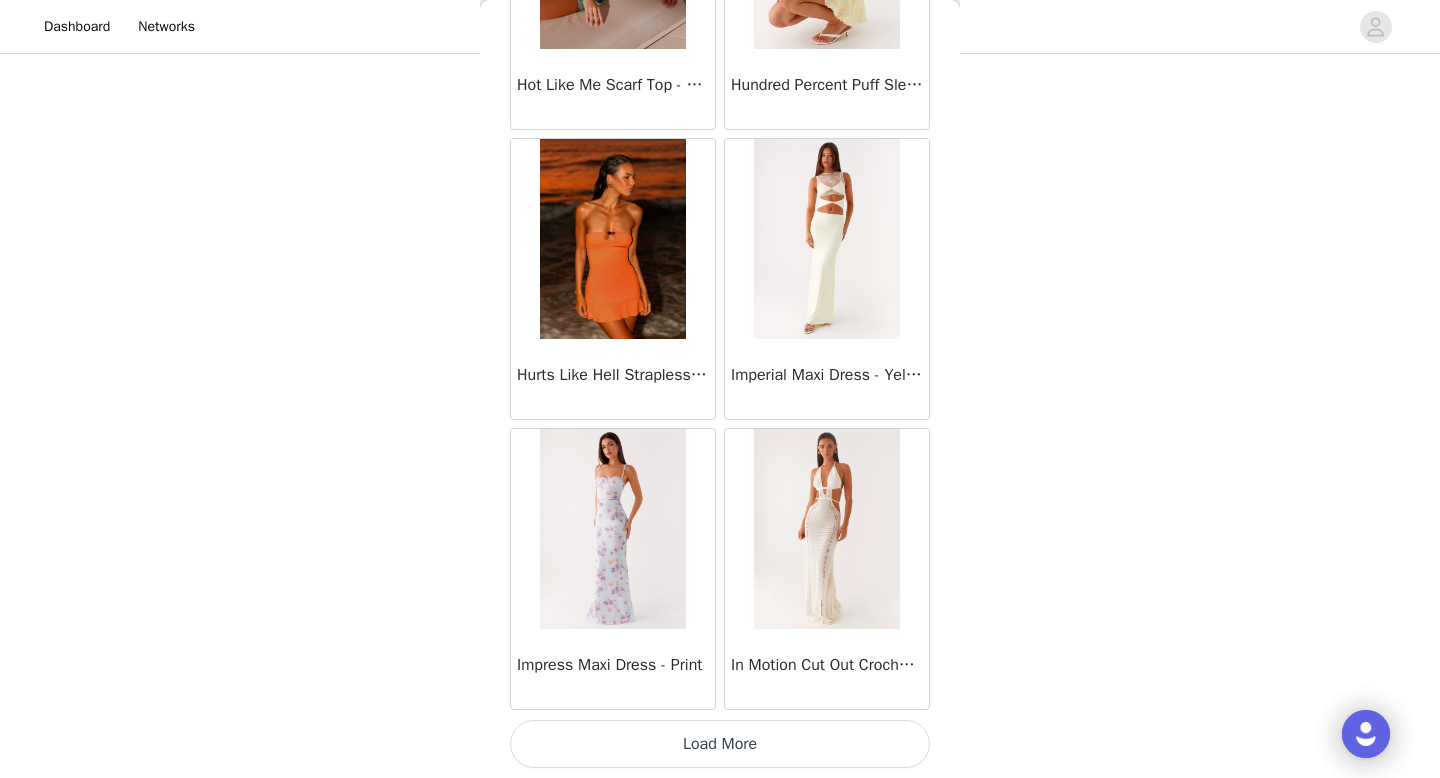 click on "Load More" at bounding box center (720, 744) 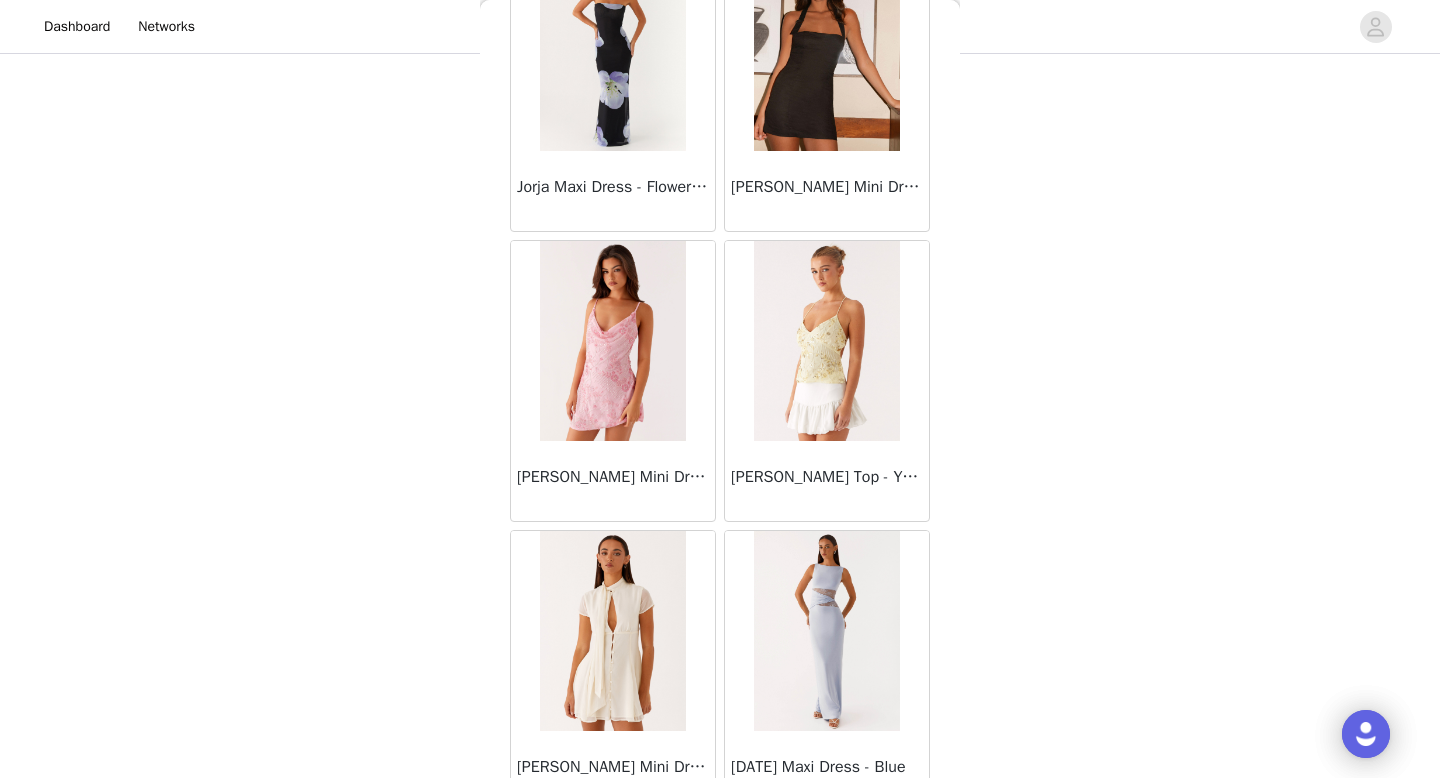 scroll, scrollTop: 31282, scrollLeft: 0, axis: vertical 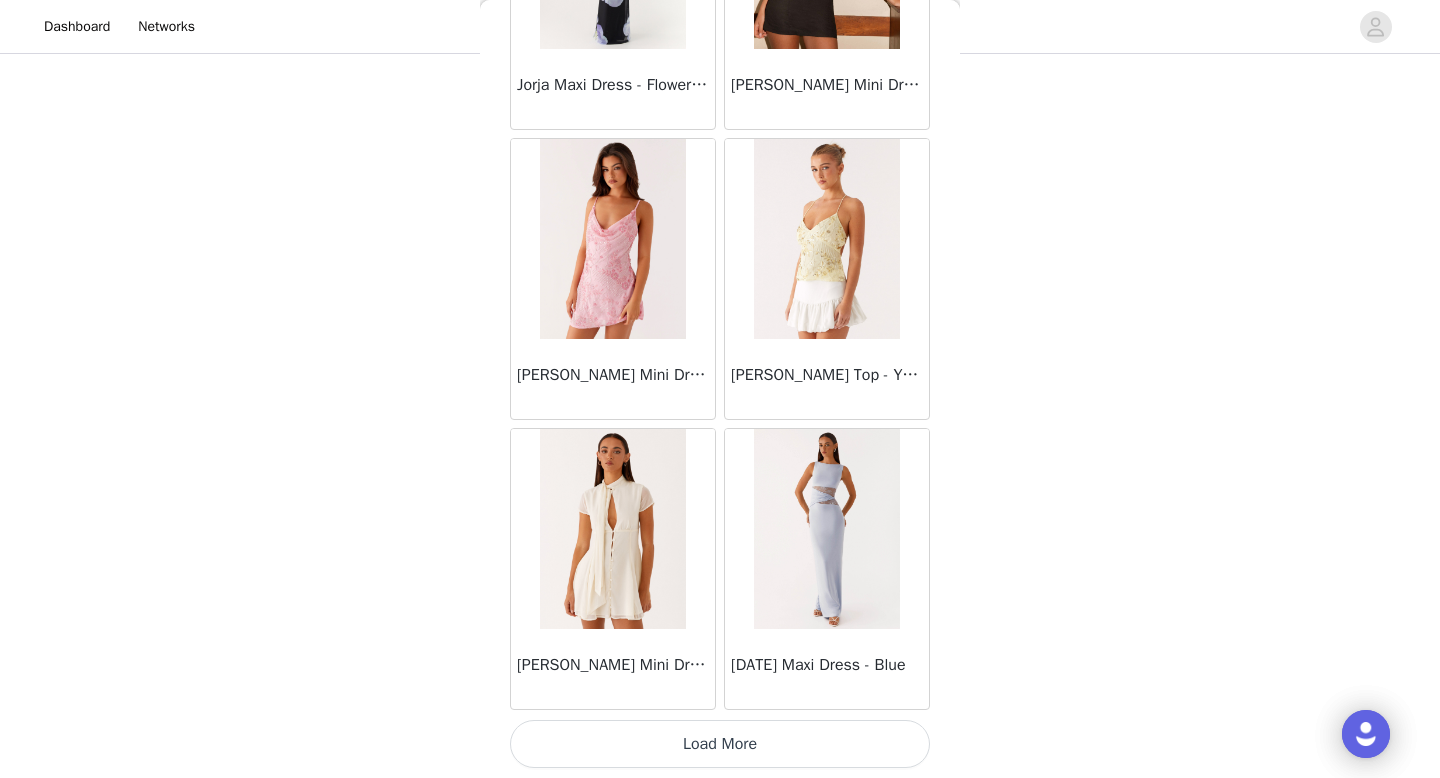 click on "Load More" at bounding box center (720, 744) 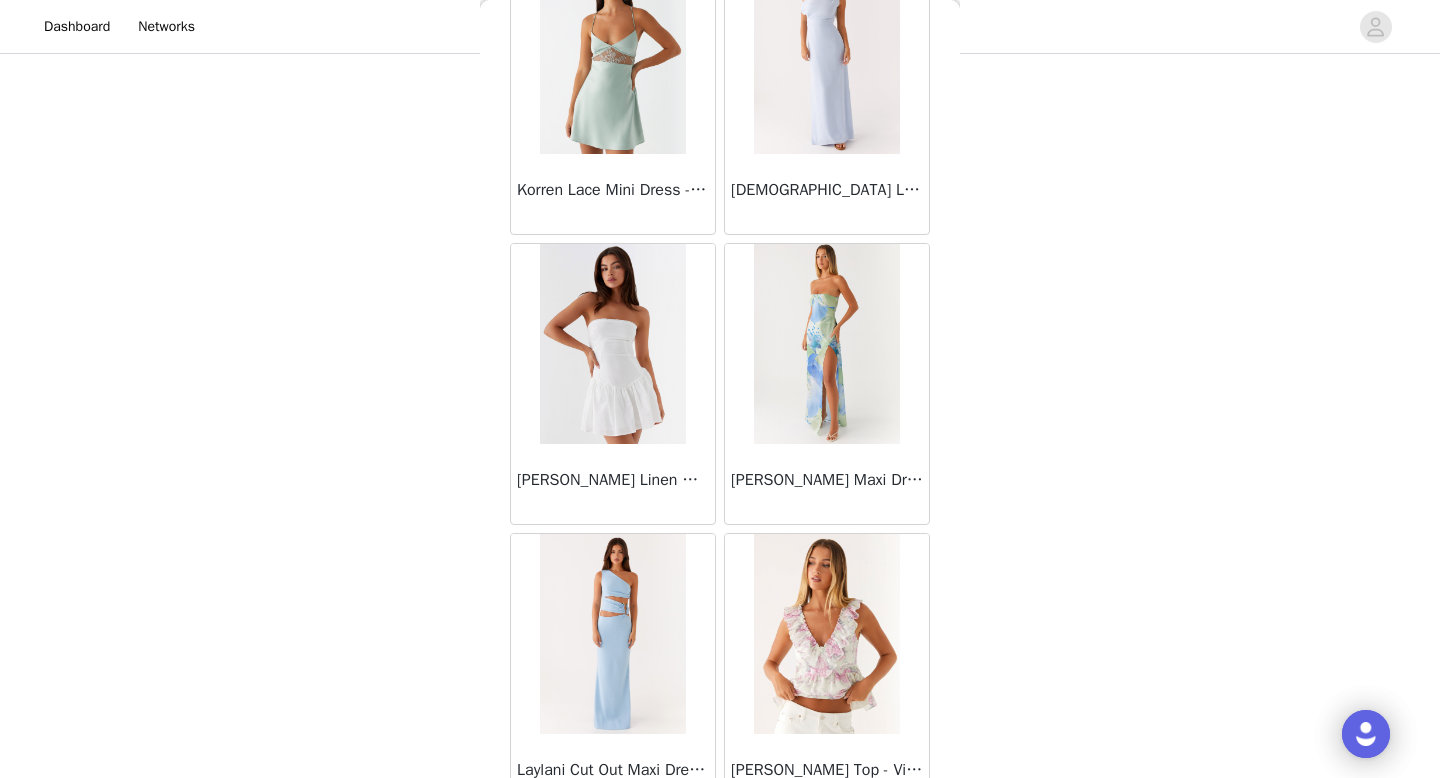 scroll, scrollTop: 34182, scrollLeft: 0, axis: vertical 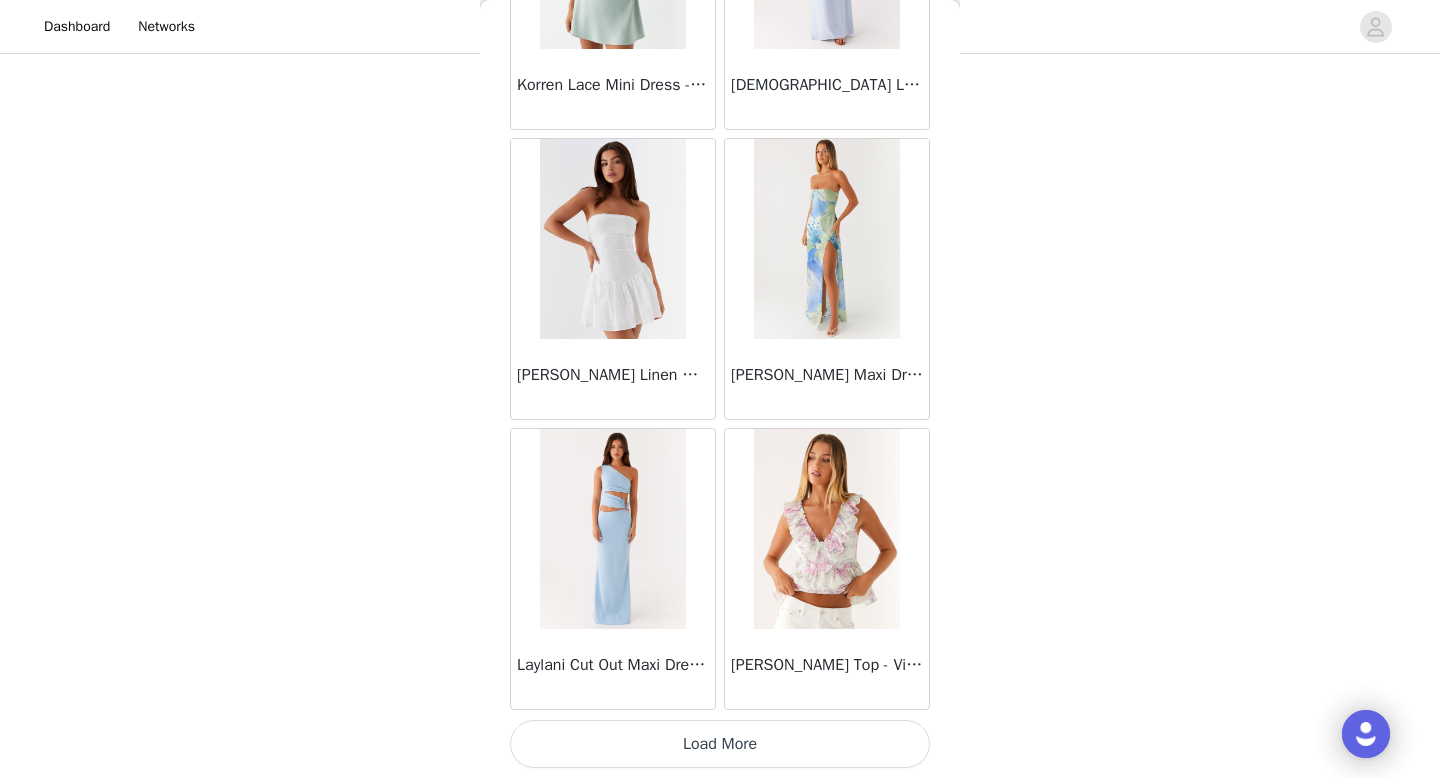 click on "Load More" at bounding box center [720, 744] 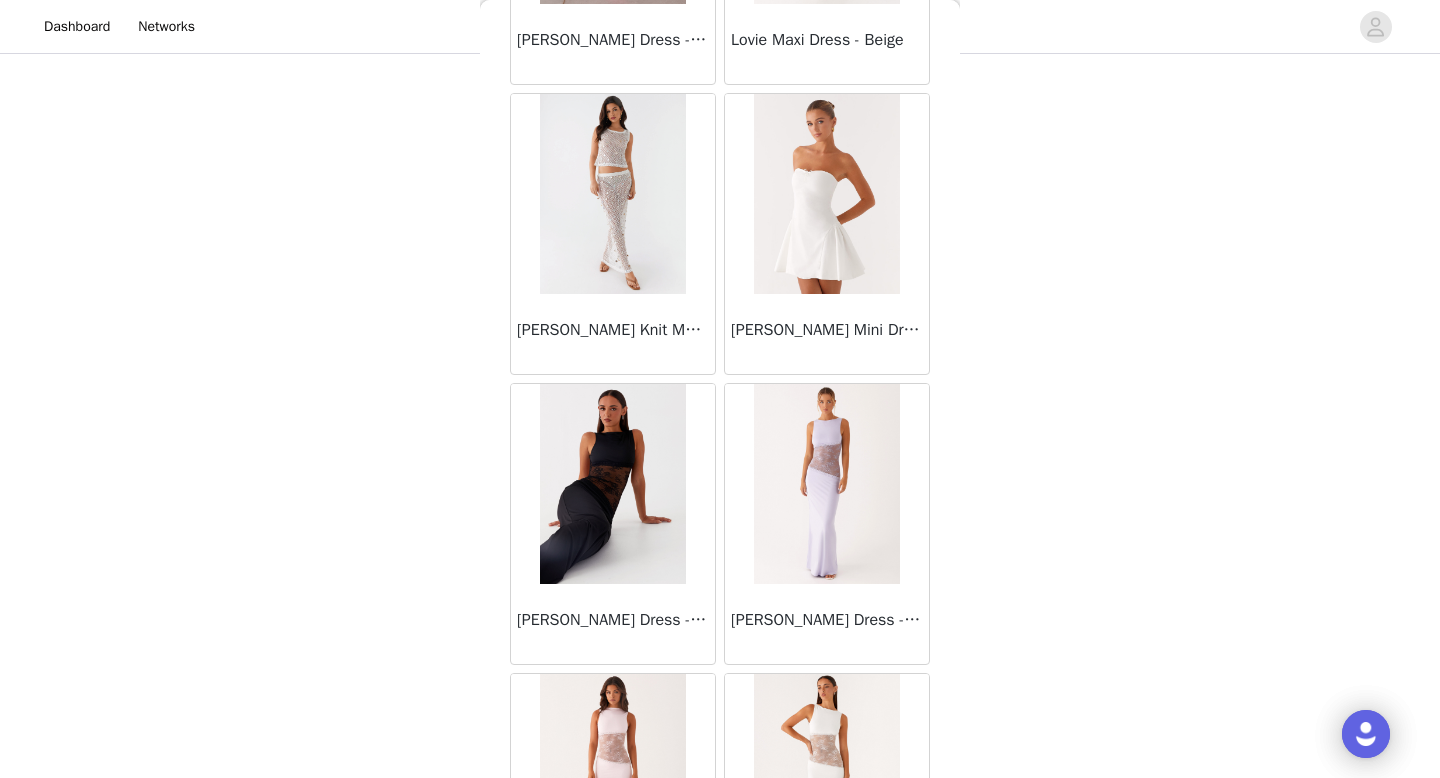 scroll, scrollTop: 37082, scrollLeft: 0, axis: vertical 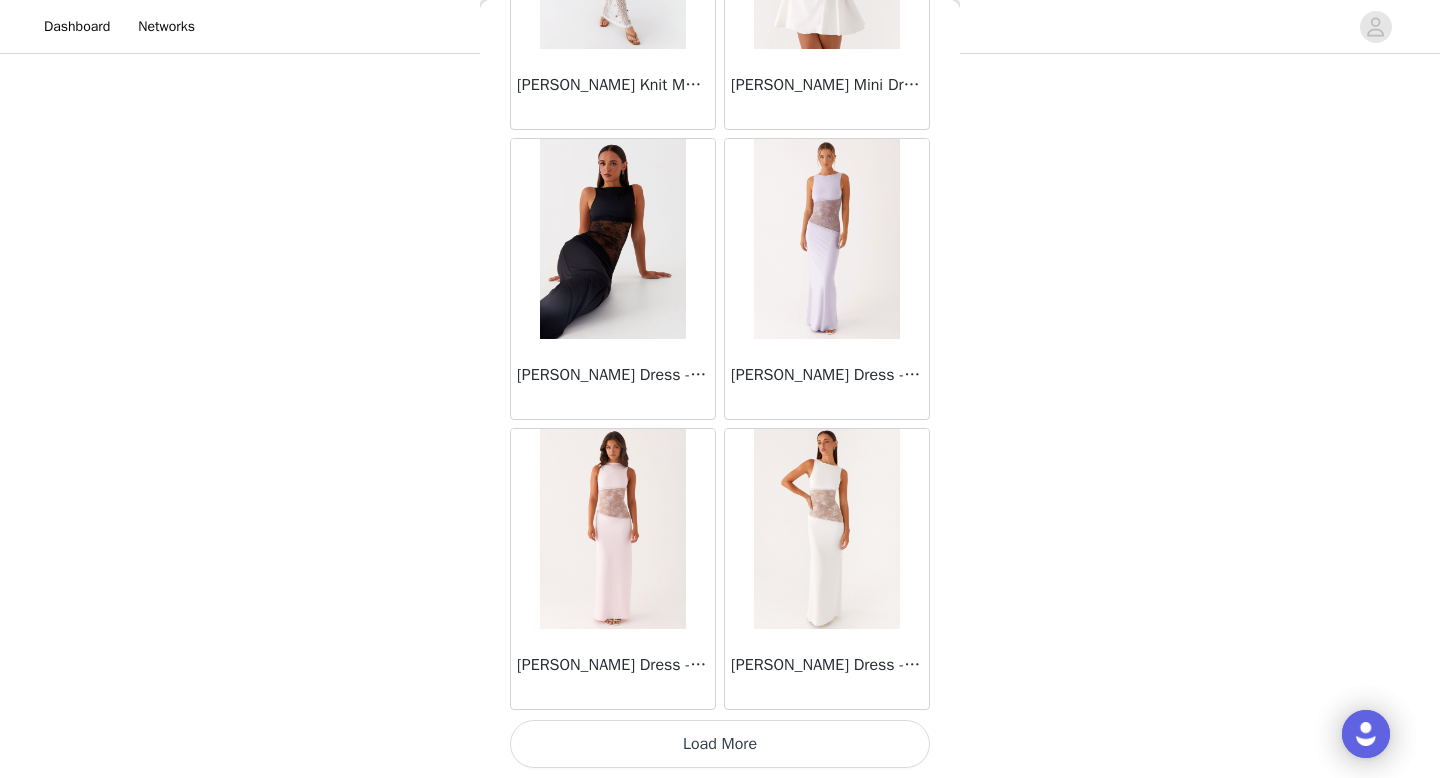 click on "Load More" at bounding box center (720, 744) 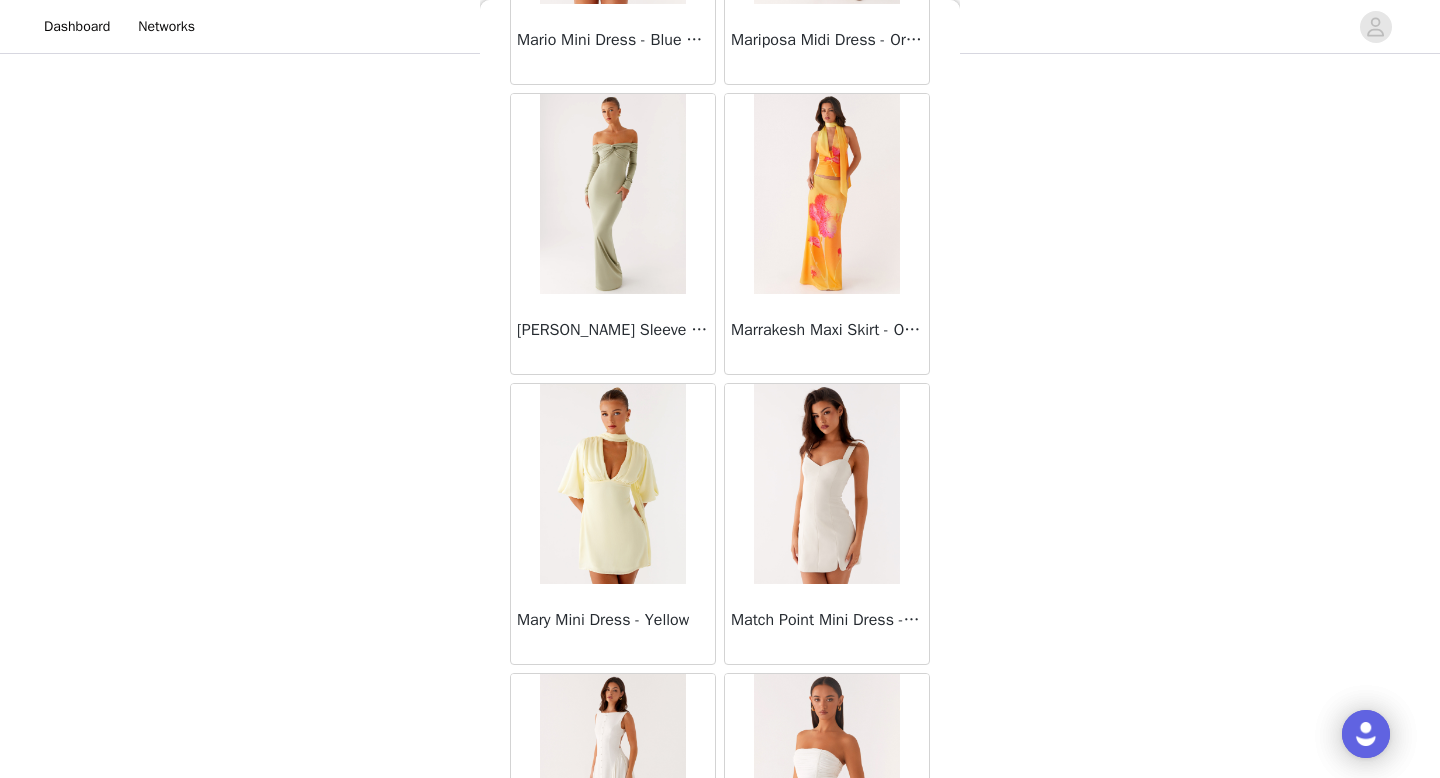 scroll, scrollTop: 39982, scrollLeft: 0, axis: vertical 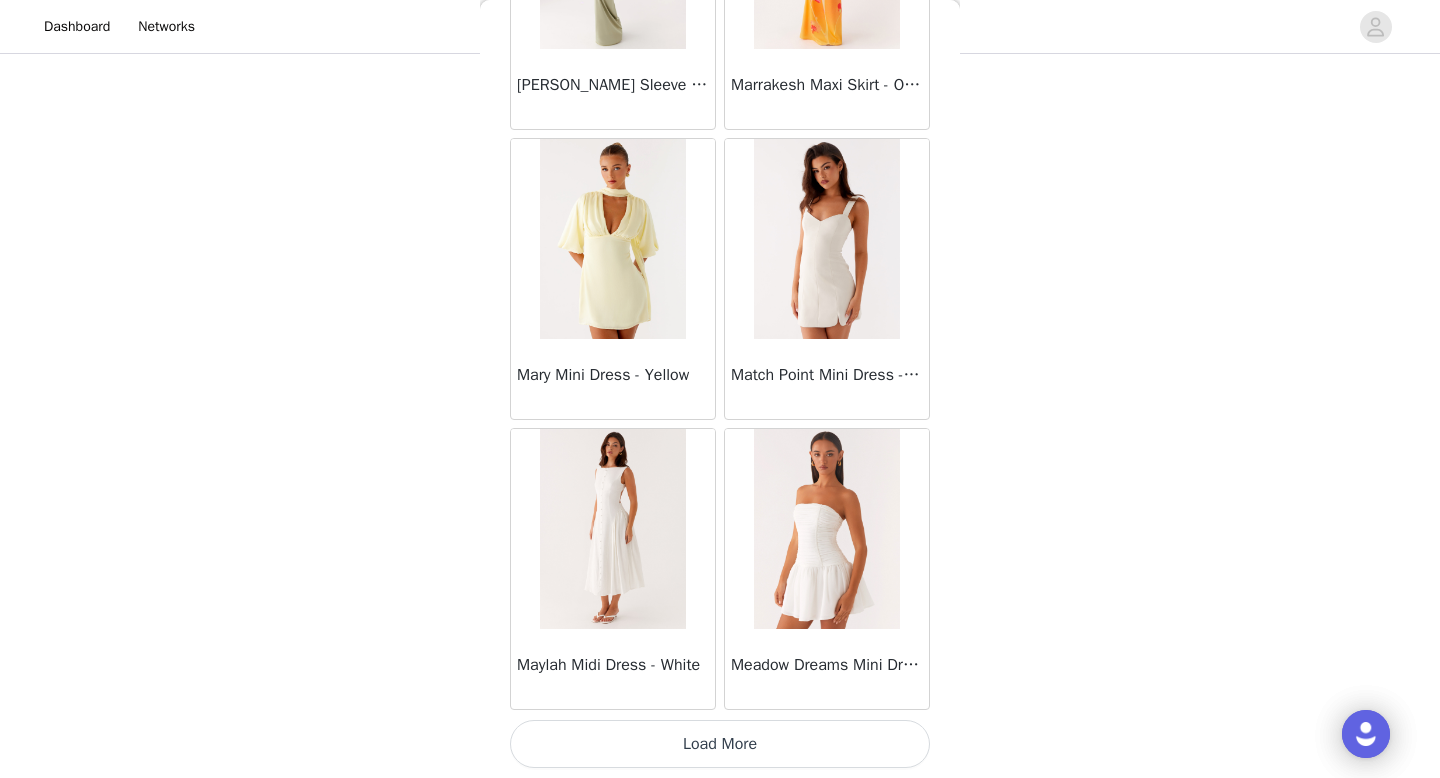 click on "Load More" at bounding box center (720, 744) 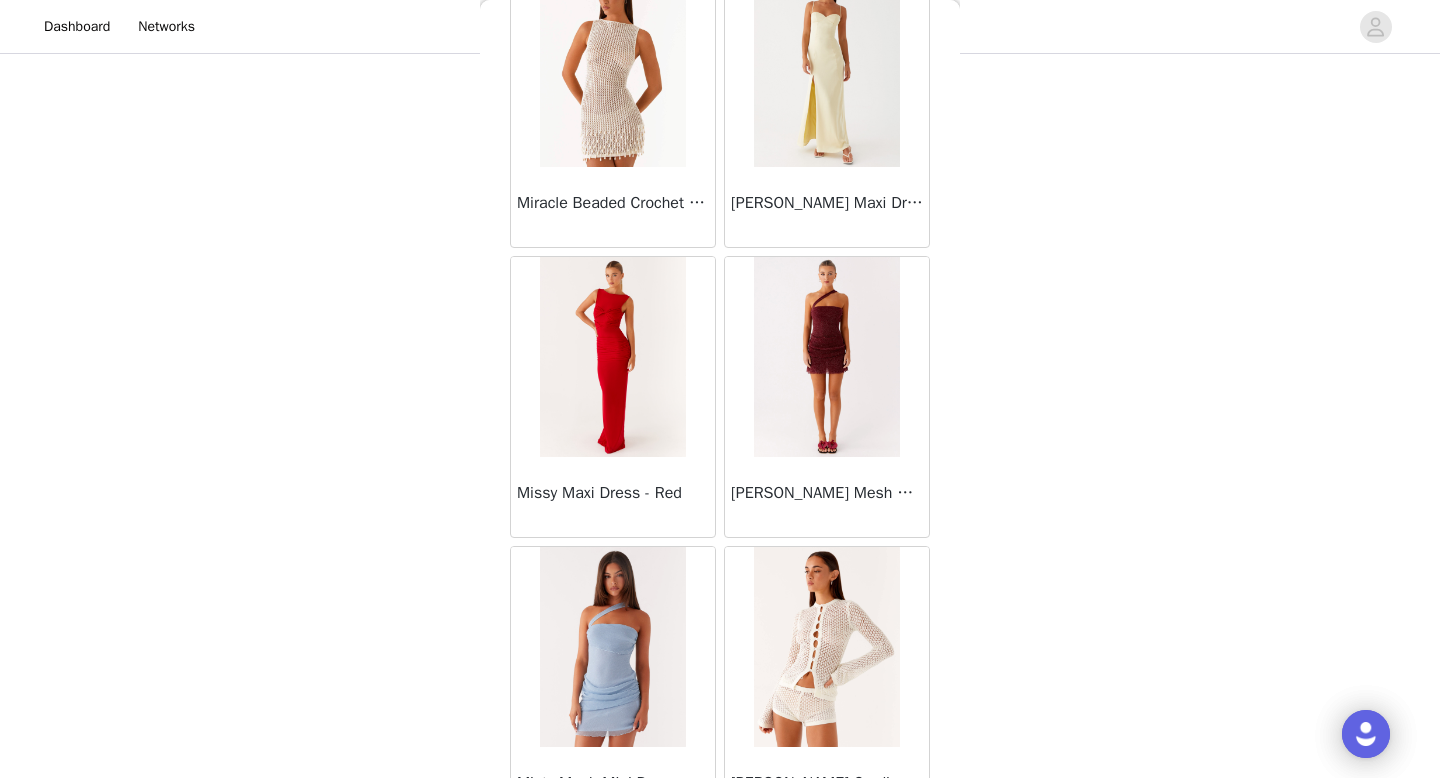 scroll, scrollTop: 42882, scrollLeft: 0, axis: vertical 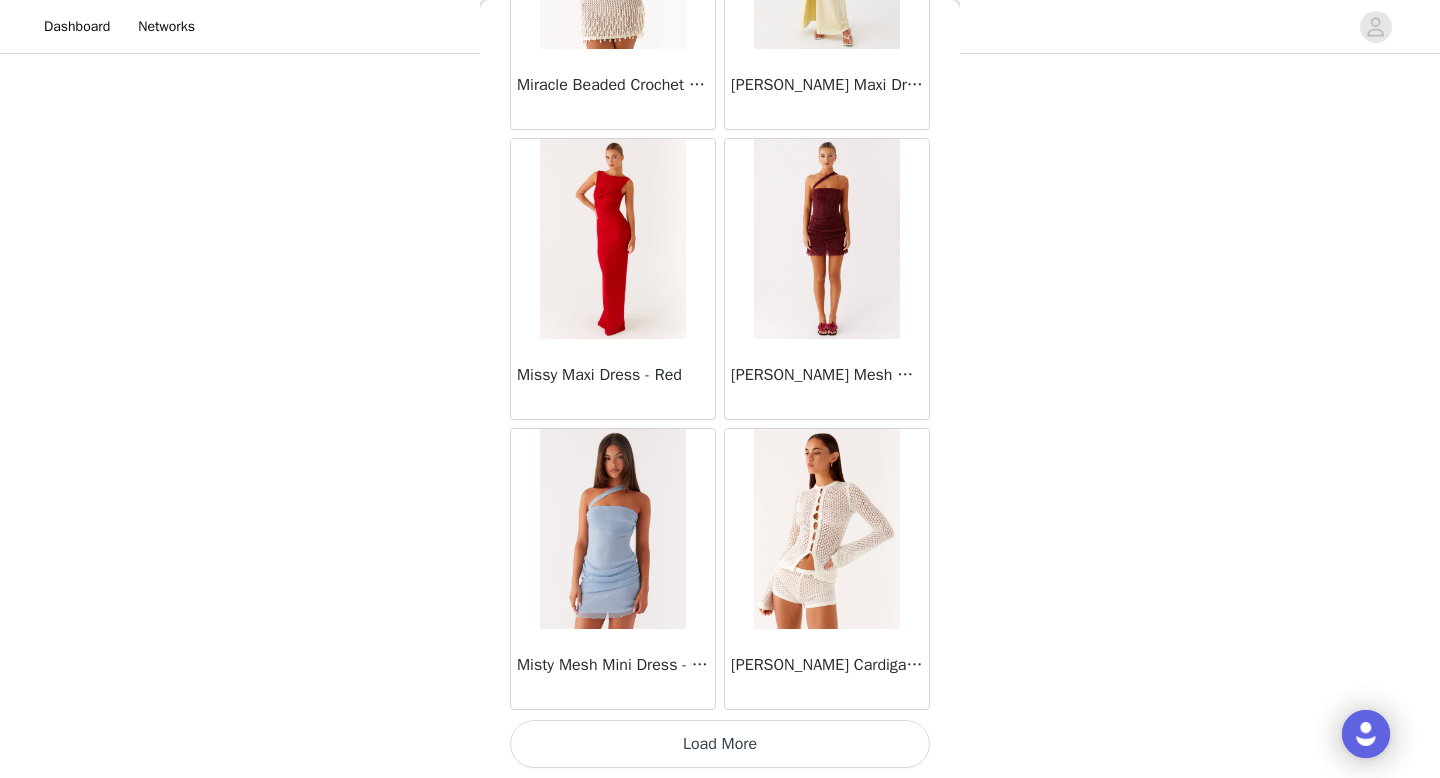 click on "Load More" at bounding box center [720, 744] 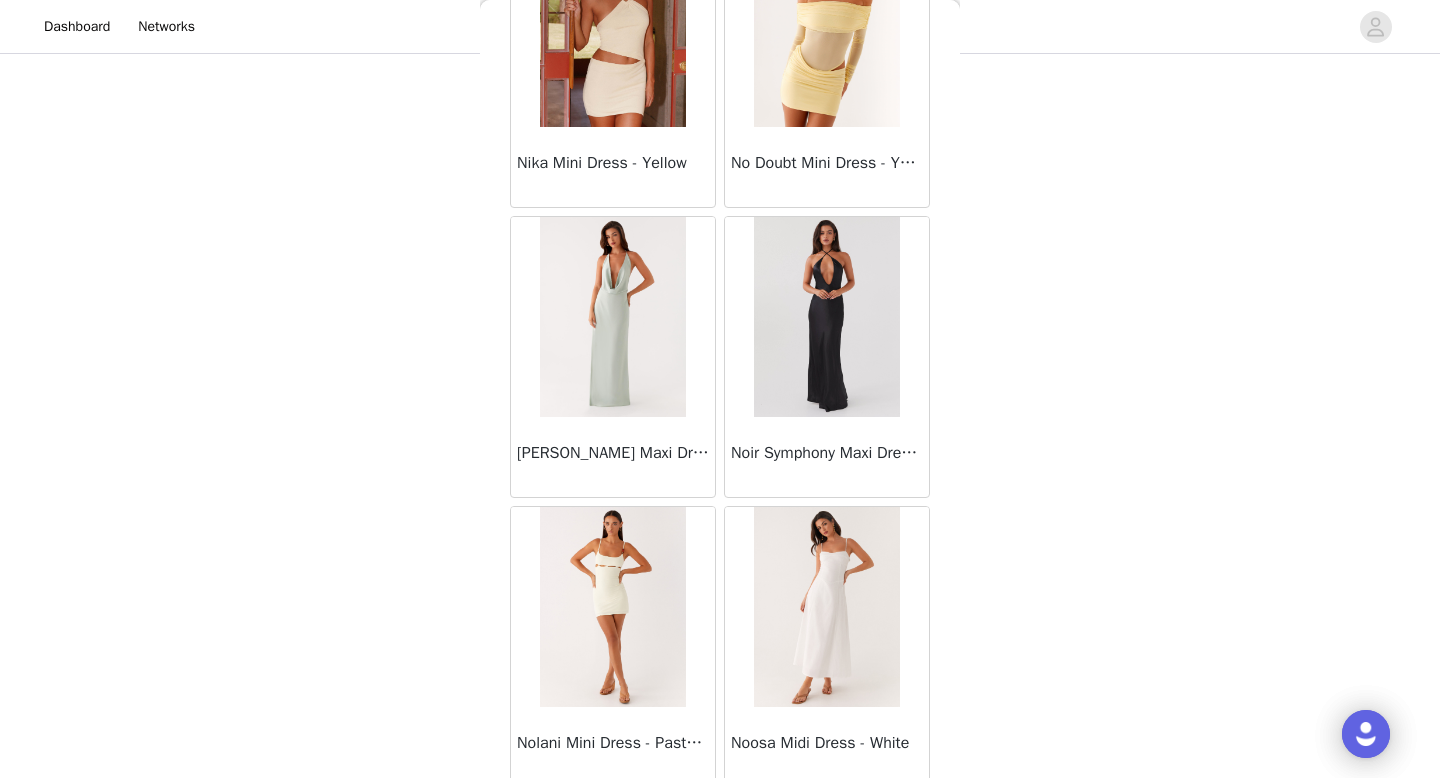 scroll, scrollTop: 45782, scrollLeft: 0, axis: vertical 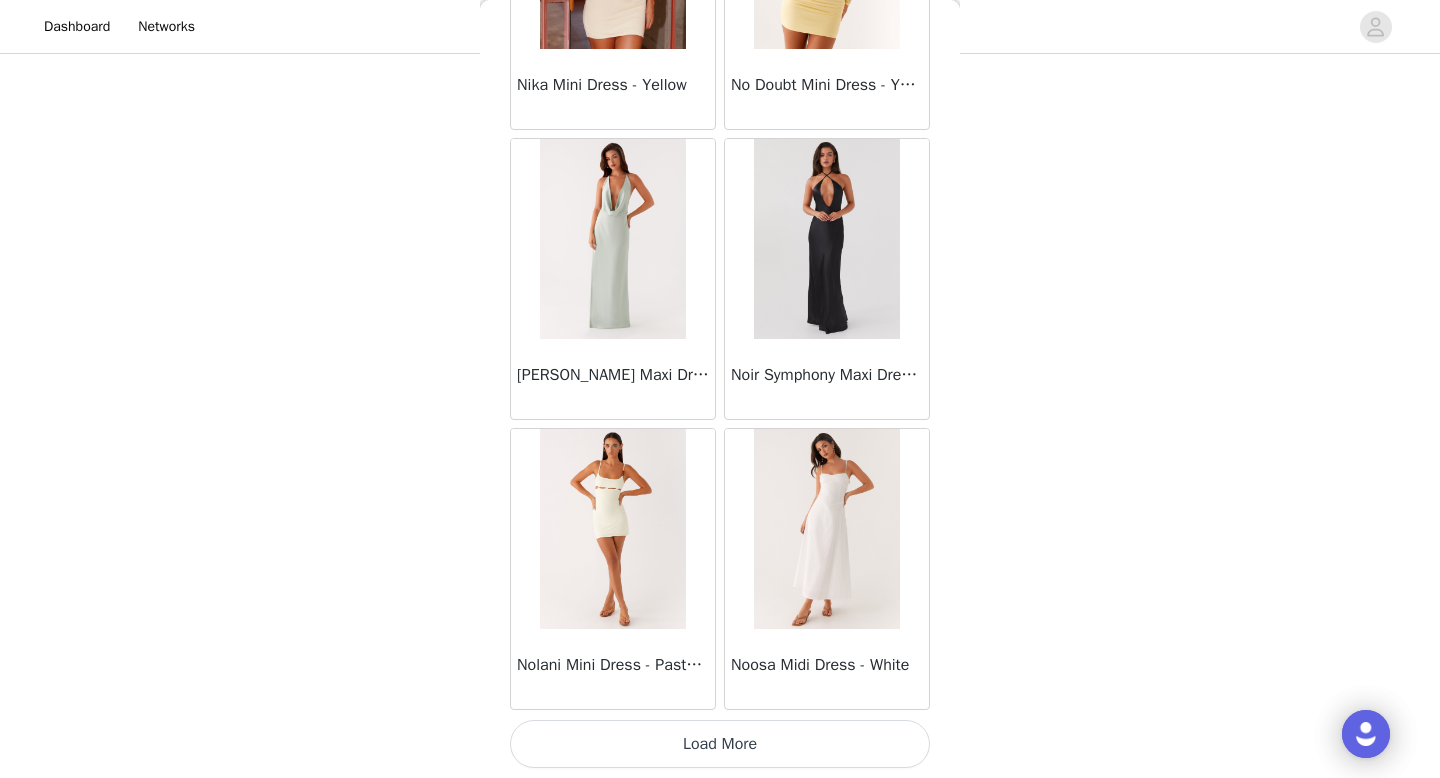 click on "Load More" at bounding box center (720, 744) 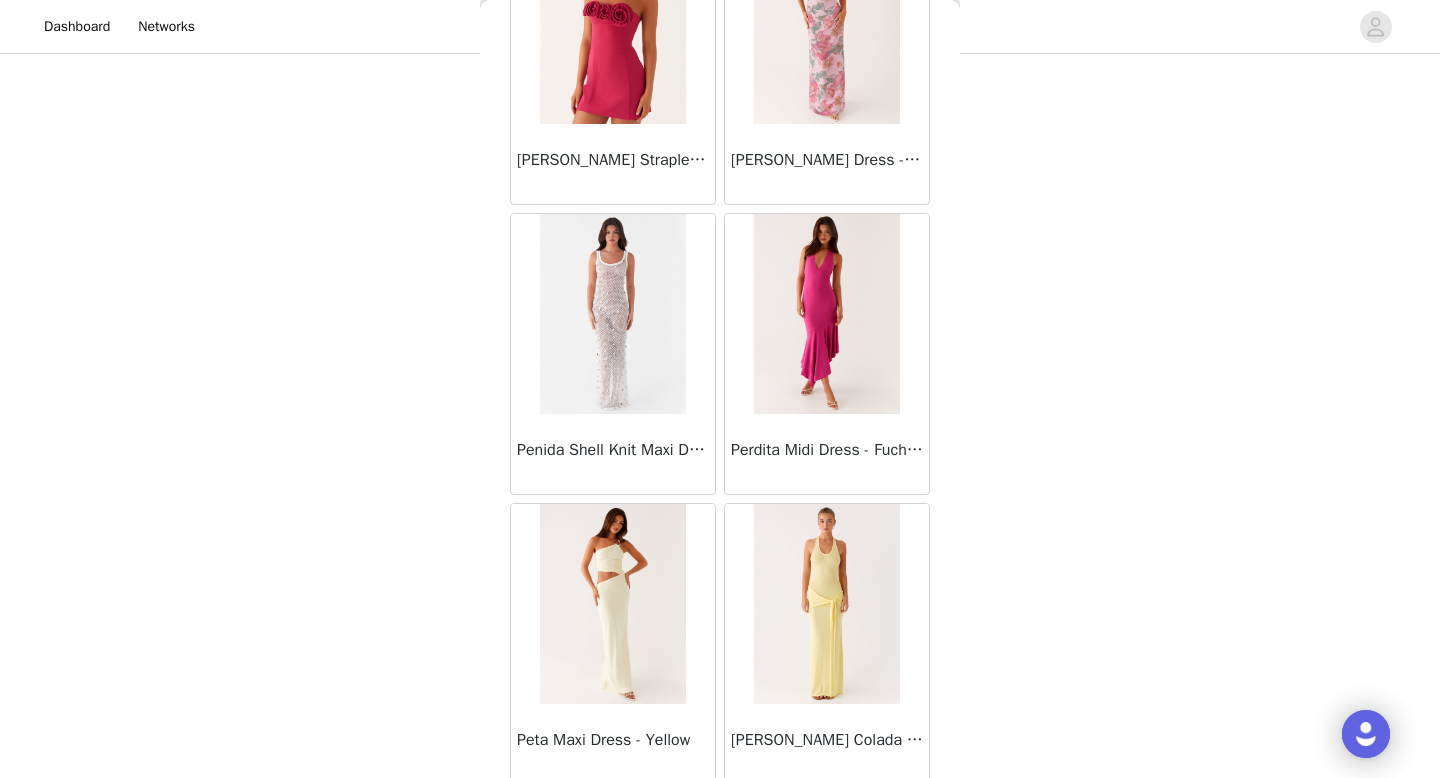 scroll, scrollTop: 48682, scrollLeft: 0, axis: vertical 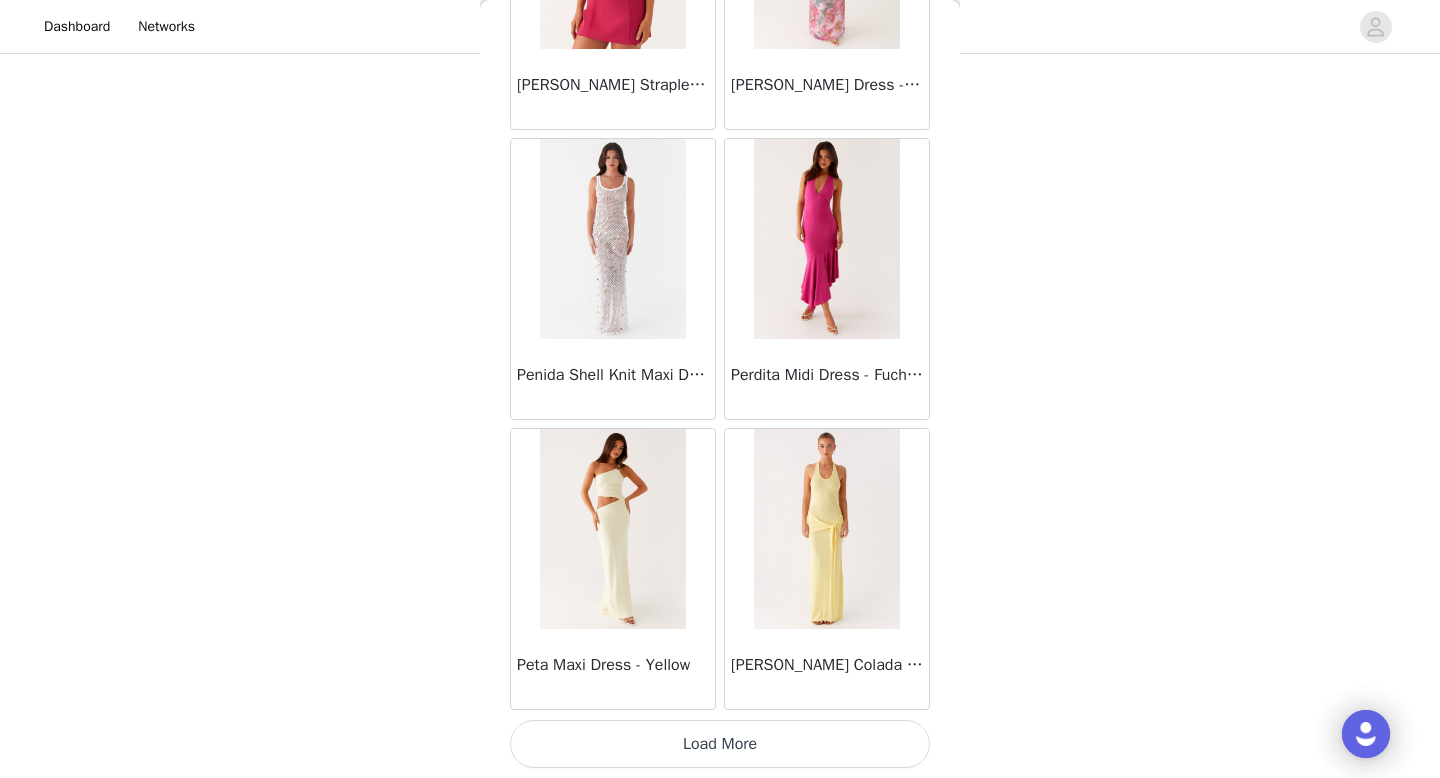 click on "Load More" at bounding box center (720, 744) 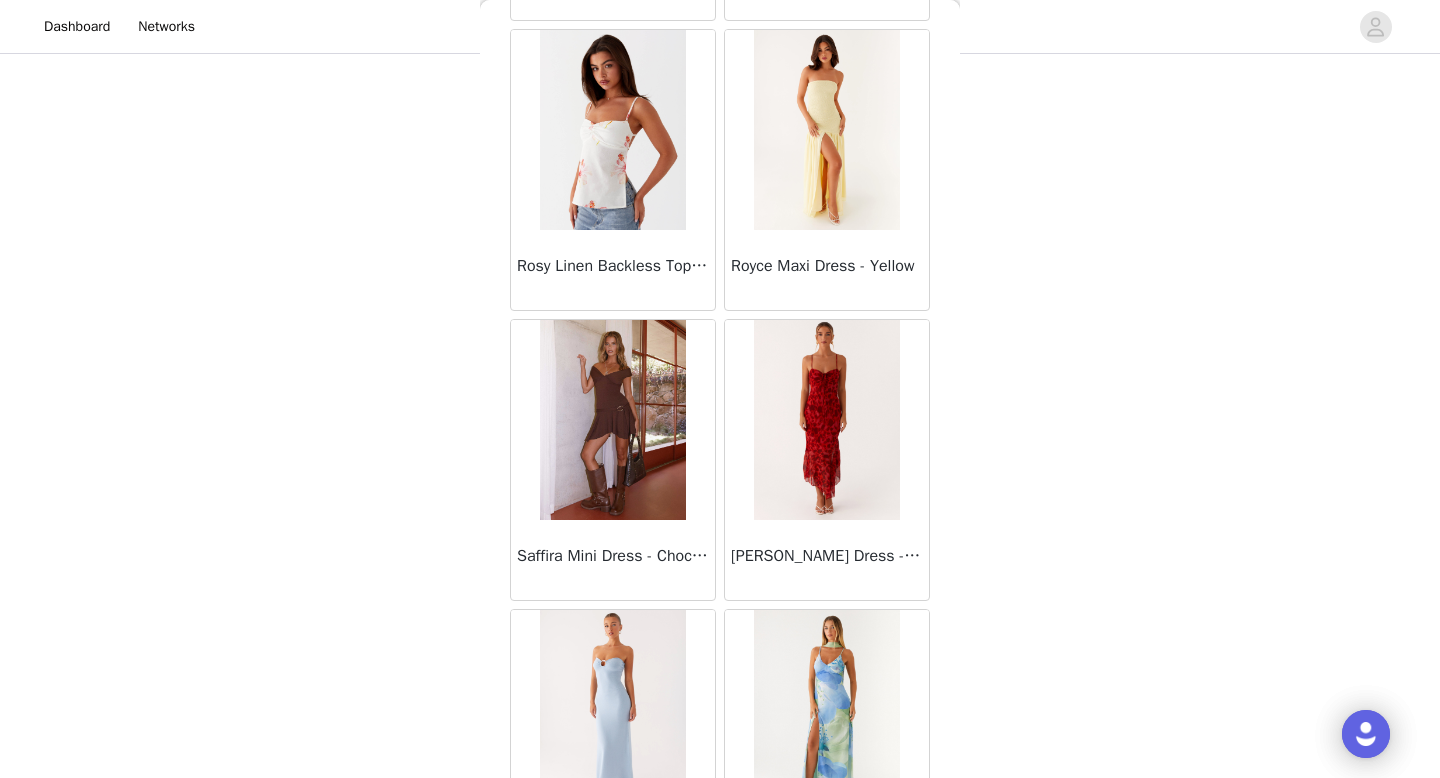 scroll, scrollTop: 51582, scrollLeft: 0, axis: vertical 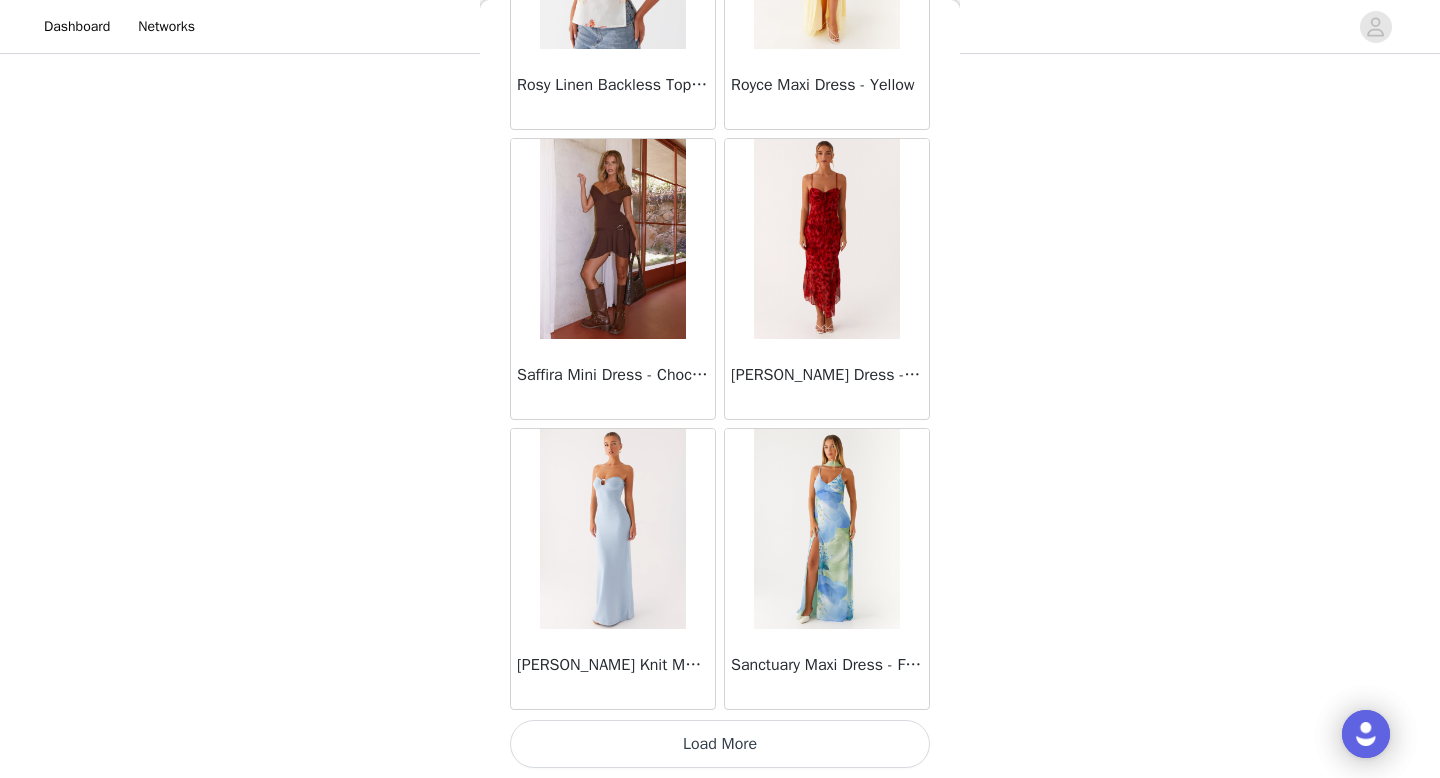 click on "Load More" at bounding box center (720, 744) 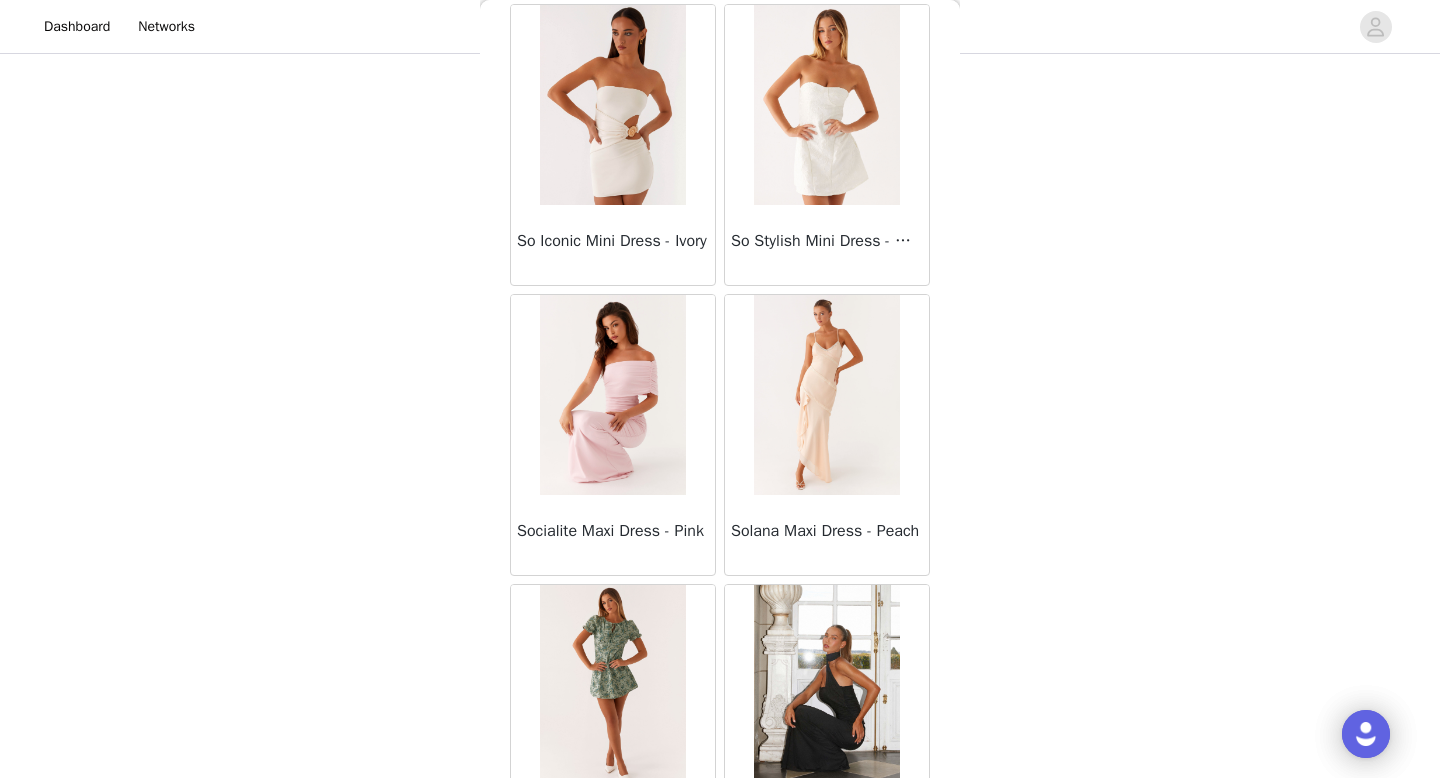 scroll, scrollTop: 54482, scrollLeft: 0, axis: vertical 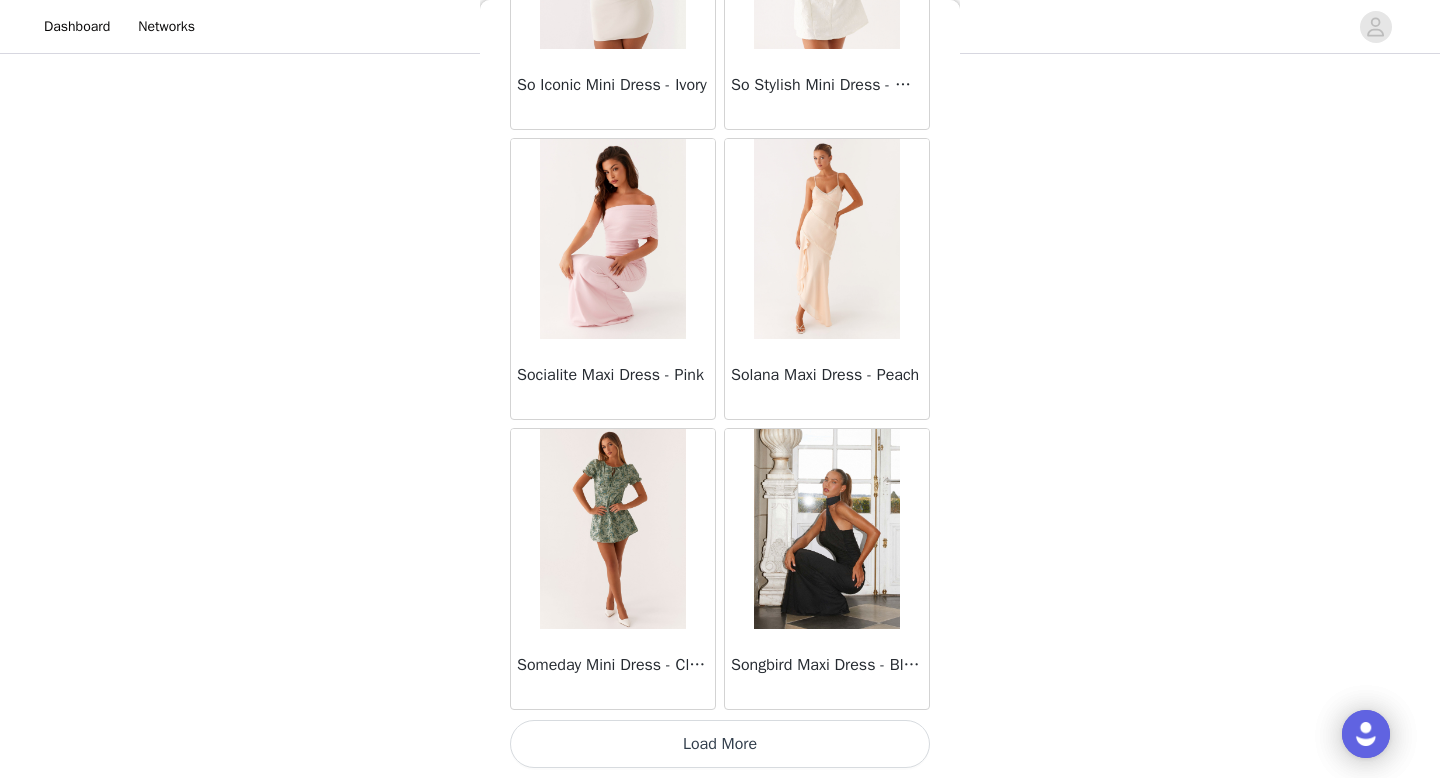 click on "Load More" at bounding box center [720, 744] 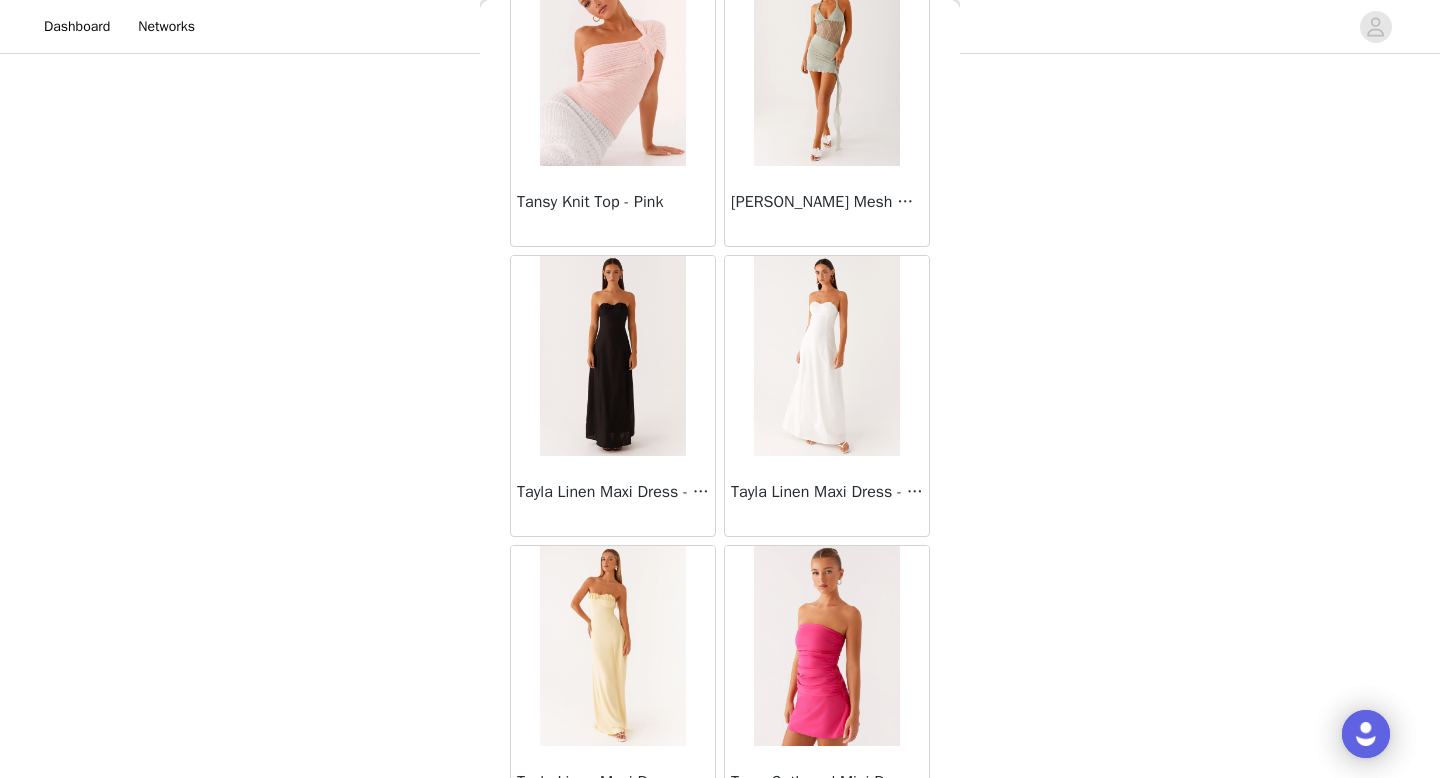 scroll, scrollTop: 57382, scrollLeft: 0, axis: vertical 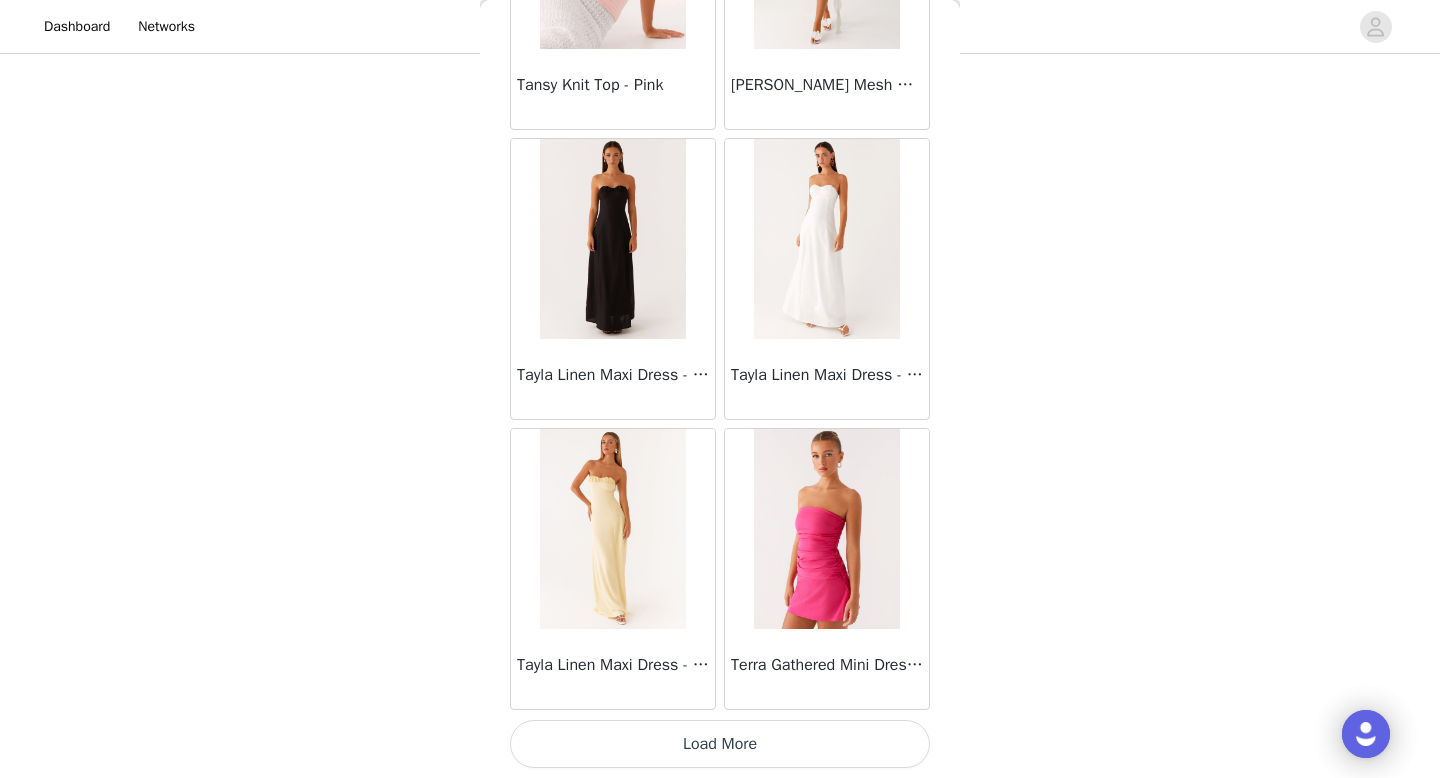 click on "Load More" at bounding box center [720, 744] 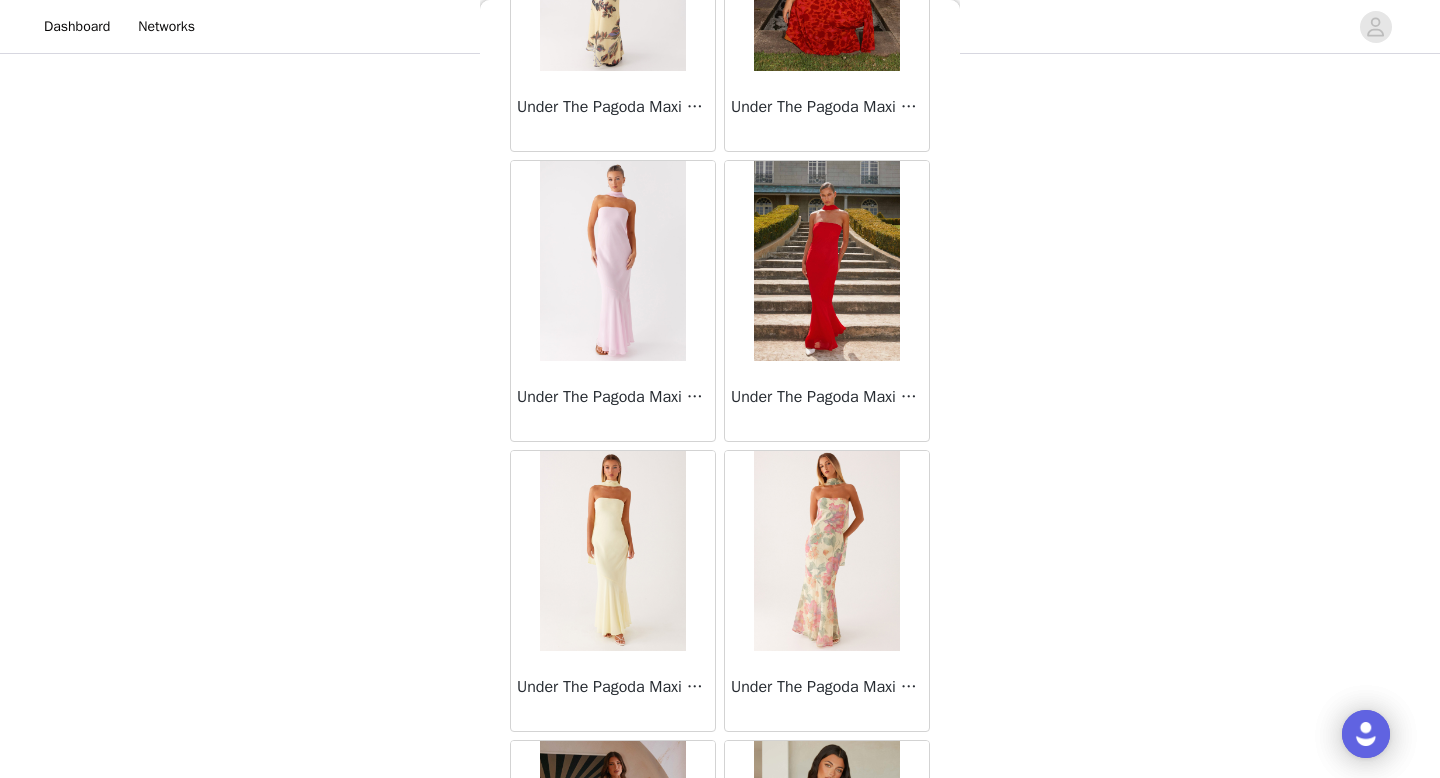 scroll, scrollTop: 60282, scrollLeft: 0, axis: vertical 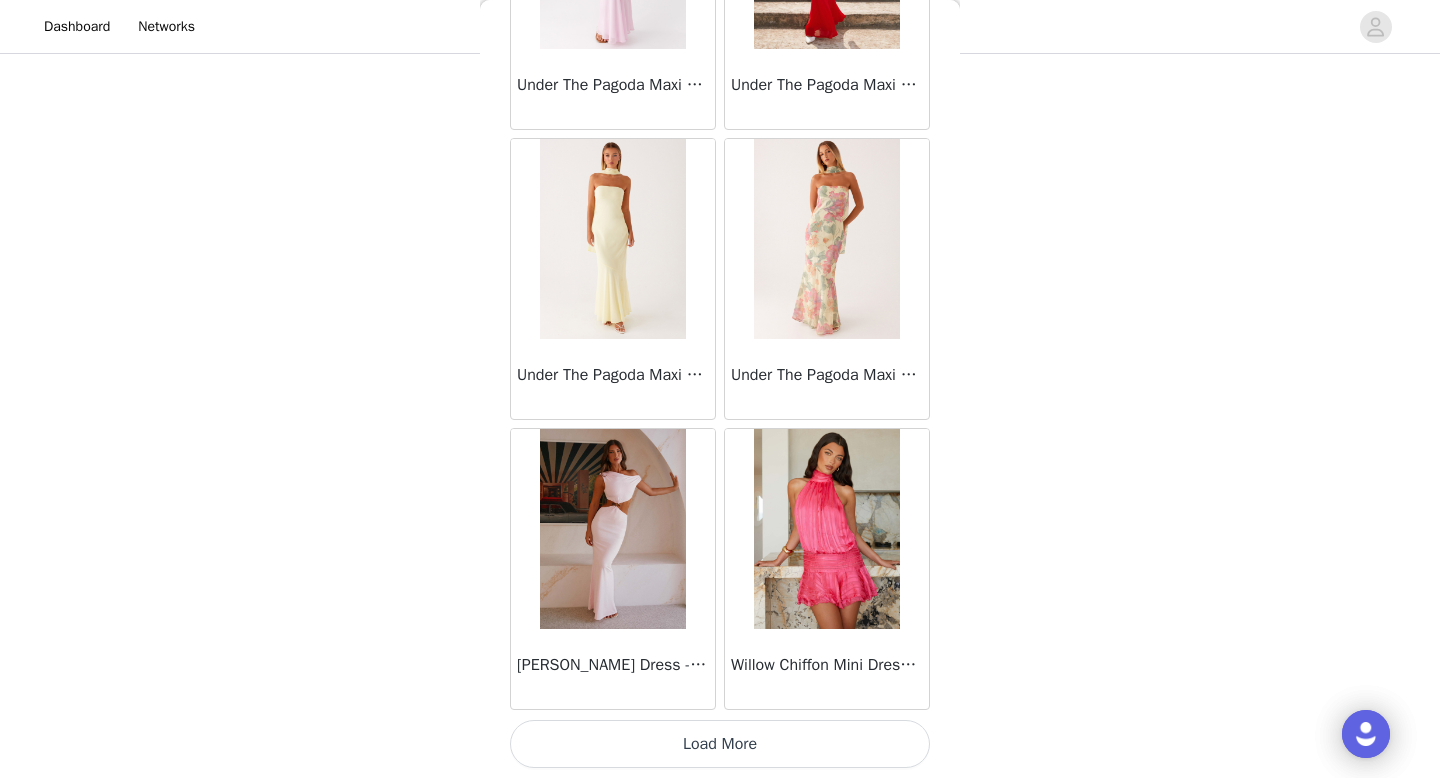 click on "Load More" at bounding box center (720, 744) 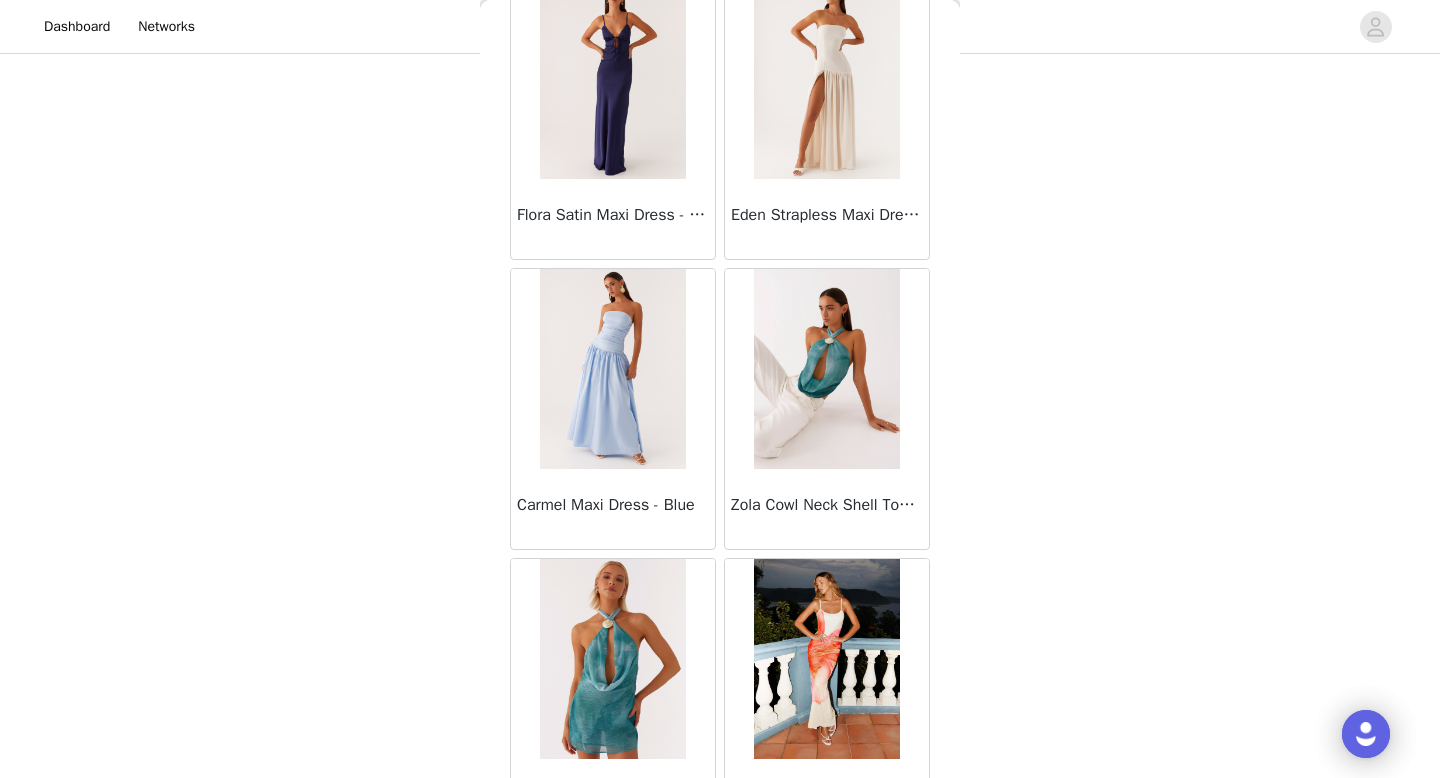 scroll, scrollTop: 63182, scrollLeft: 0, axis: vertical 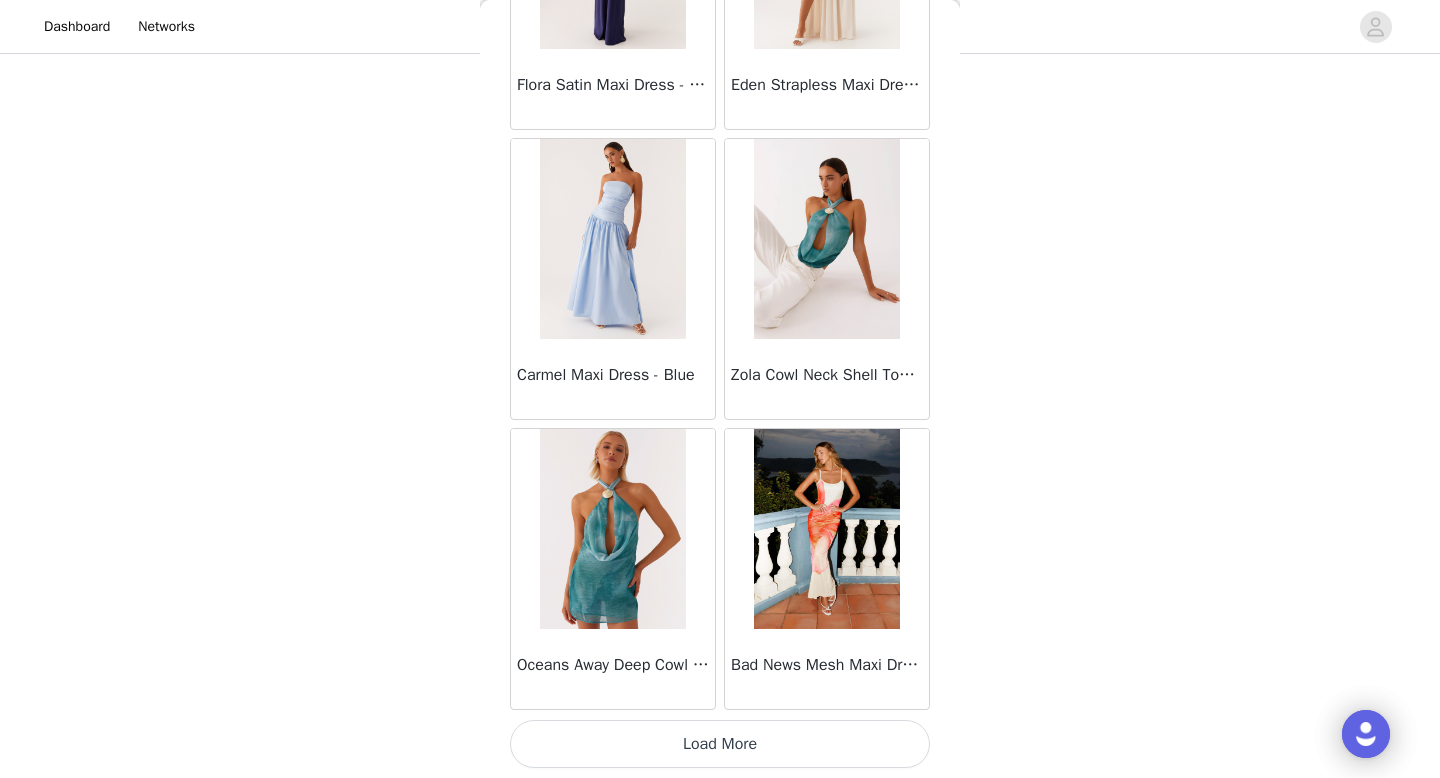 click on "Load More" at bounding box center [720, 744] 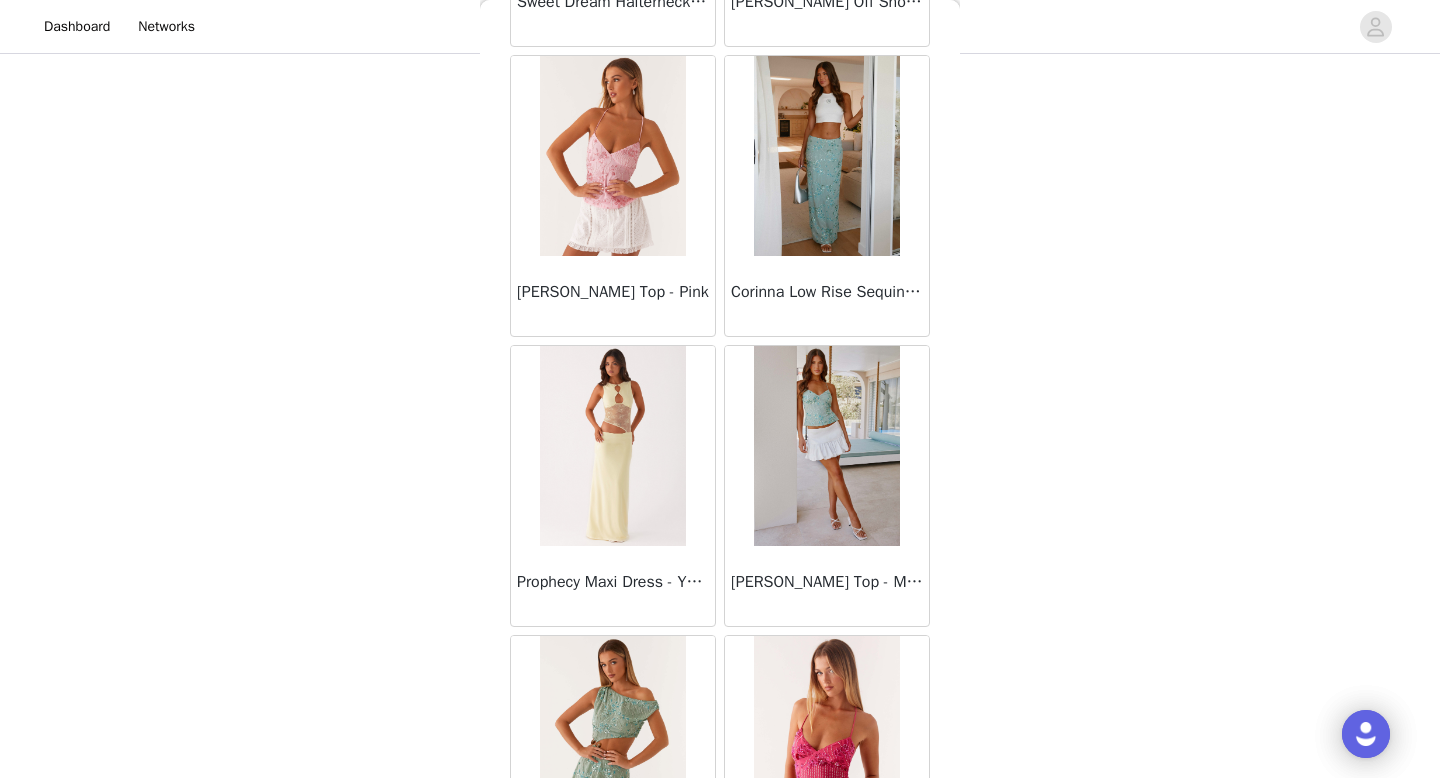 scroll, scrollTop: 66082, scrollLeft: 0, axis: vertical 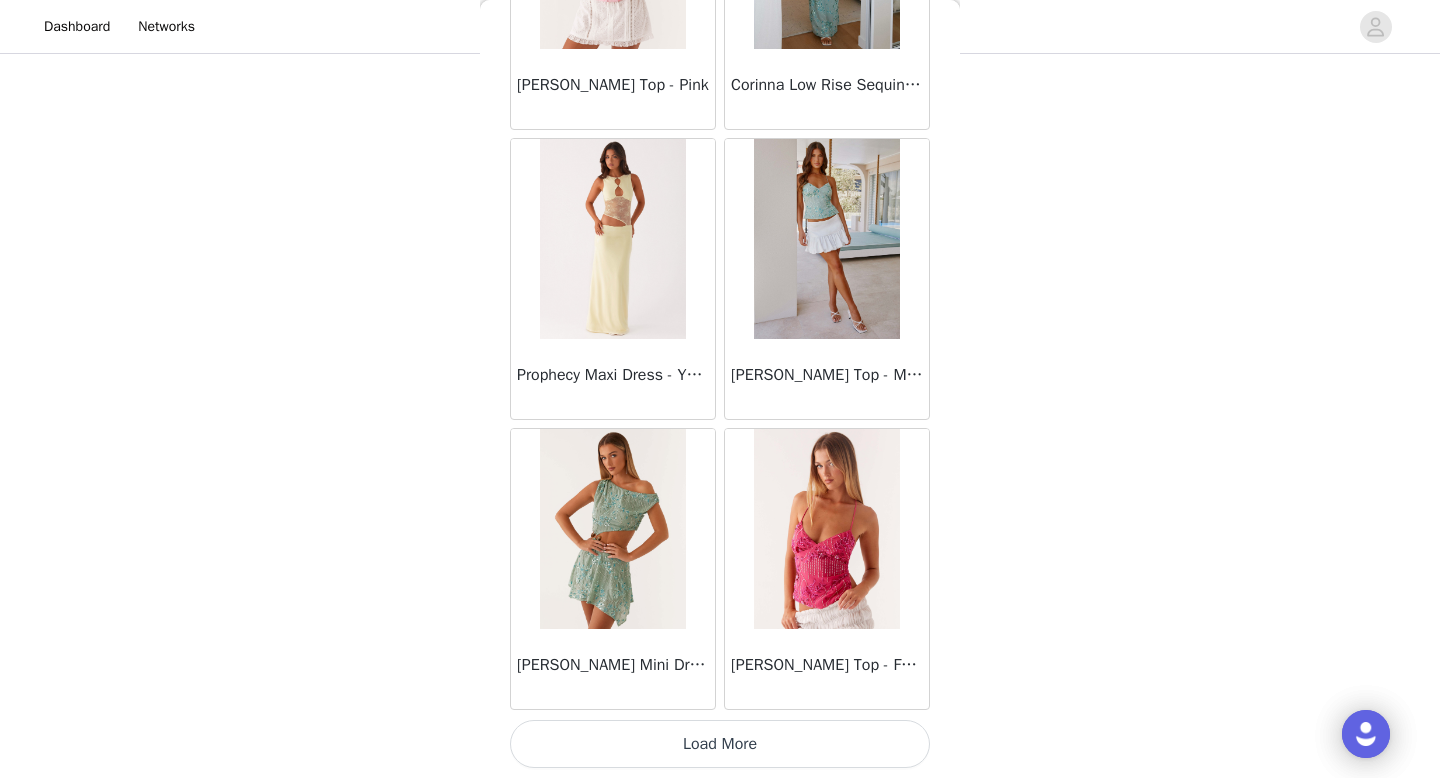 click on "Load More" at bounding box center (720, 744) 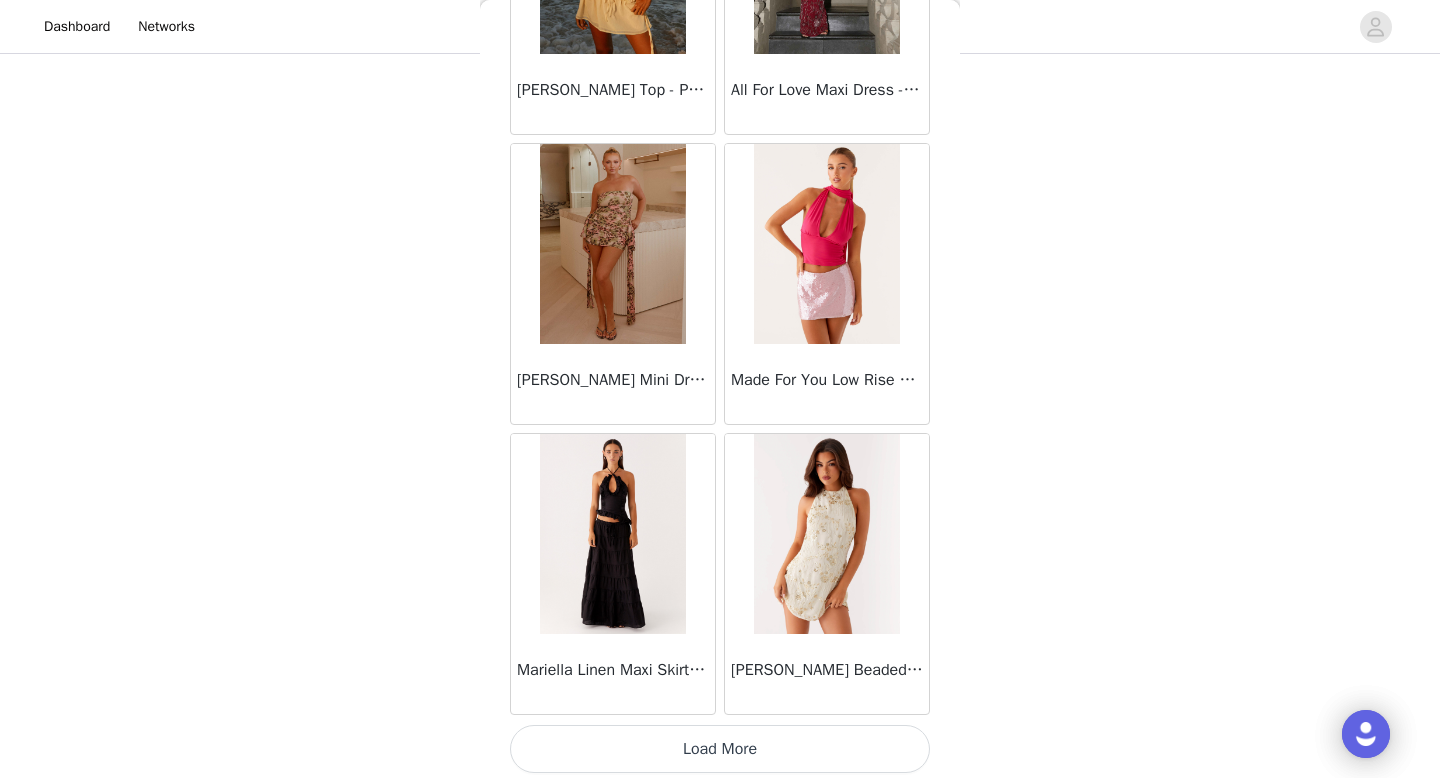 scroll, scrollTop: 68982, scrollLeft: 0, axis: vertical 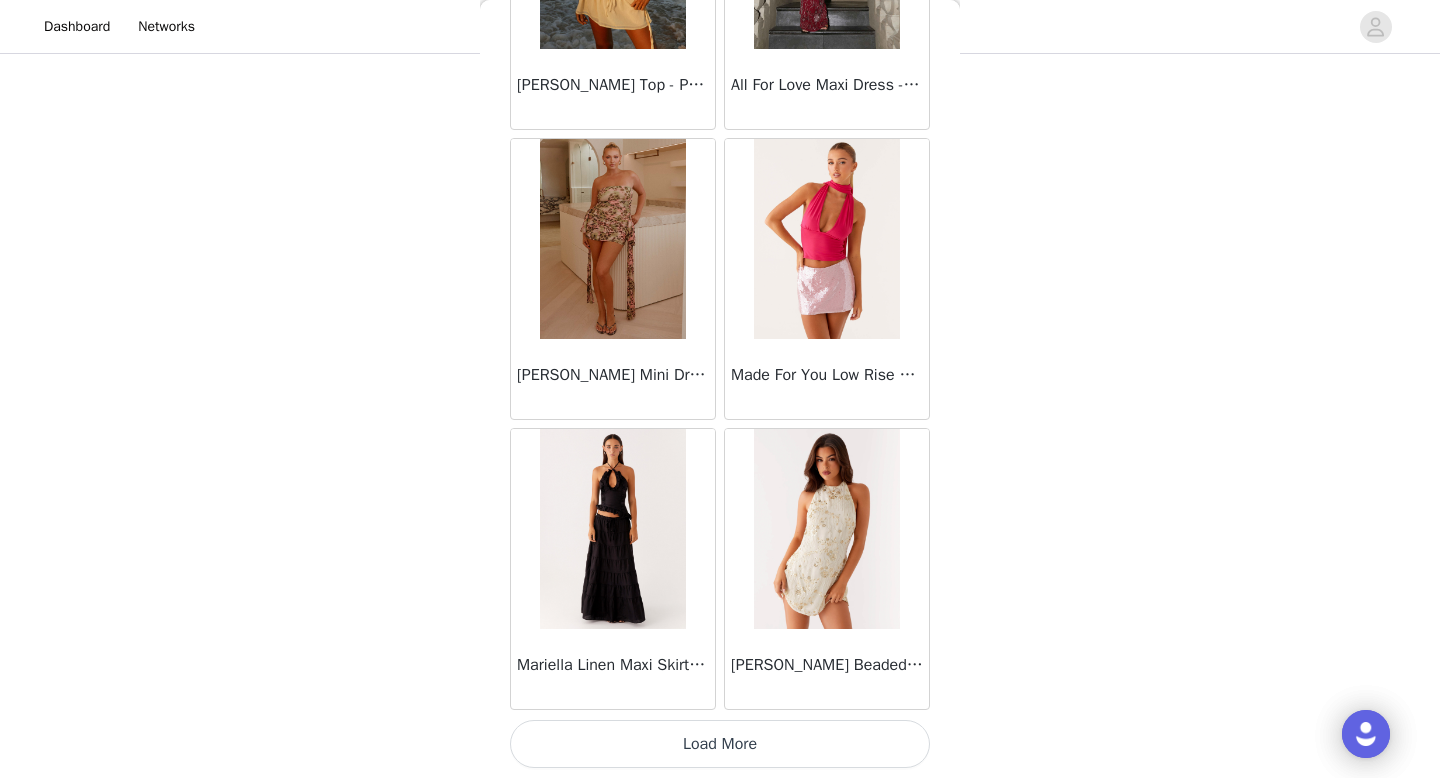 click on "Load More" at bounding box center [720, 744] 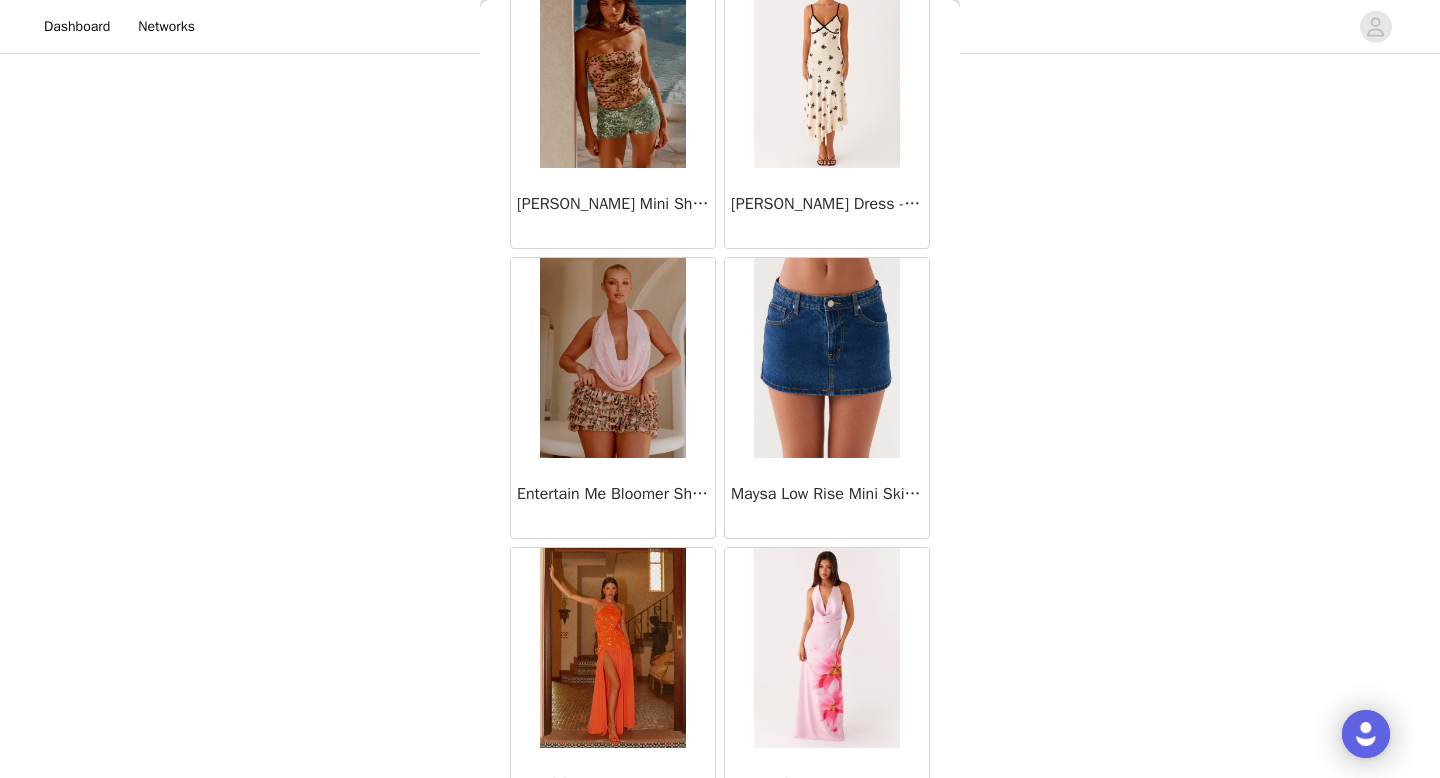 scroll, scrollTop: 71882, scrollLeft: 0, axis: vertical 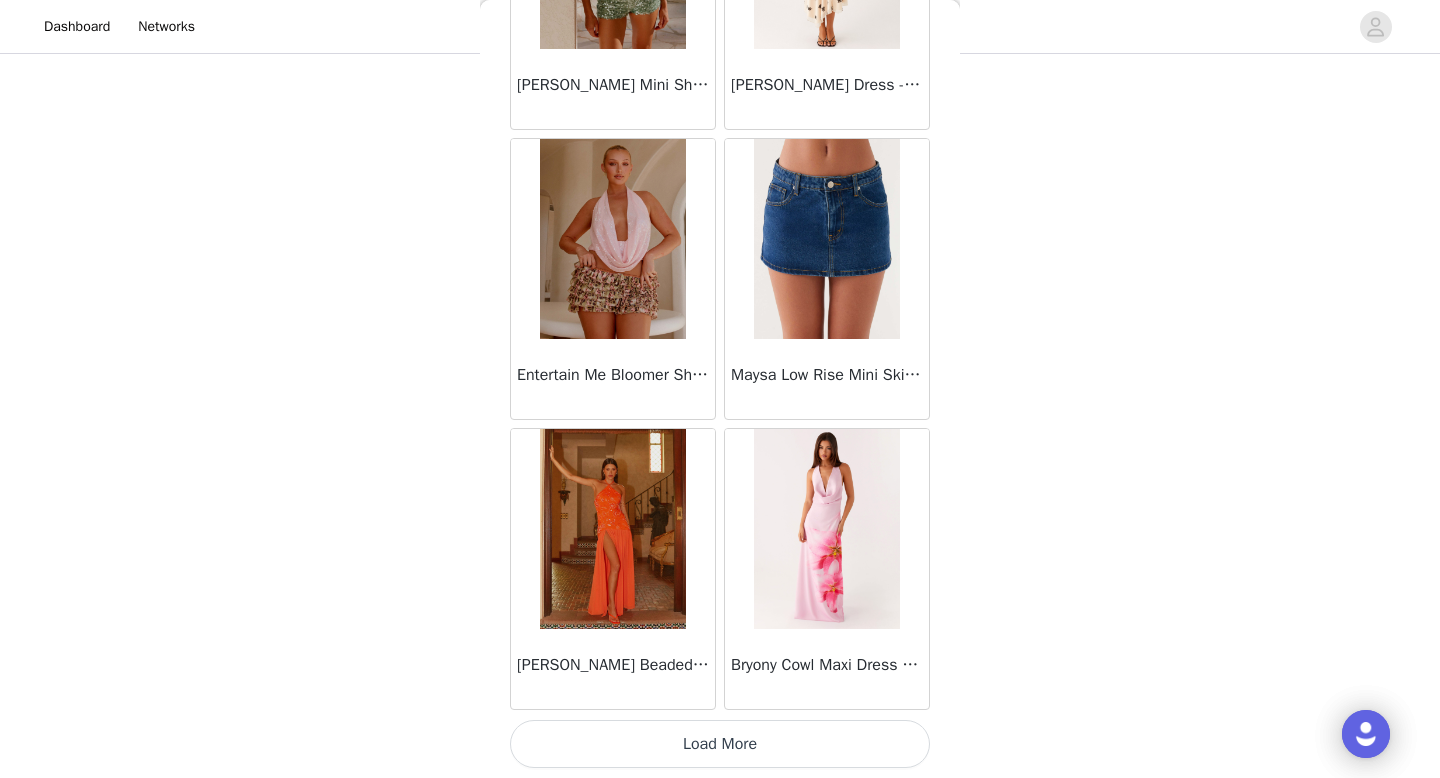click on "Load More" at bounding box center (720, 744) 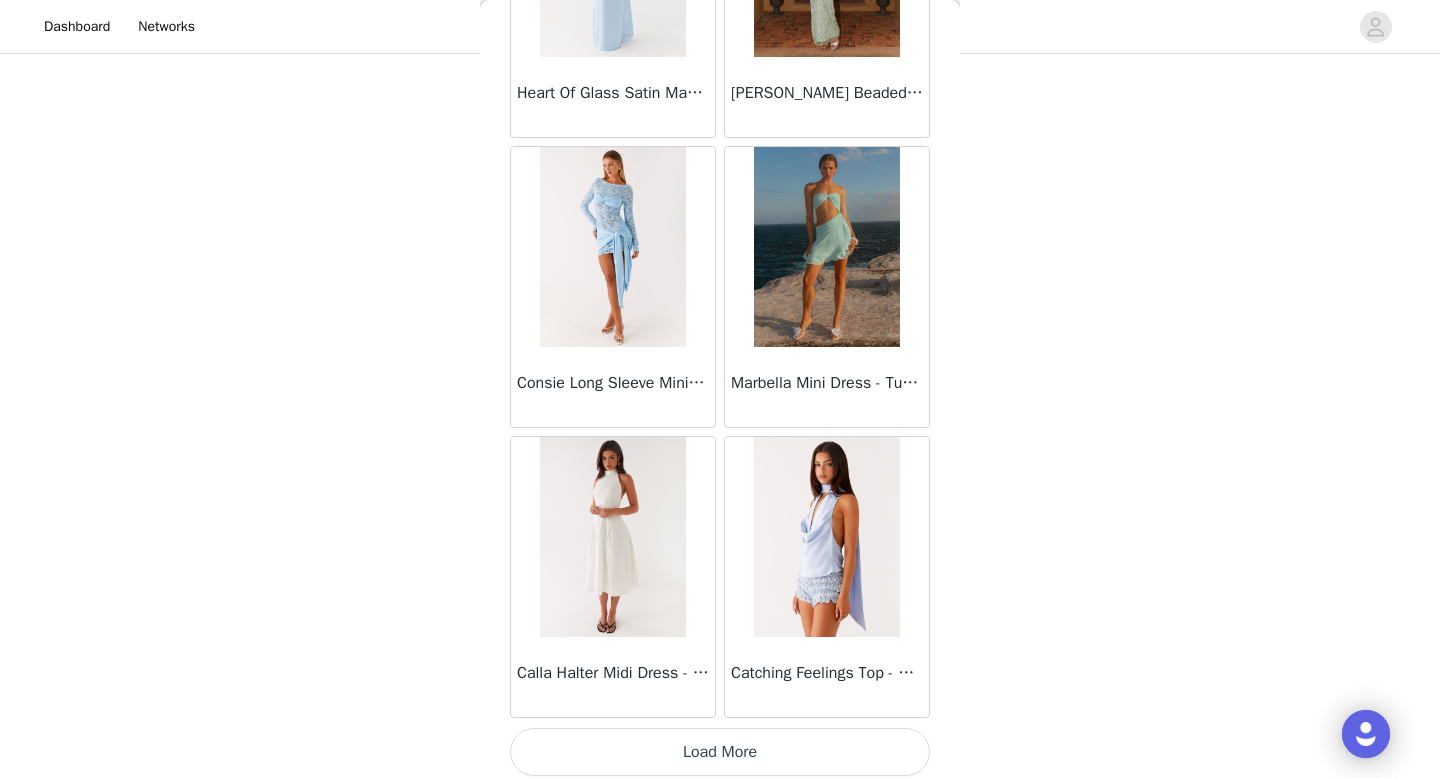 scroll, scrollTop: 74782, scrollLeft: 0, axis: vertical 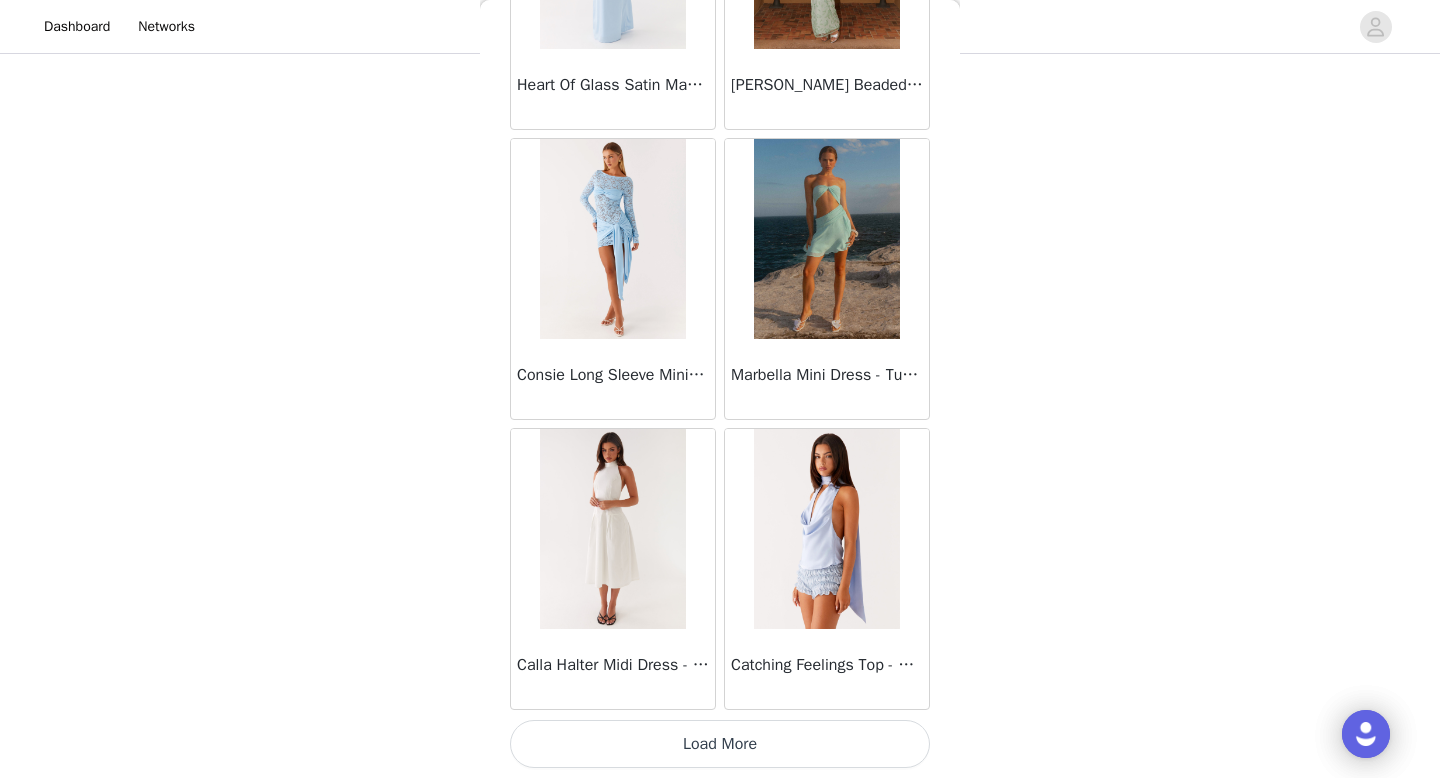 click on "Load More" at bounding box center (720, 744) 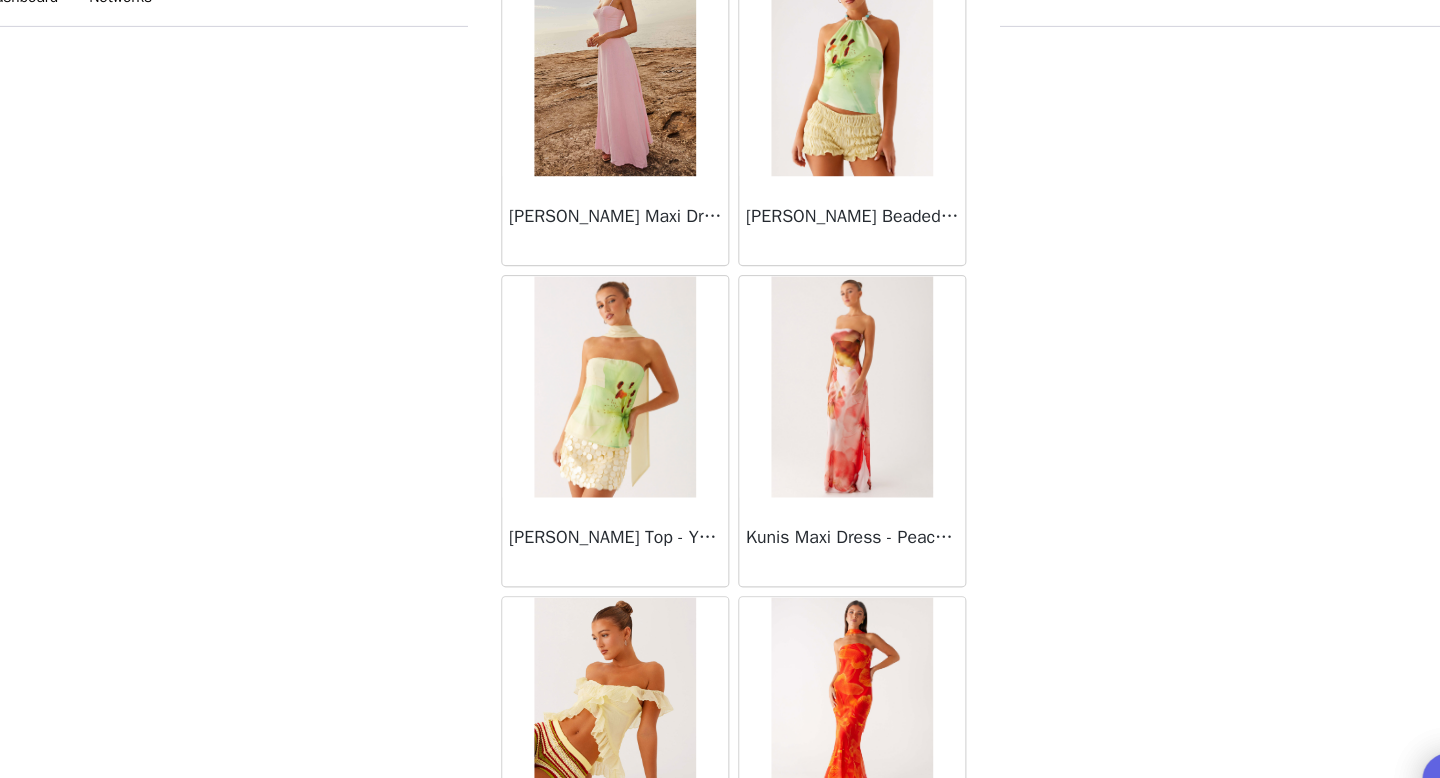 scroll, scrollTop: 77682, scrollLeft: 0, axis: vertical 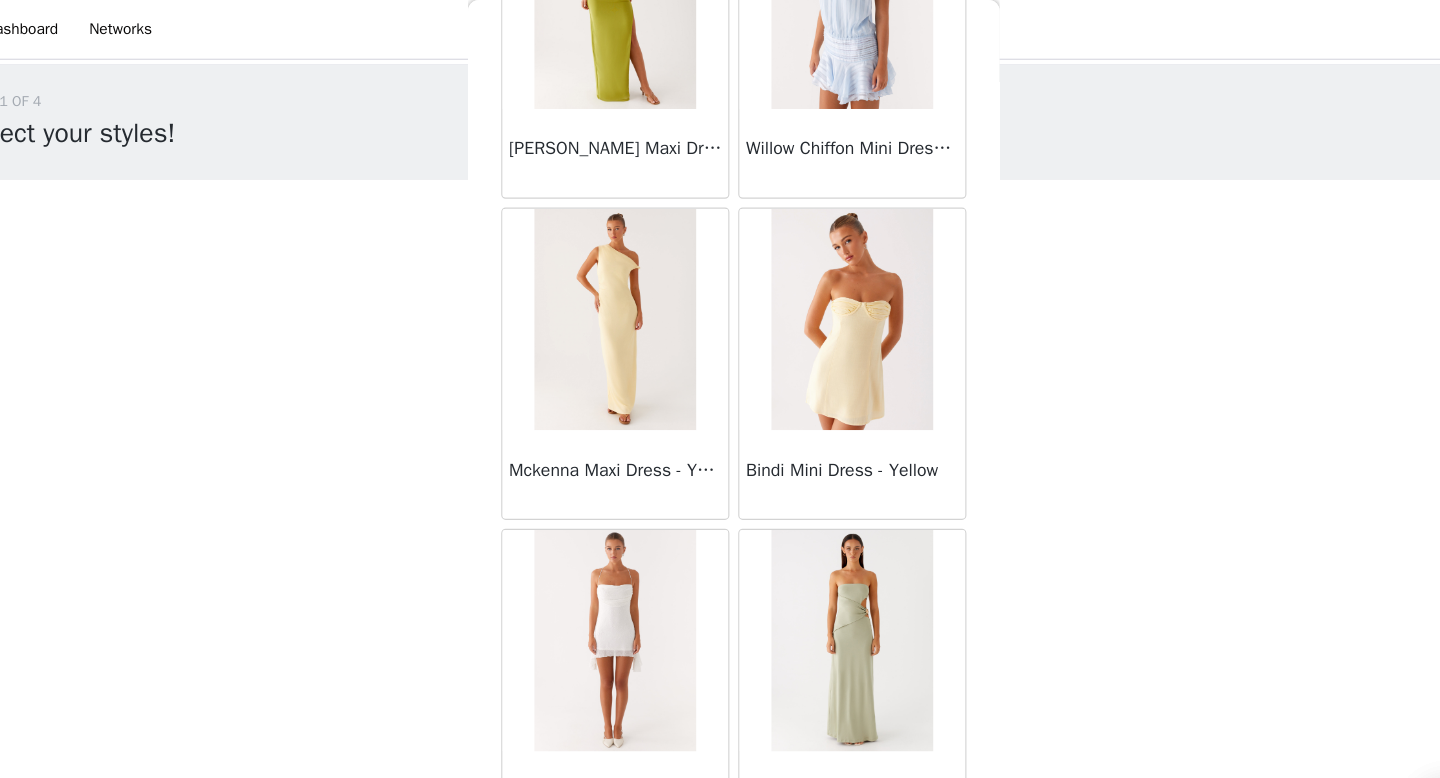 click at bounding box center [826, 288] 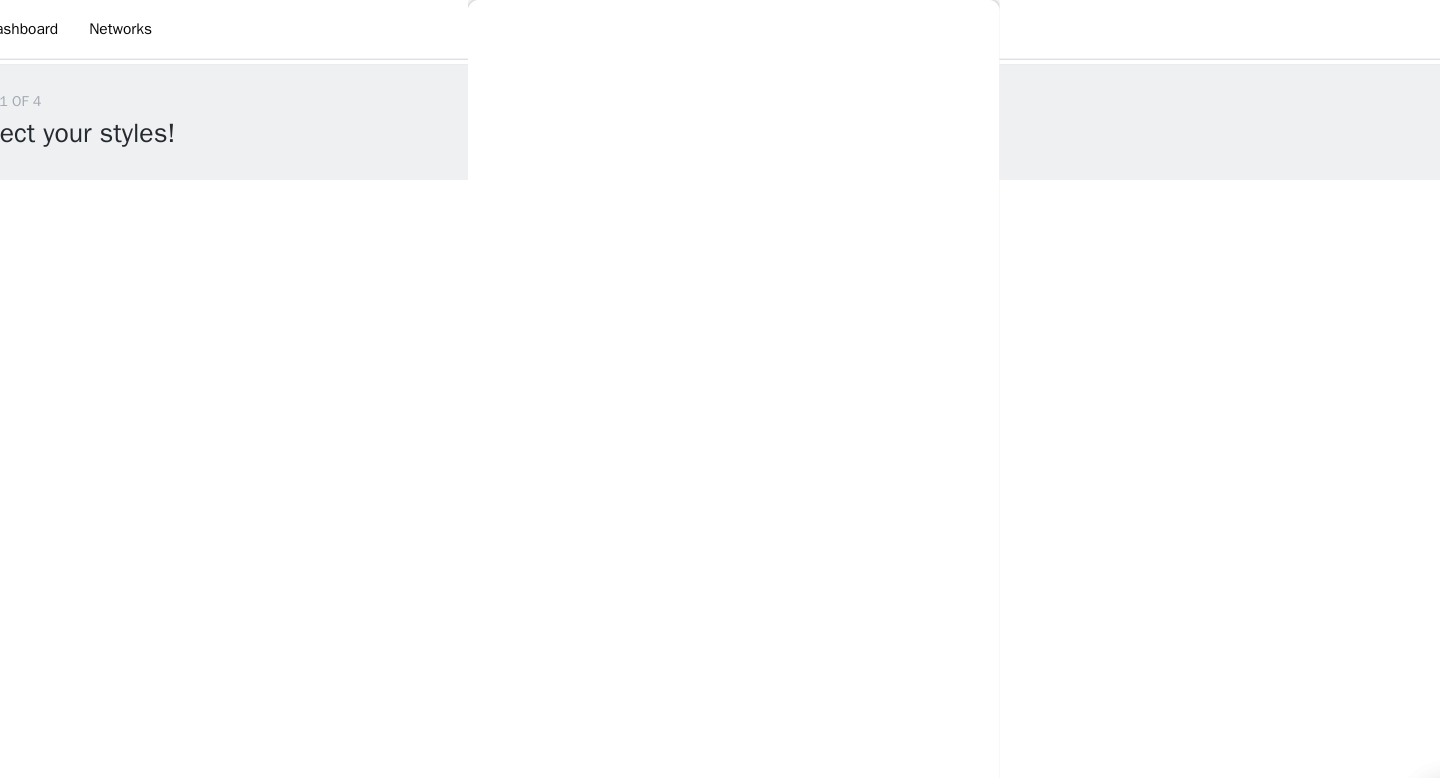 click at bounding box center [407, 288] 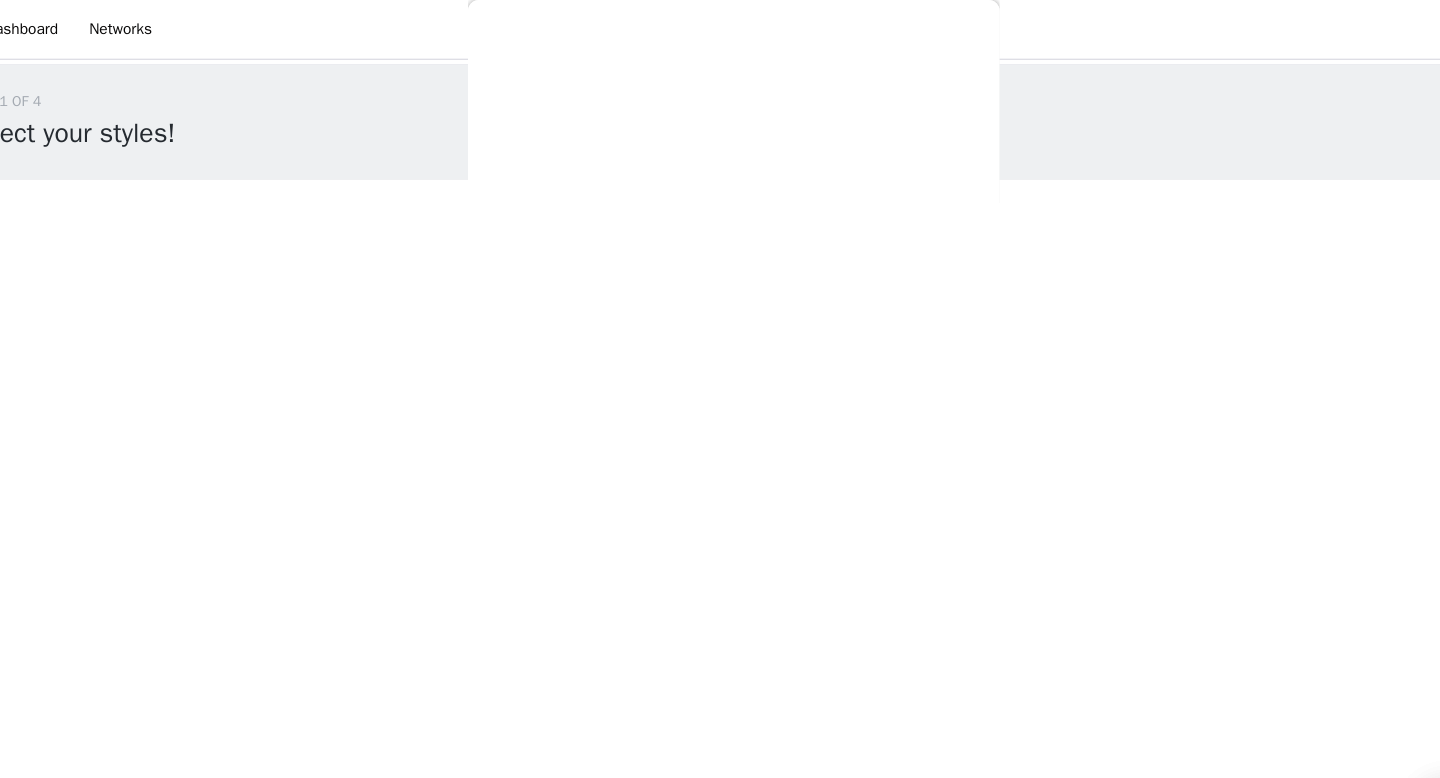 scroll, scrollTop: 297, scrollLeft: 0, axis: vertical 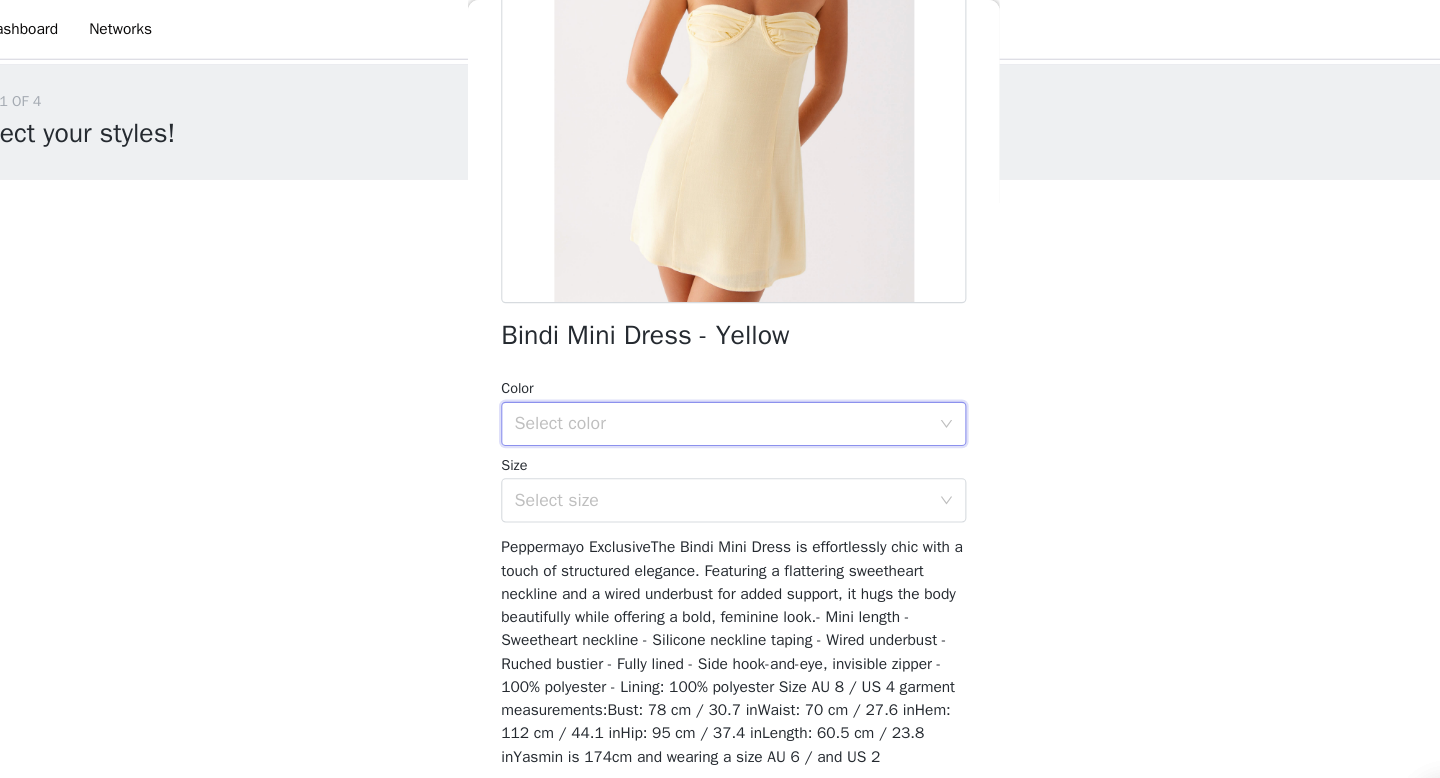 click on "Select color" at bounding box center [713, 383] 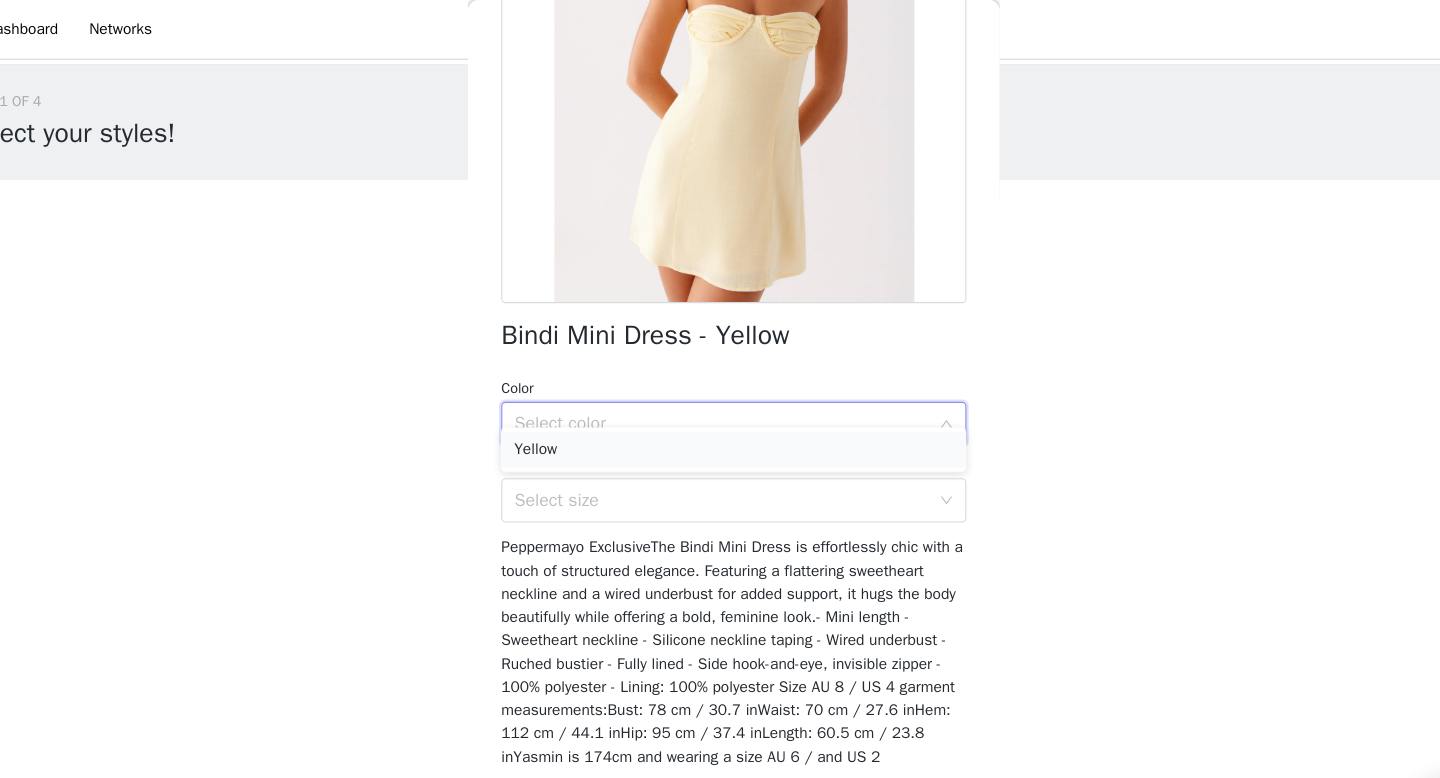 click on "Yellow" at bounding box center [720, 406] 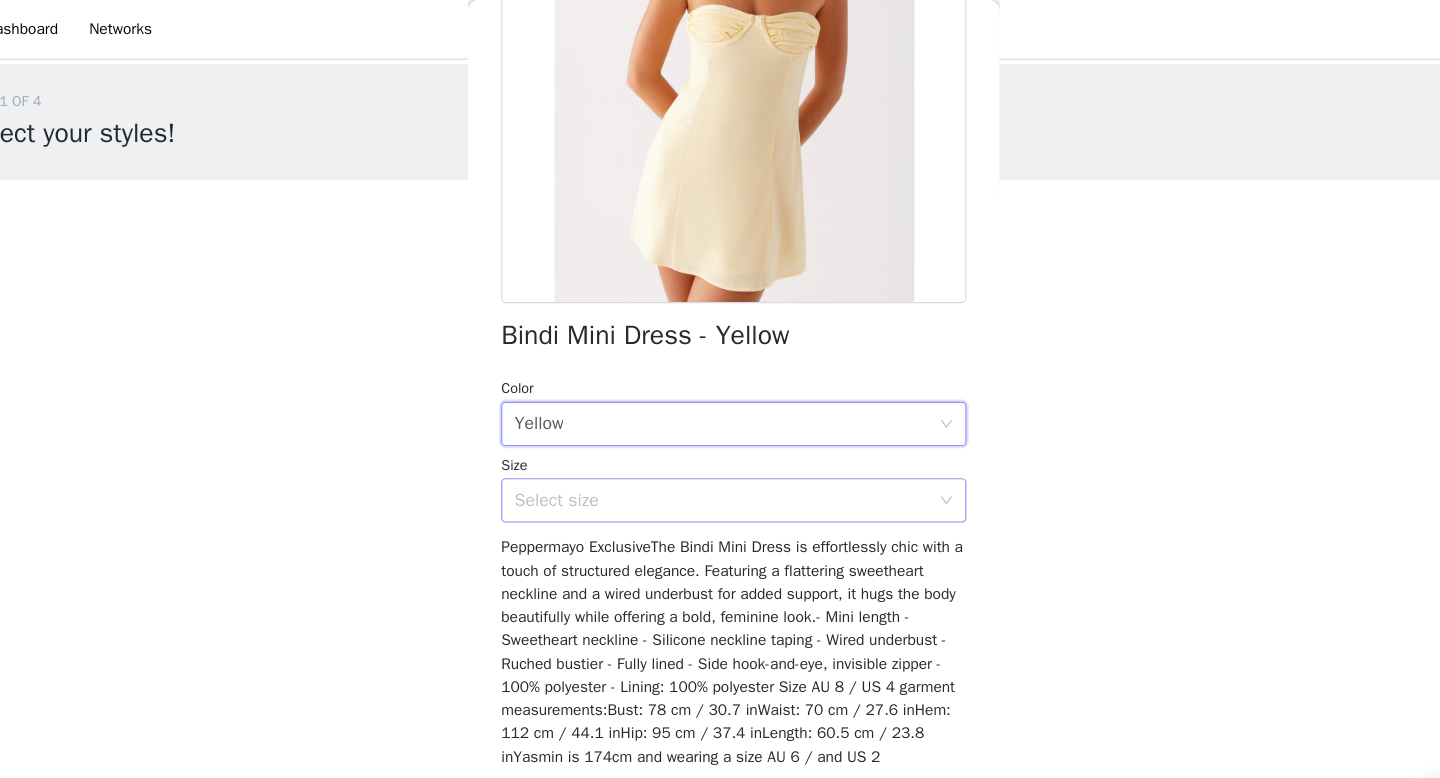 click on "Select size" at bounding box center [713, 452] 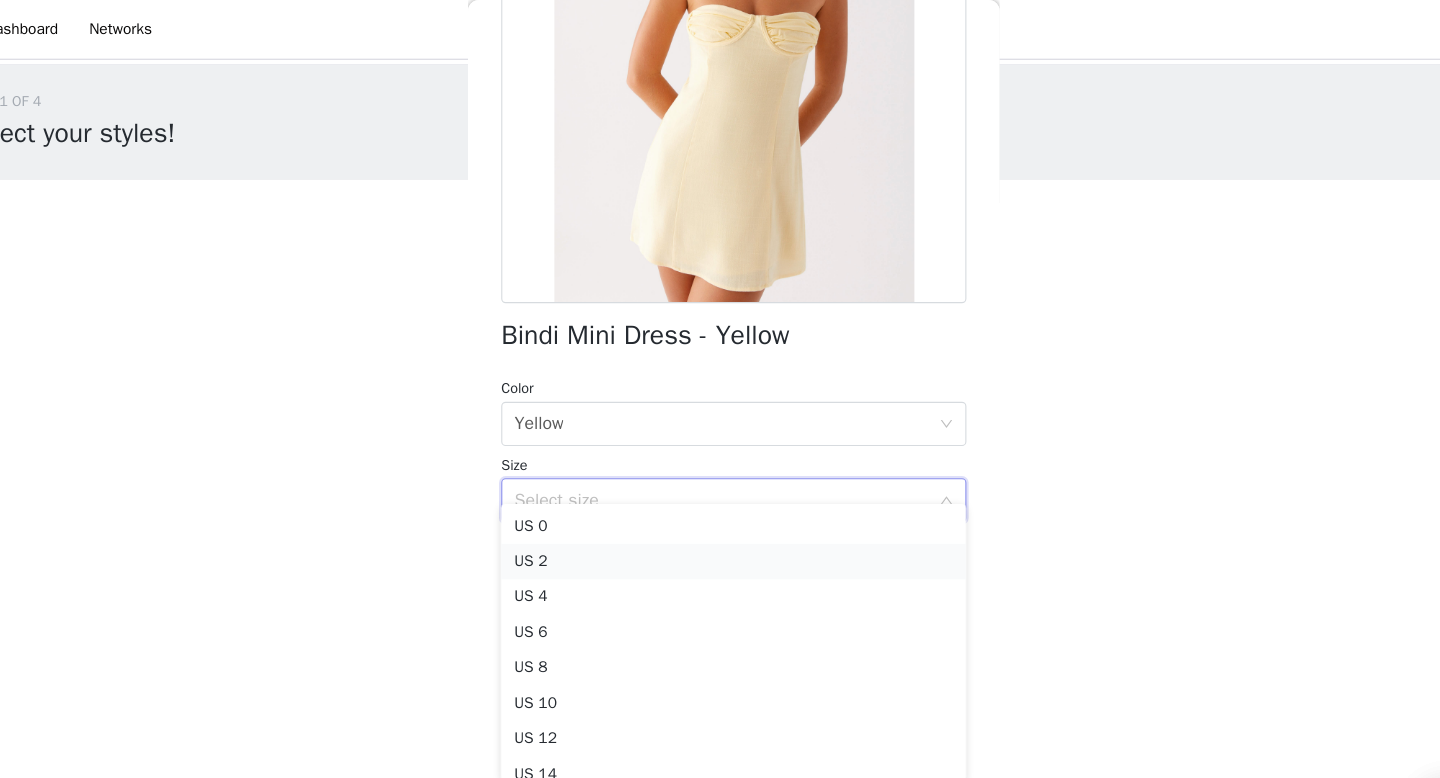 click on "US 2" at bounding box center (720, 507) 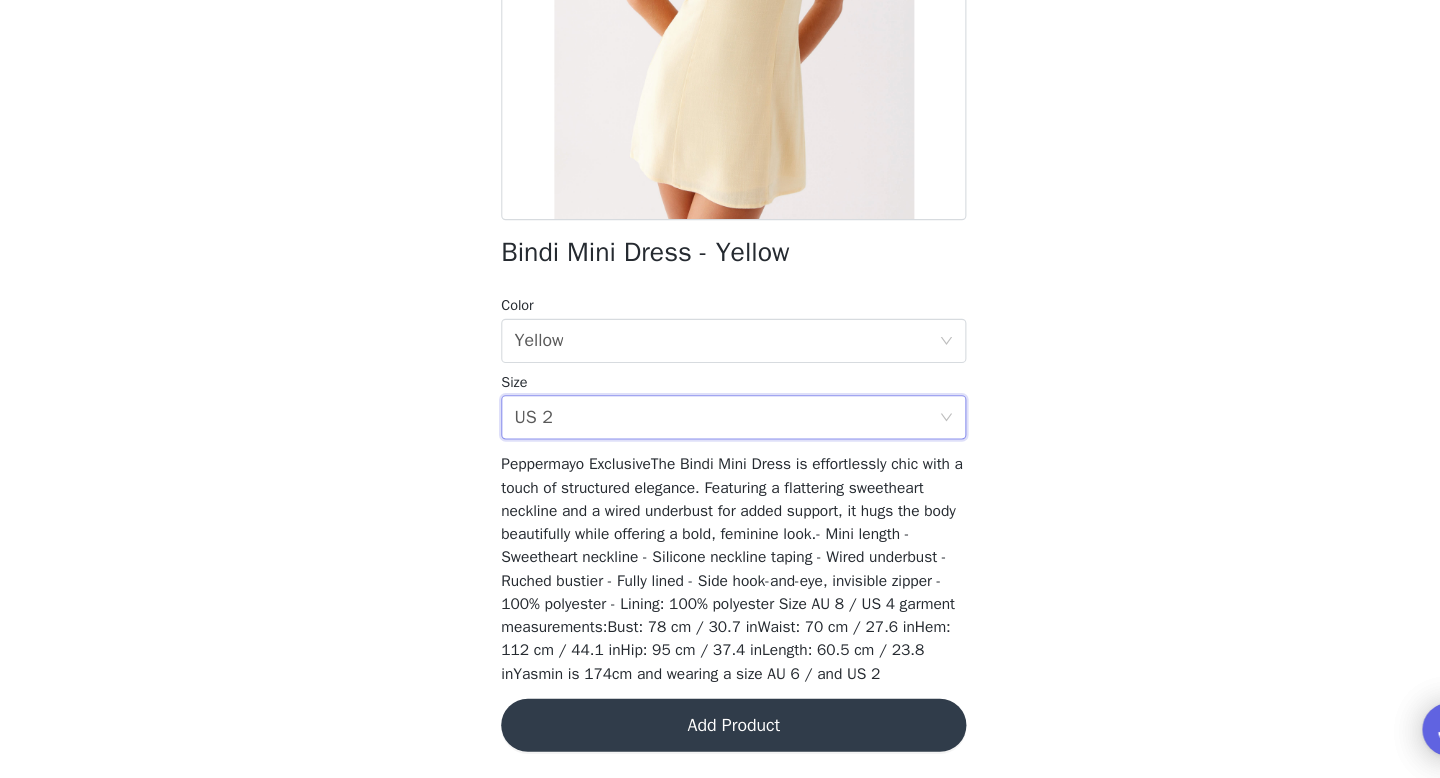 scroll, scrollTop: 188, scrollLeft: 0, axis: vertical 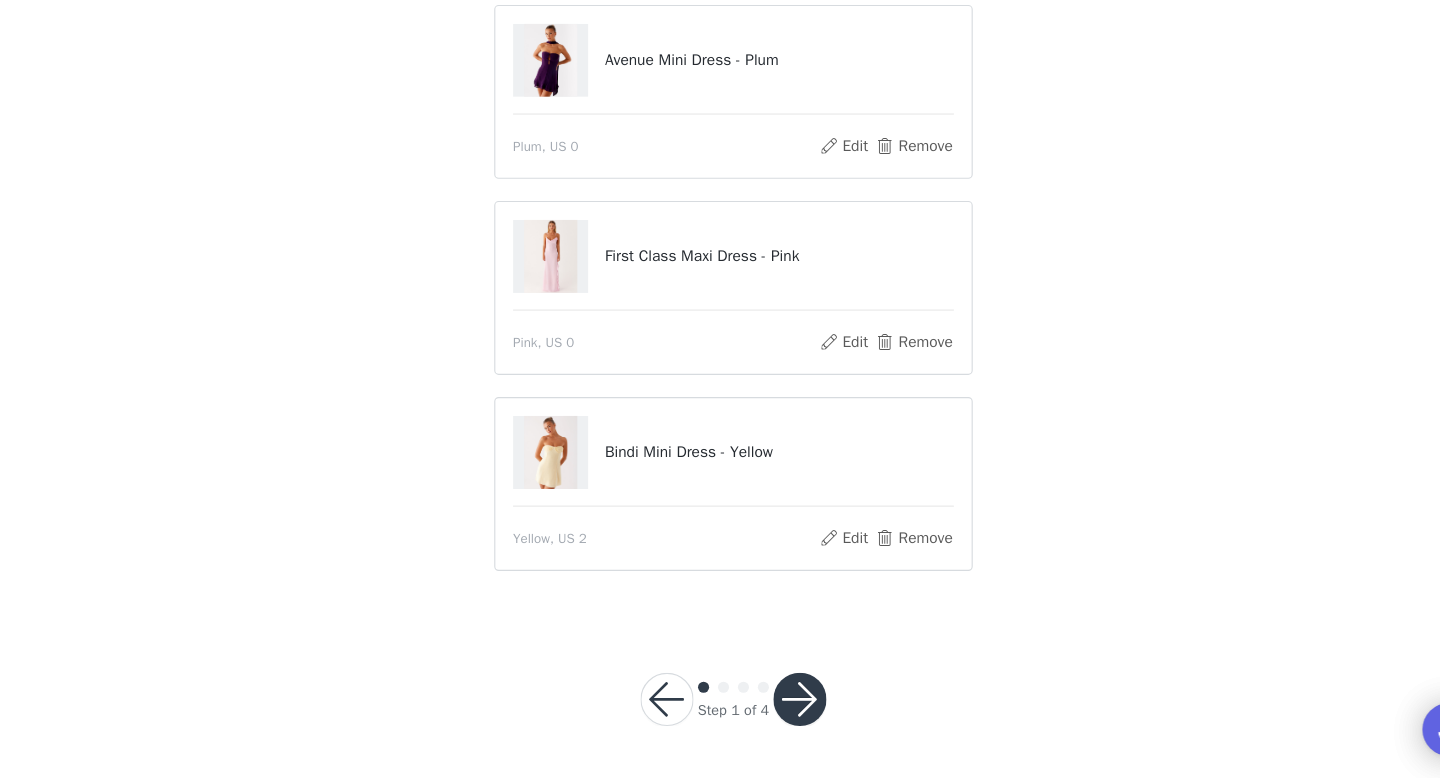 click at bounding box center (780, 707) 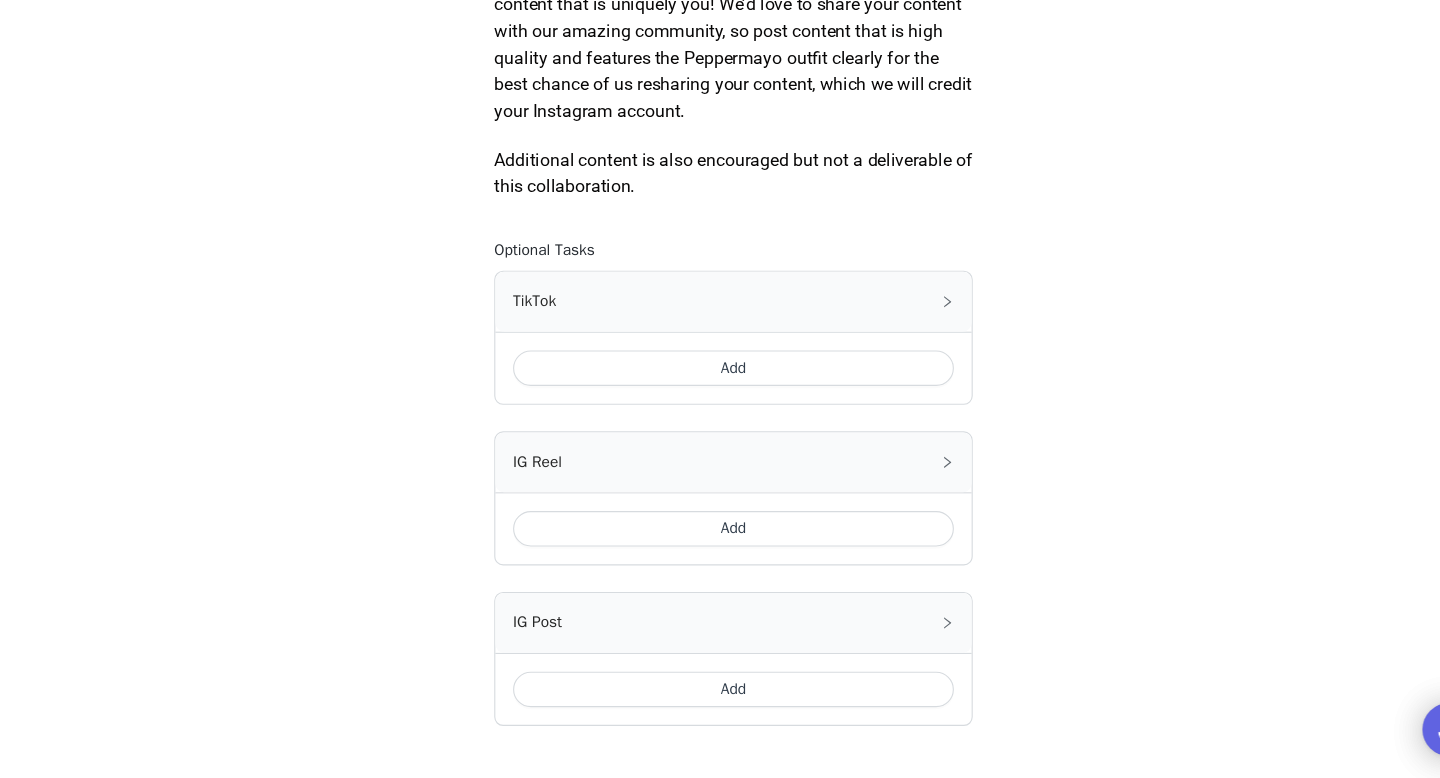 scroll, scrollTop: 1031, scrollLeft: 0, axis: vertical 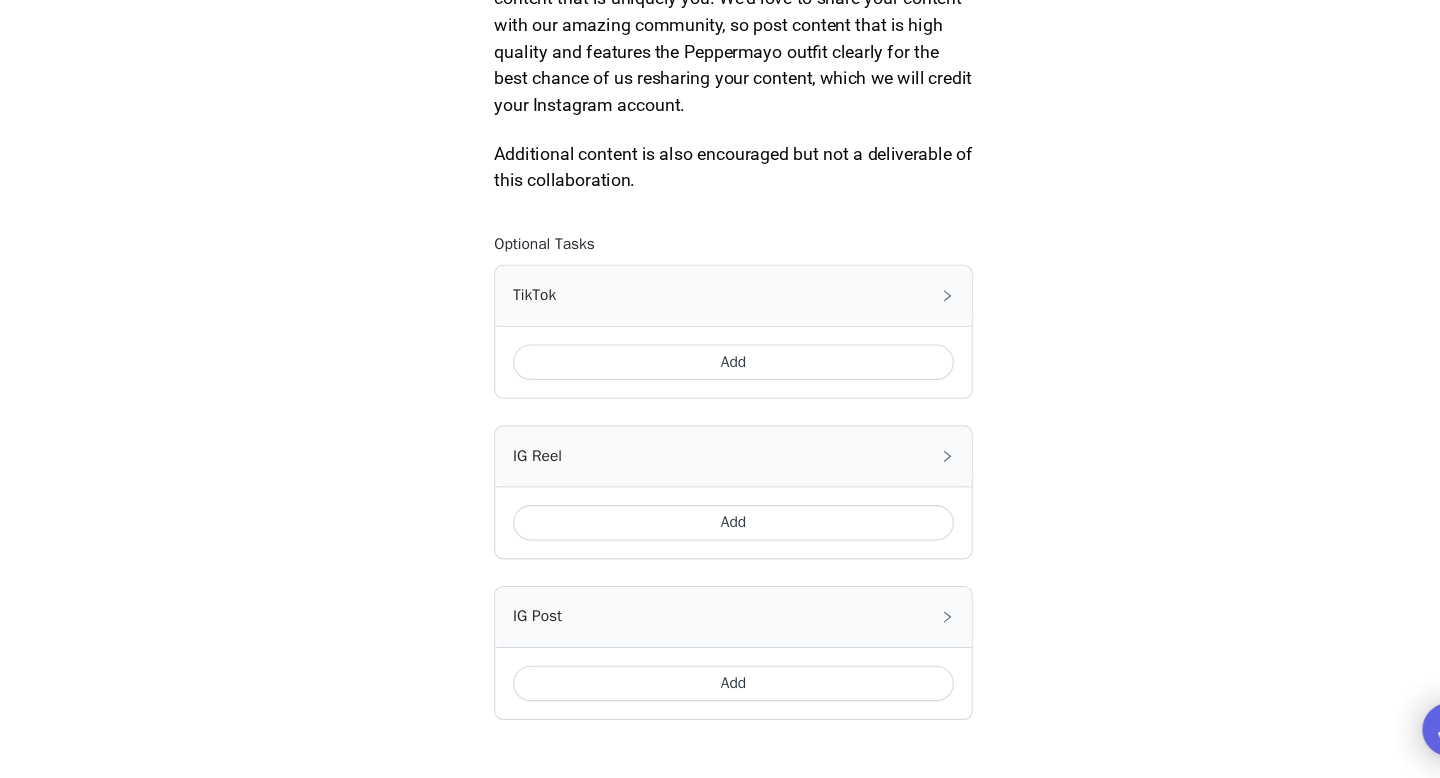 click on "Add" at bounding box center (720, 402) 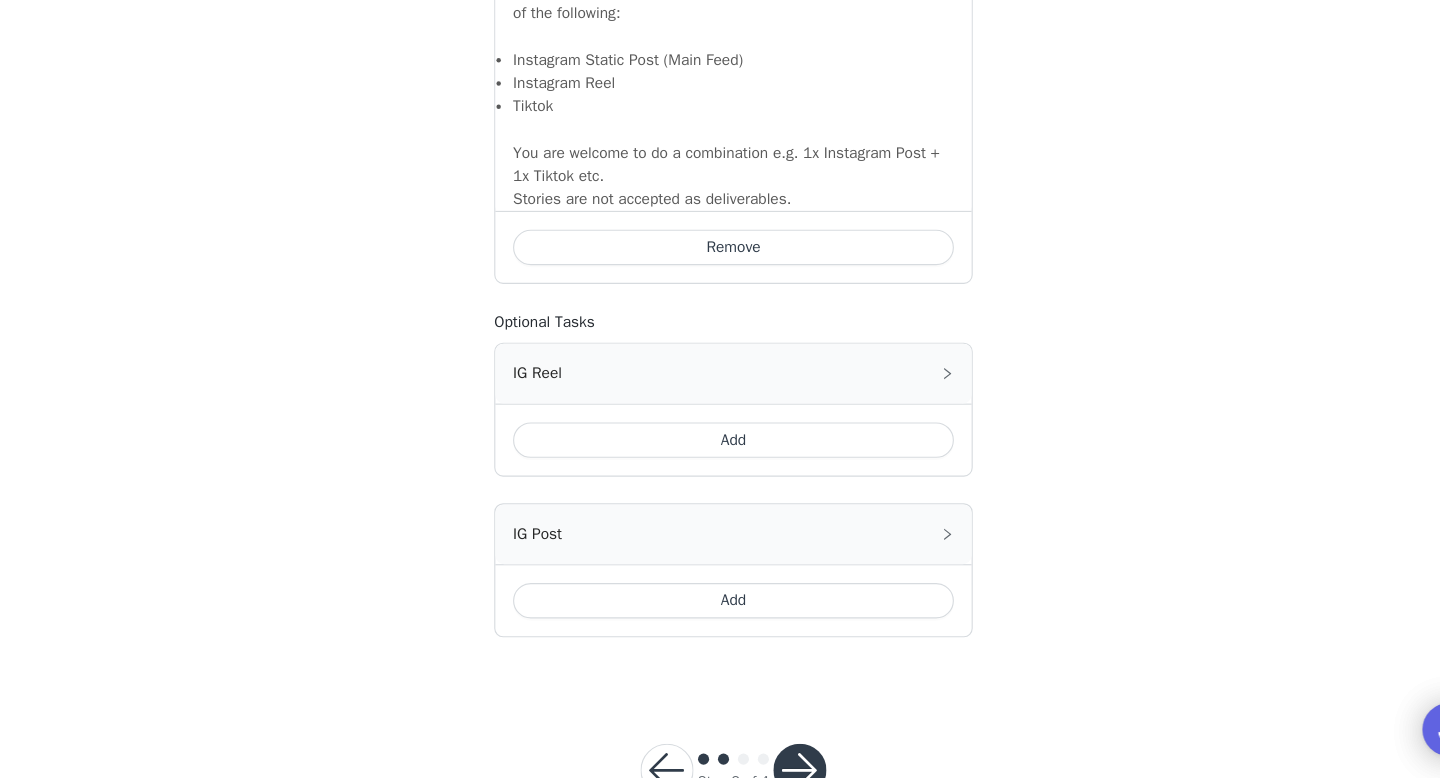 scroll, scrollTop: 1462, scrollLeft: 0, axis: vertical 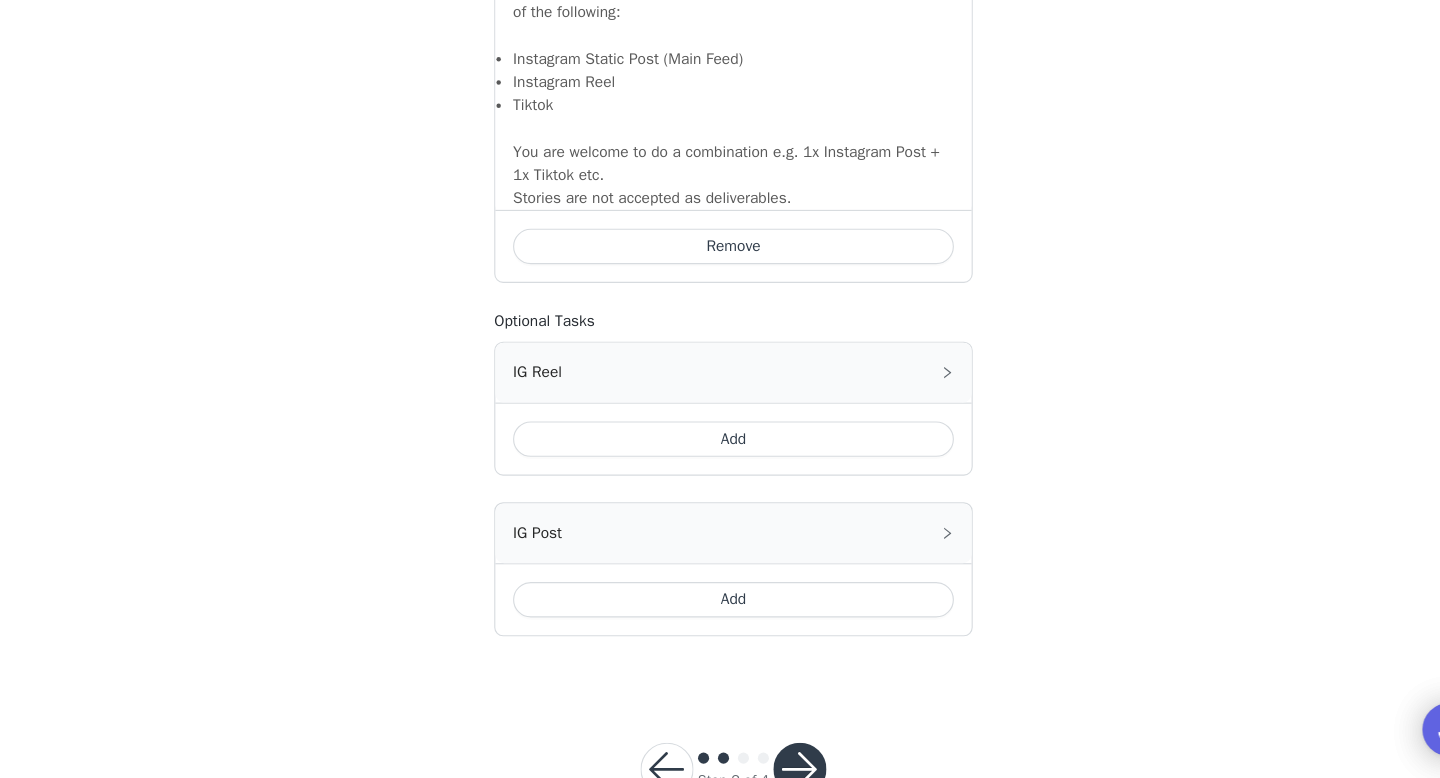 click on "Add" at bounding box center [720, 617] 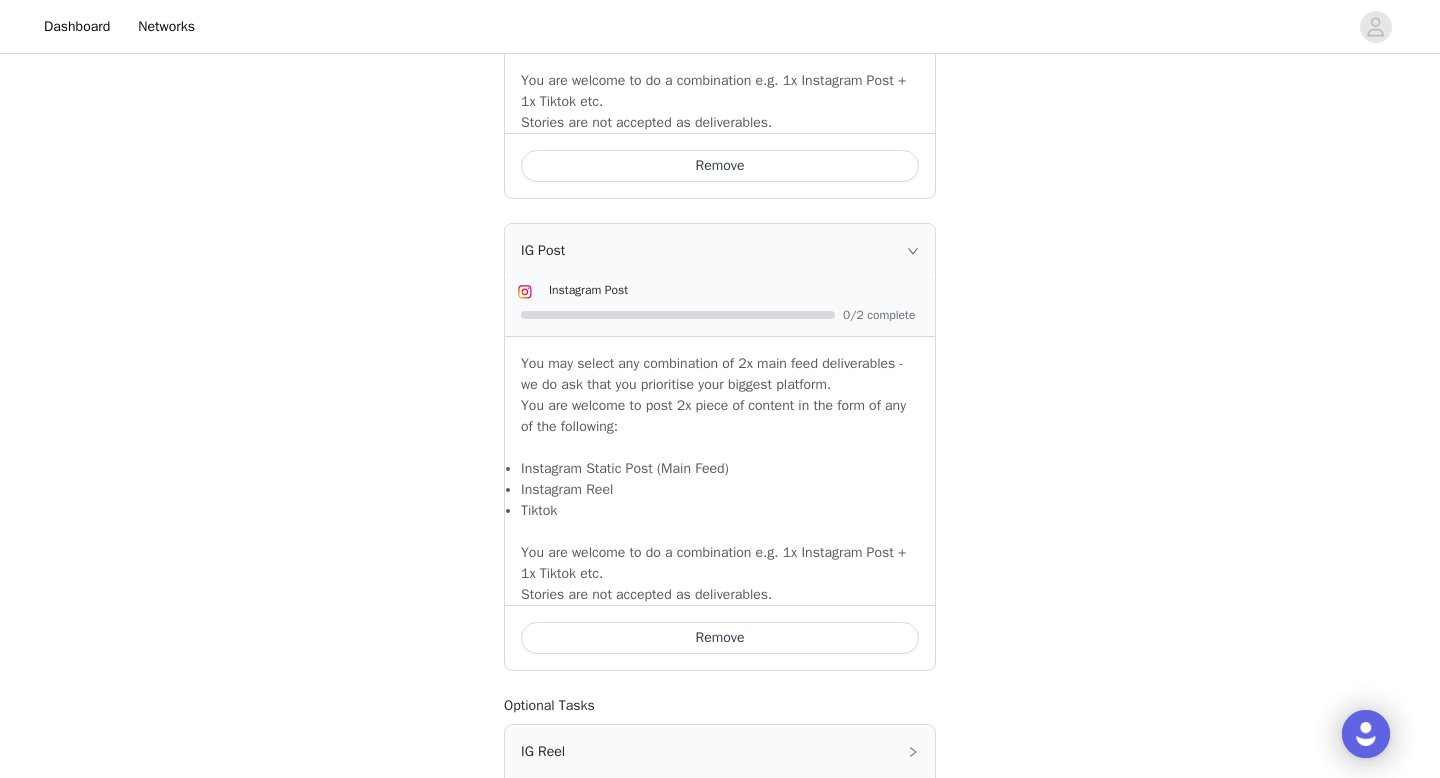 scroll, scrollTop: 1853, scrollLeft: 0, axis: vertical 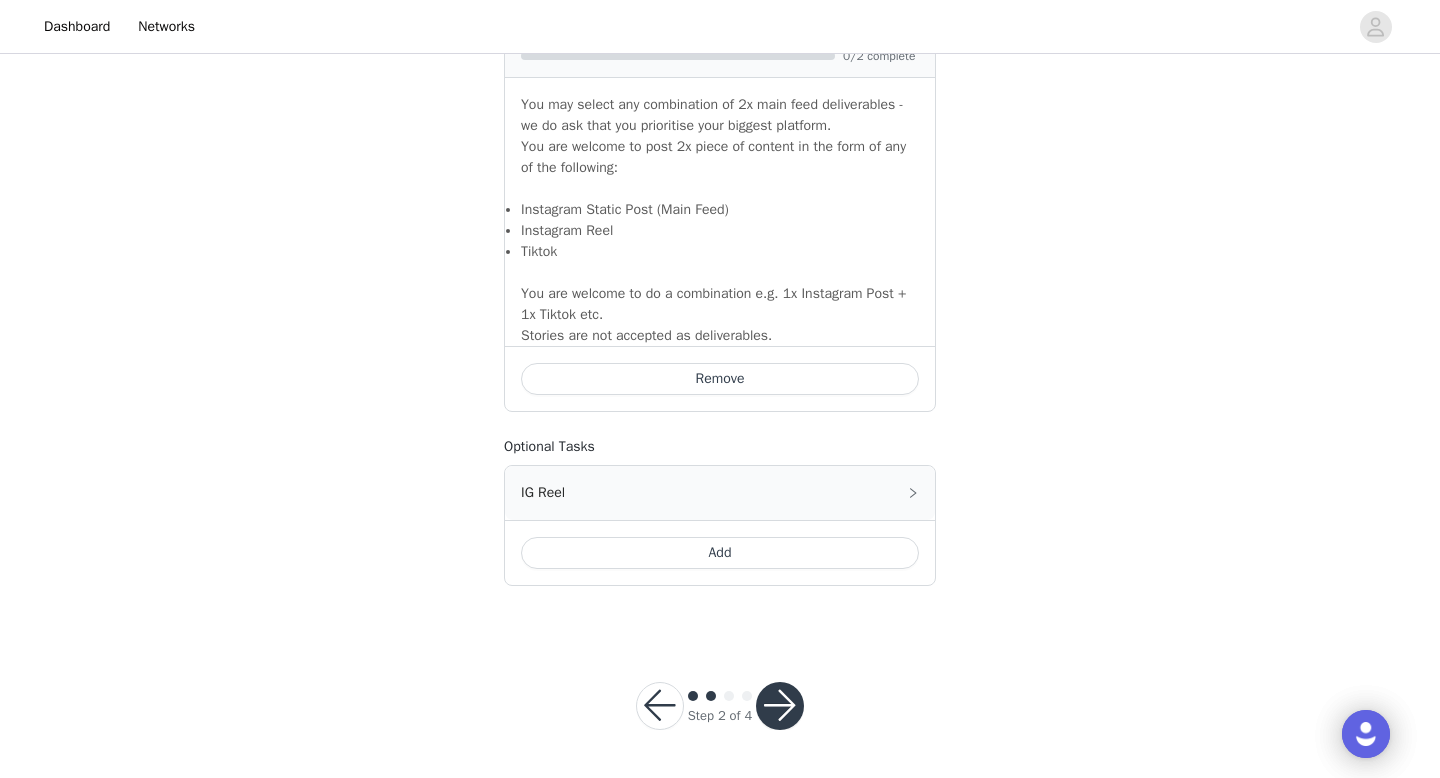 click at bounding box center (780, 706) 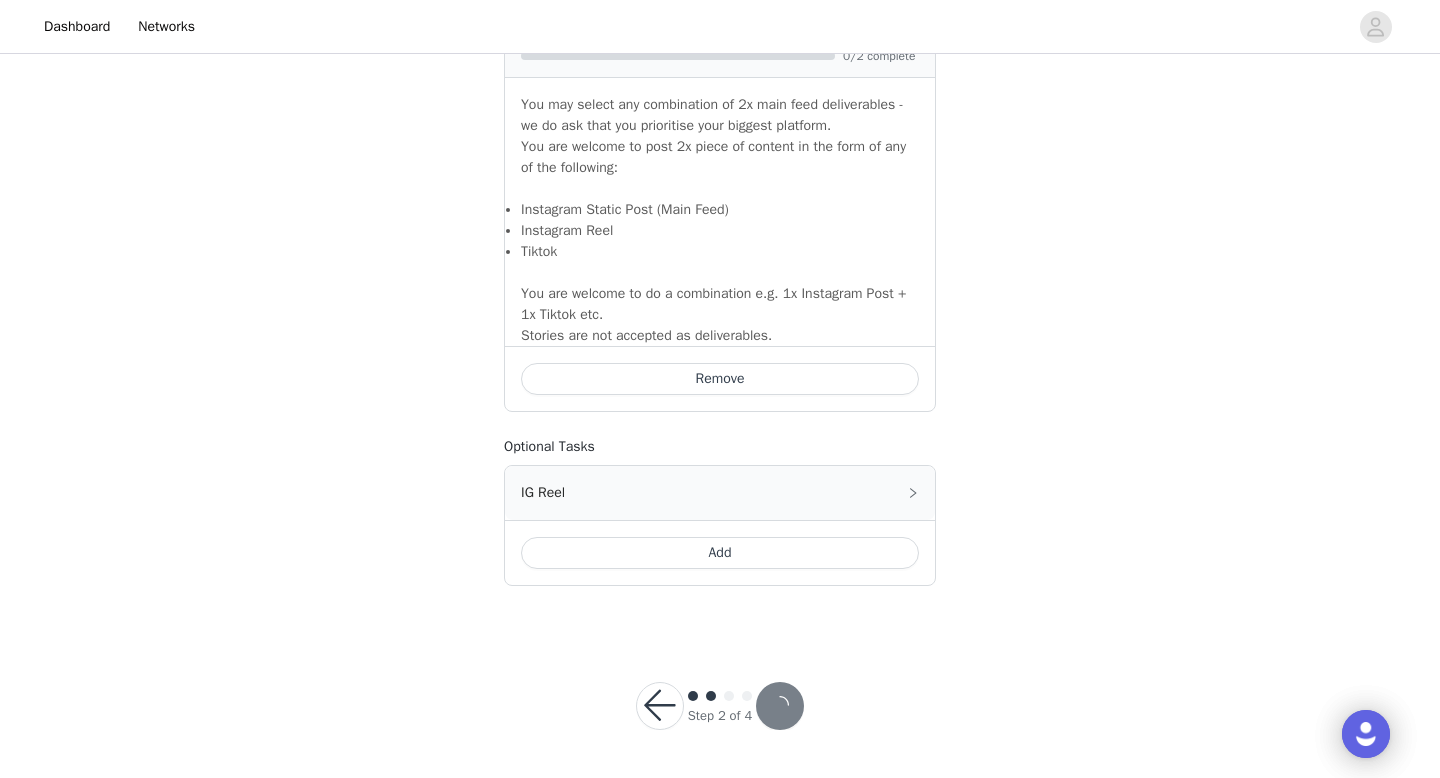 scroll, scrollTop: 0, scrollLeft: 0, axis: both 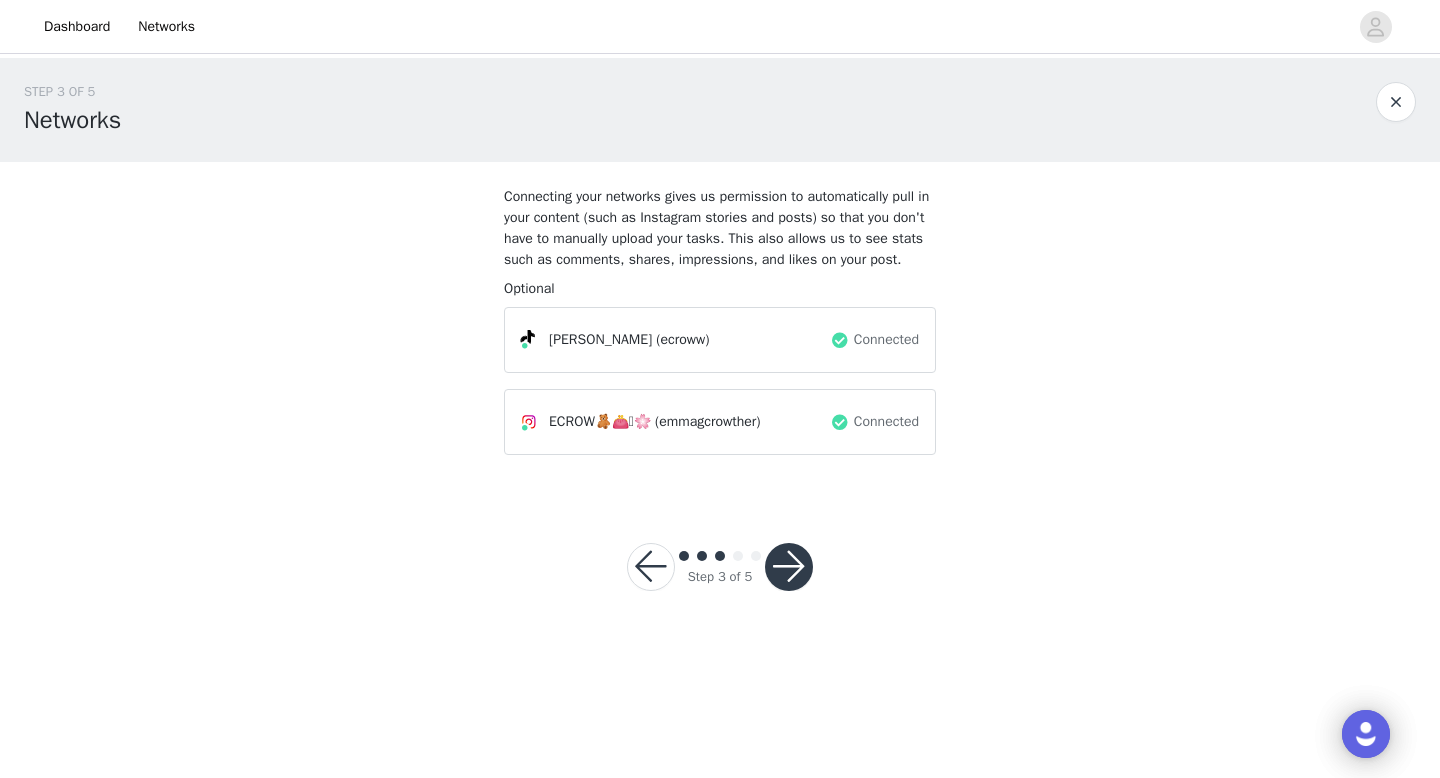 click at bounding box center [789, 567] 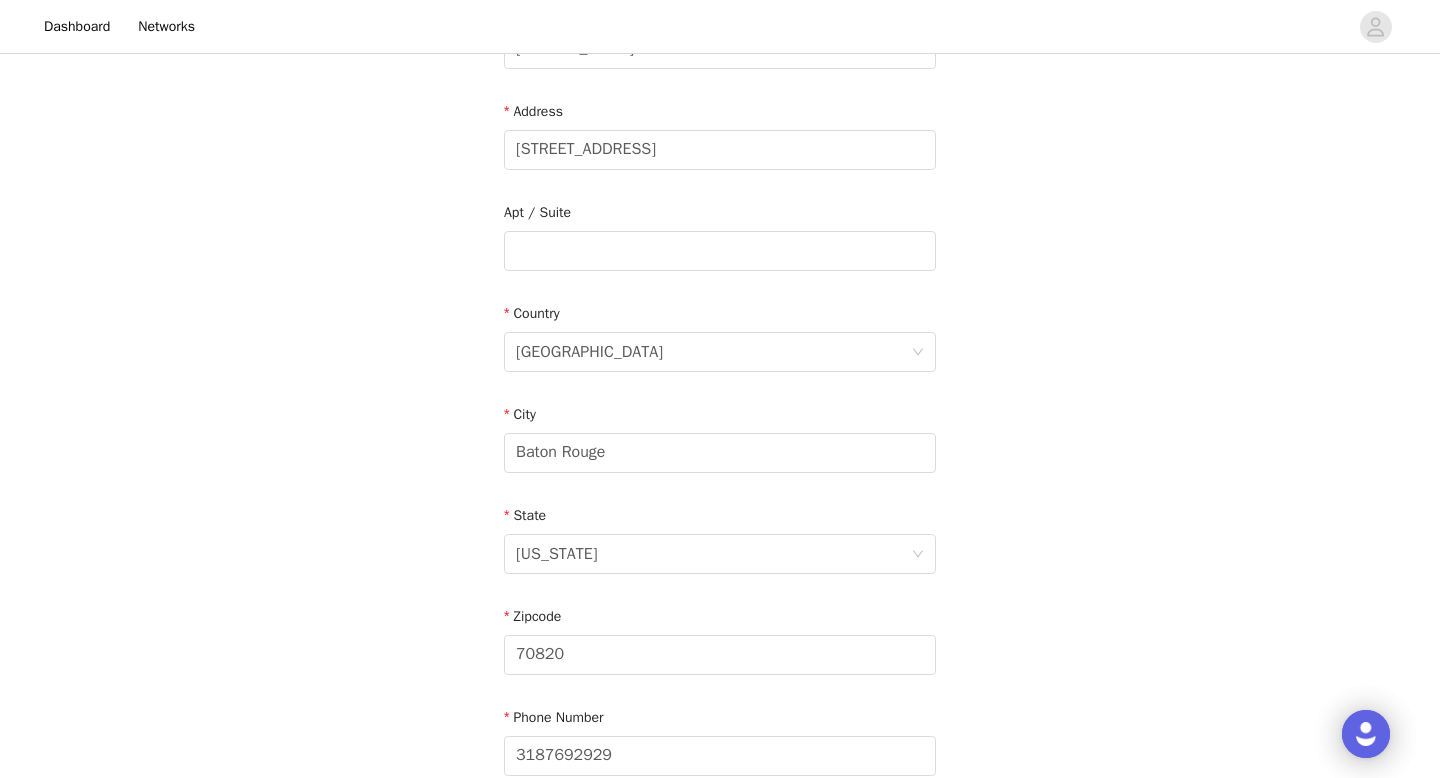 scroll, scrollTop: 585, scrollLeft: 0, axis: vertical 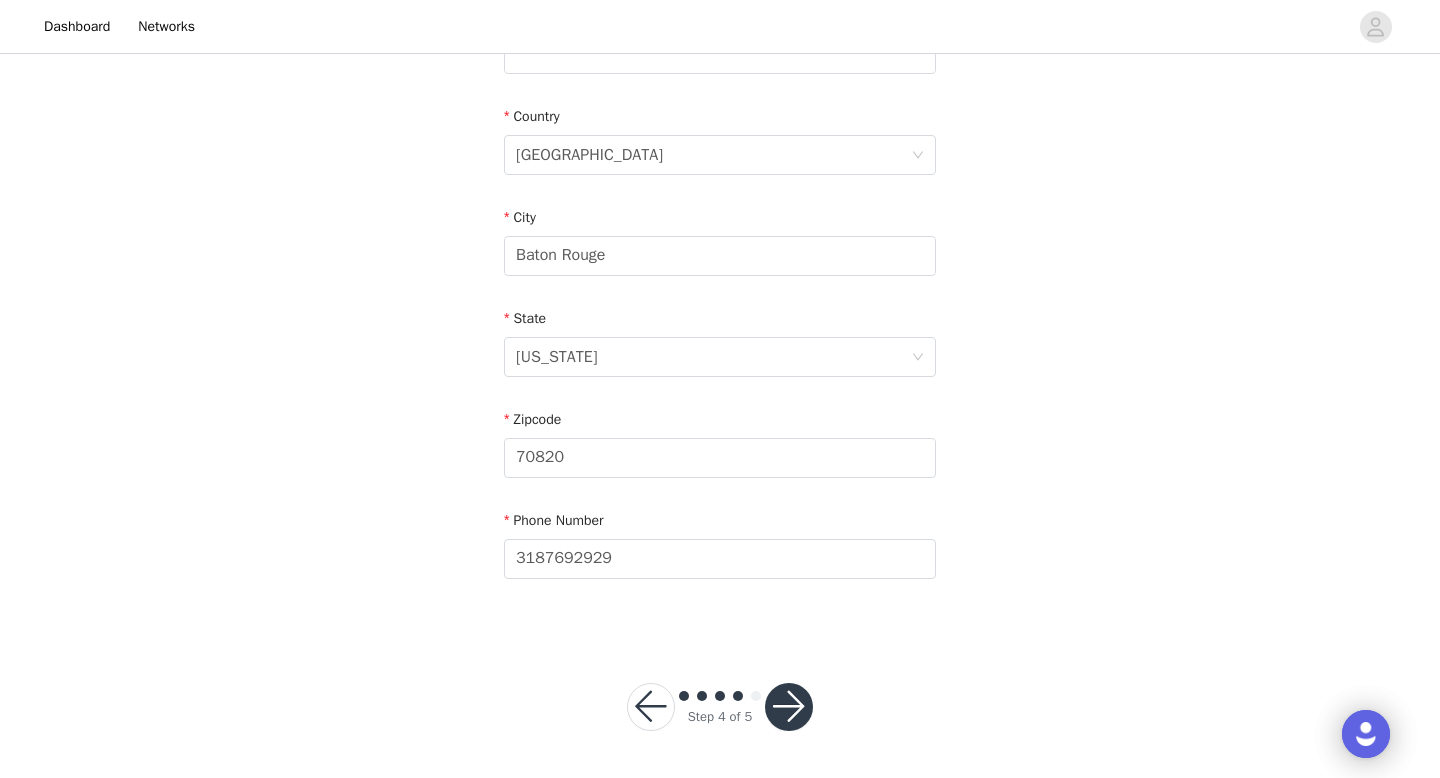 click at bounding box center (789, 707) 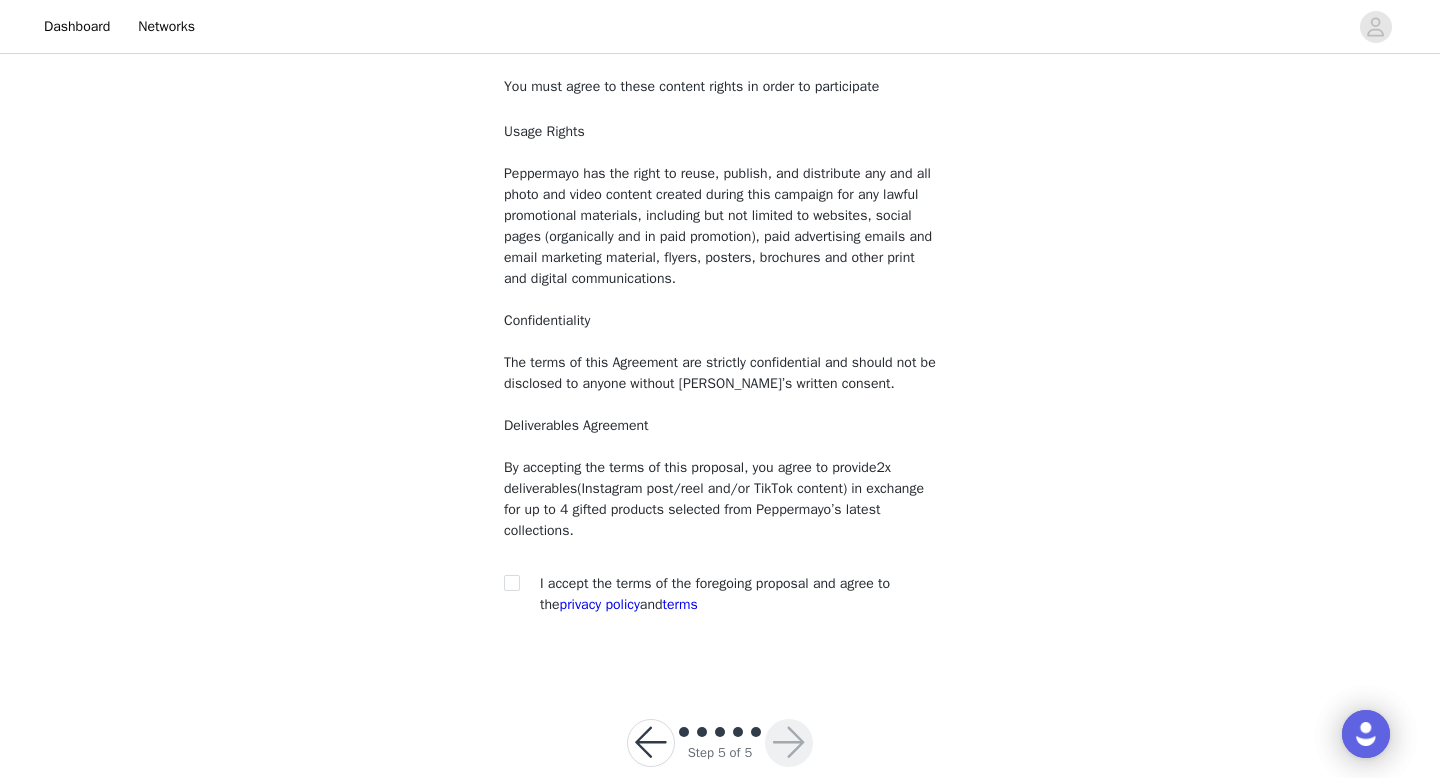 scroll, scrollTop: 129, scrollLeft: 0, axis: vertical 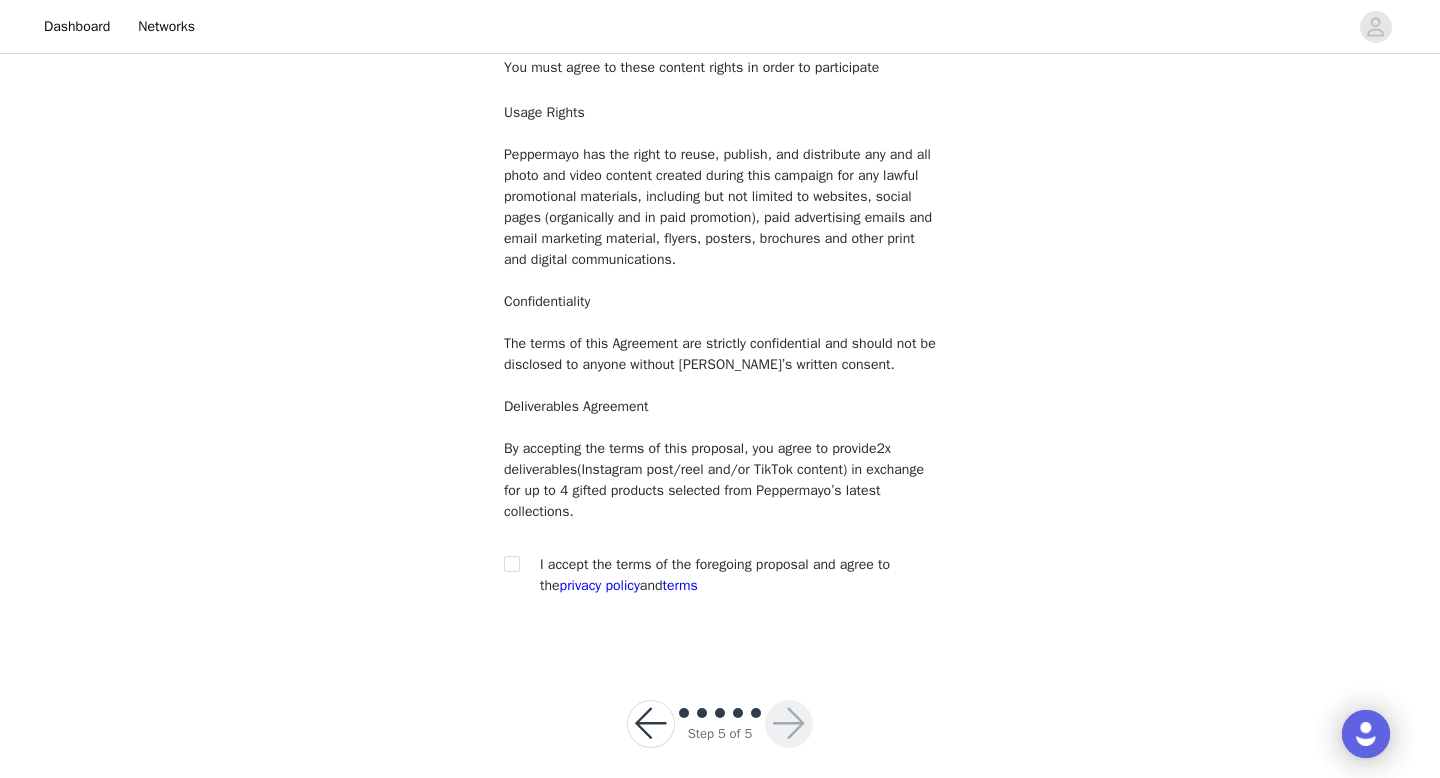 click on "I accept the terms of the foregoing proposal and agree to the
privacy policy
and
terms" at bounding box center [738, 575] 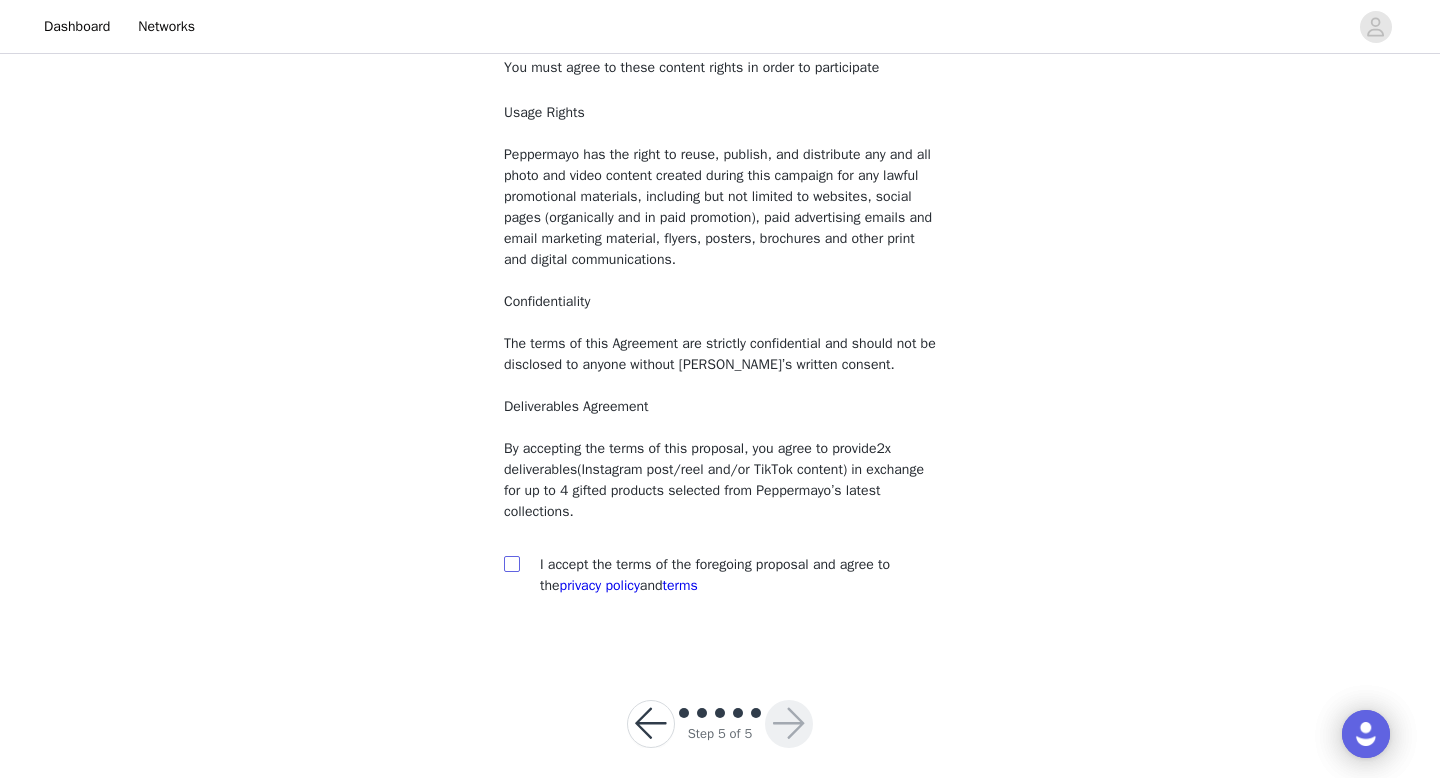 click at bounding box center [512, 564] 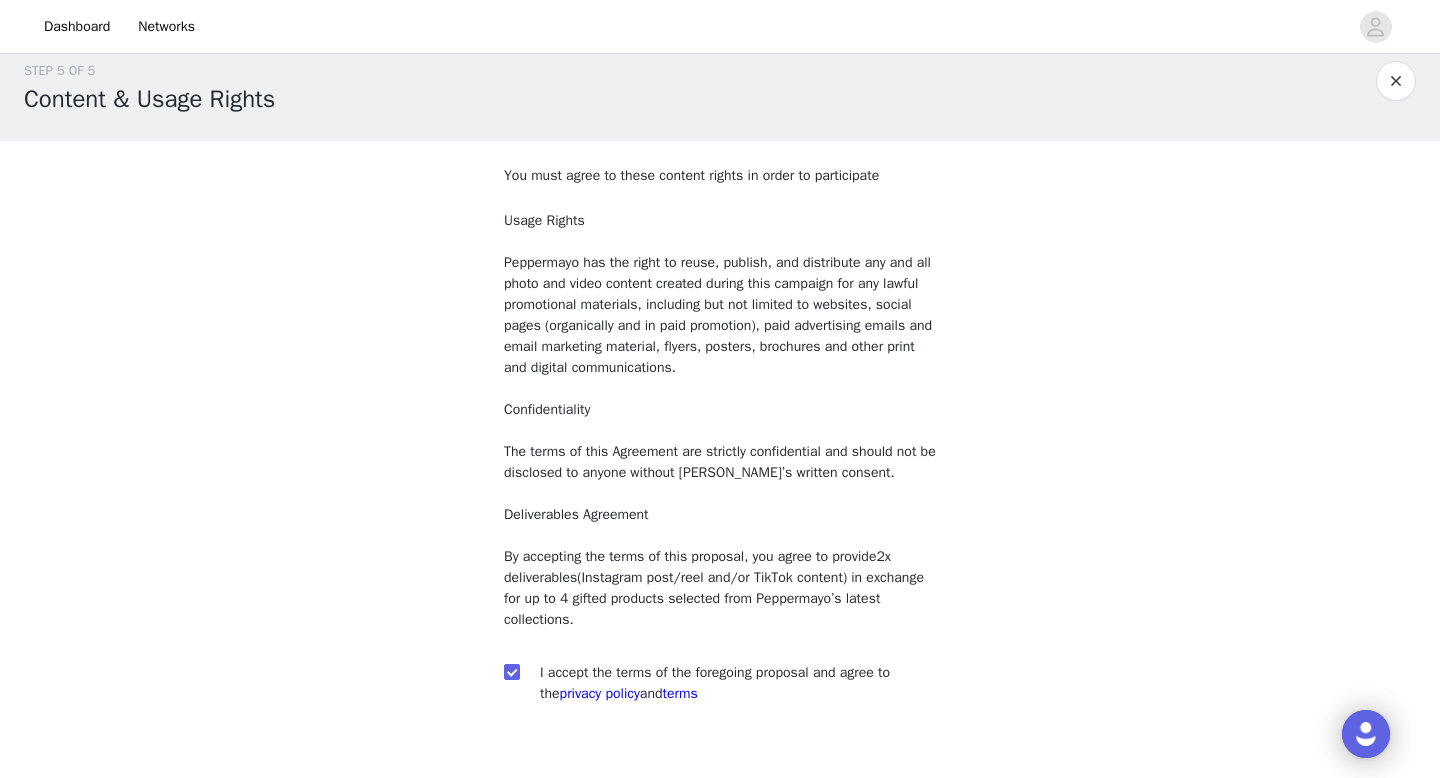scroll, scrollTop: 146, scrollLeft: 0, axis: vertical 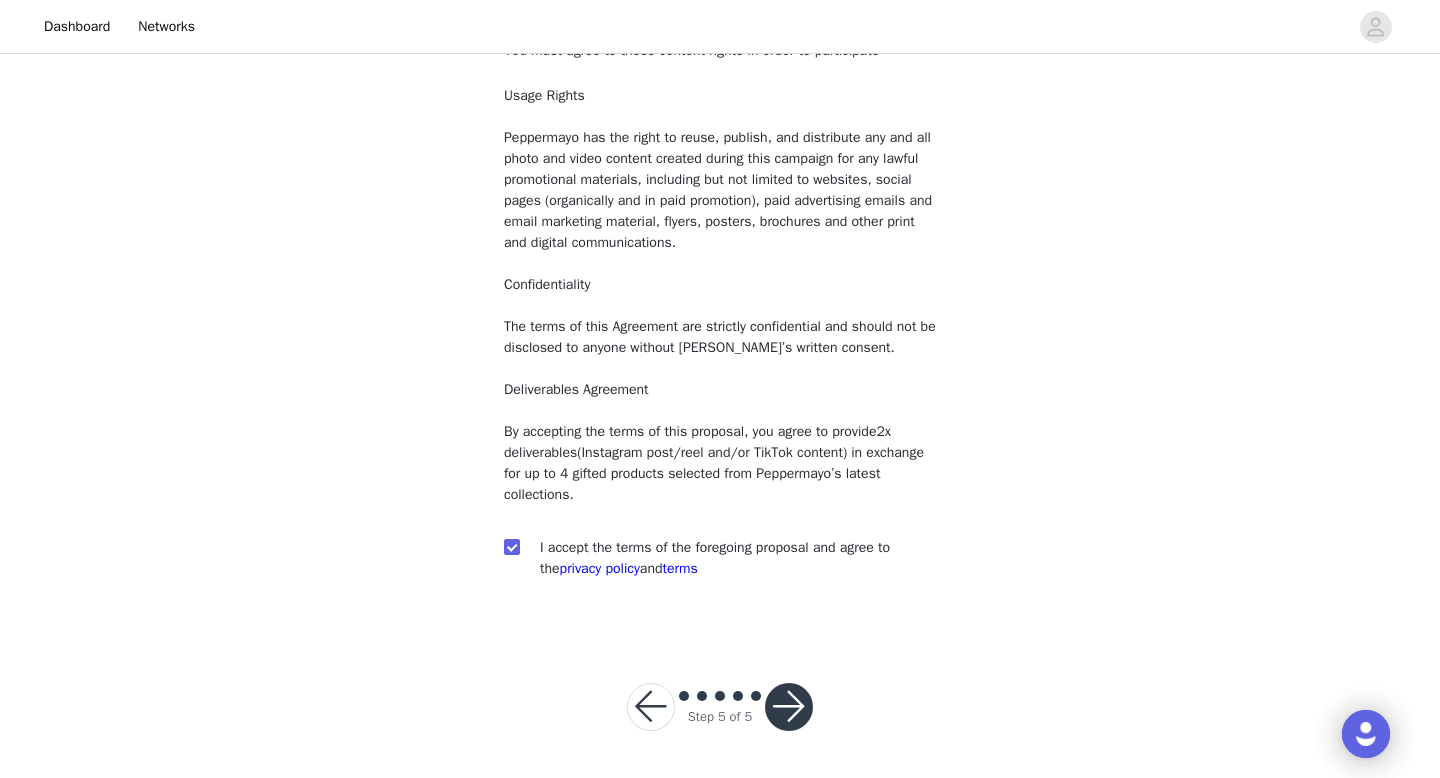 click at bounding box center (789, 707) 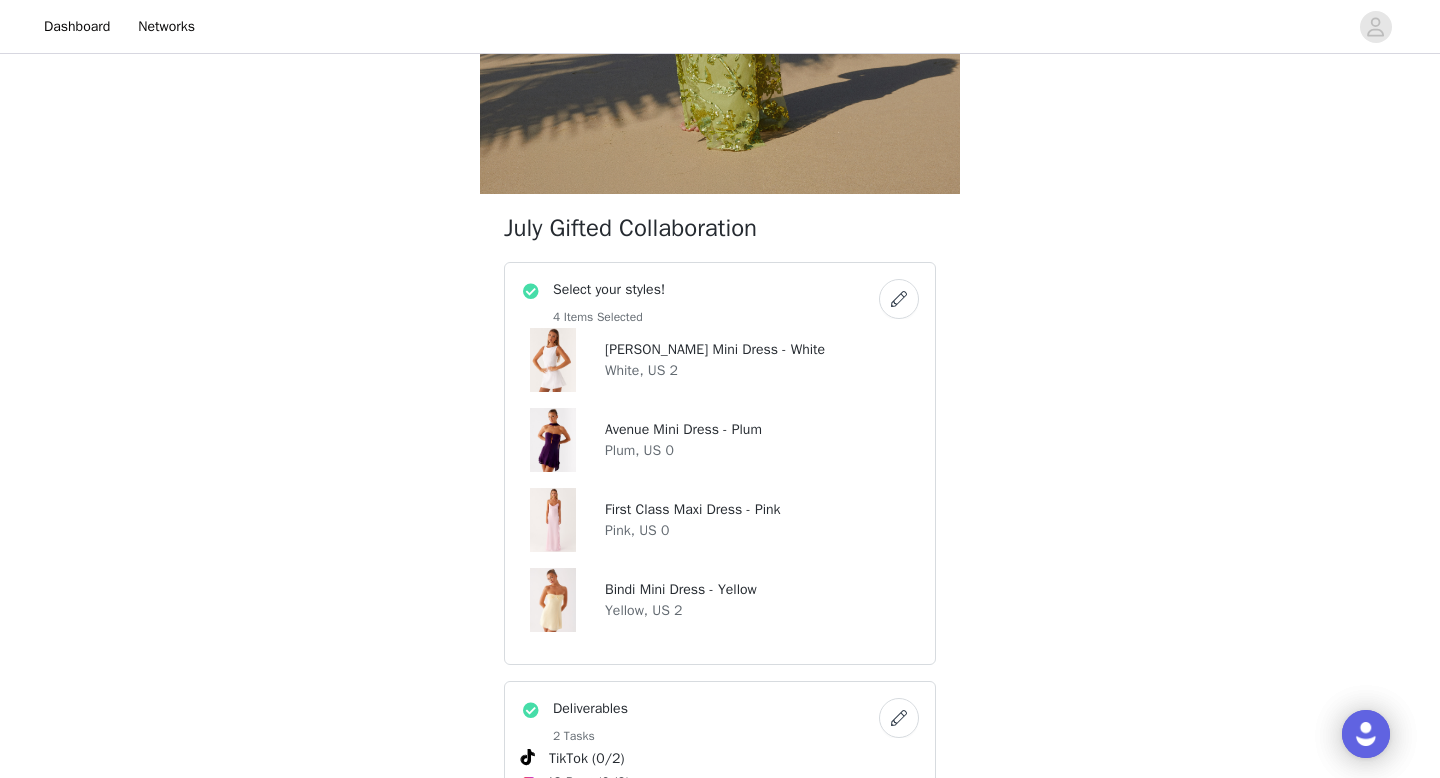 scroll, scrollTop: 599, scrollLeft: 0, axis: vertical 